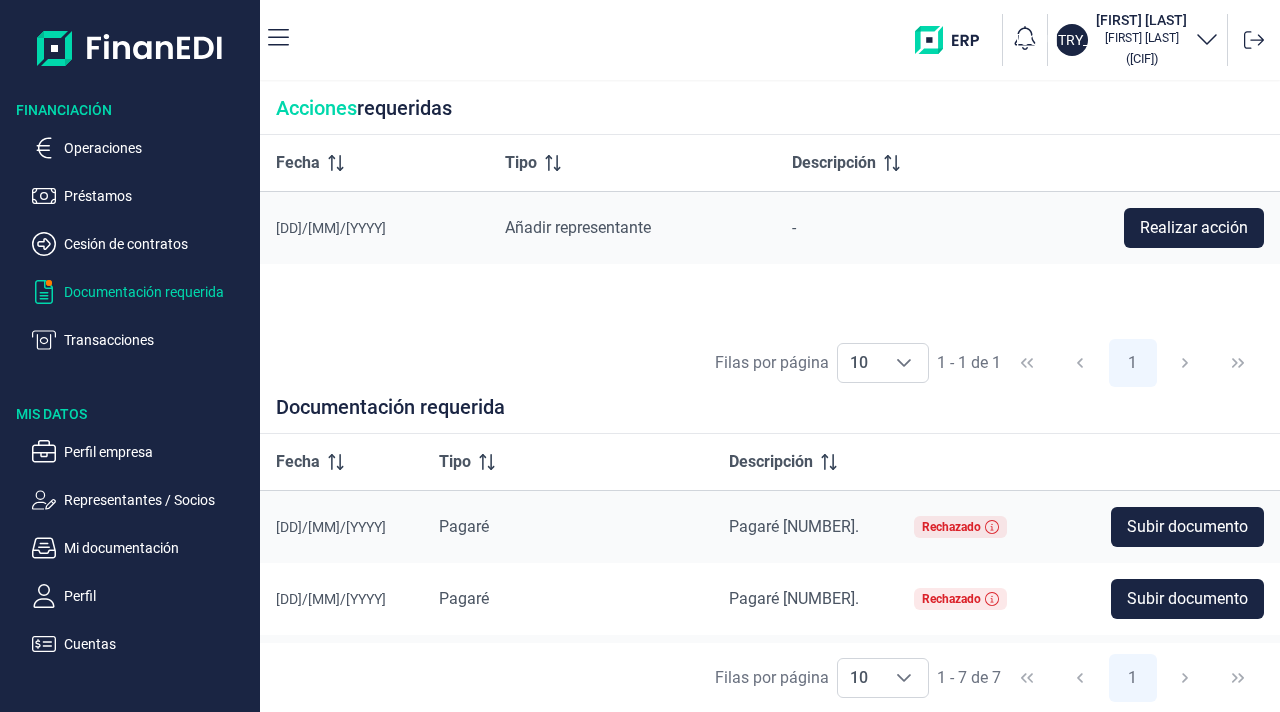 scroll, scrollTop: 0, scrollLeft: 0, axis: both 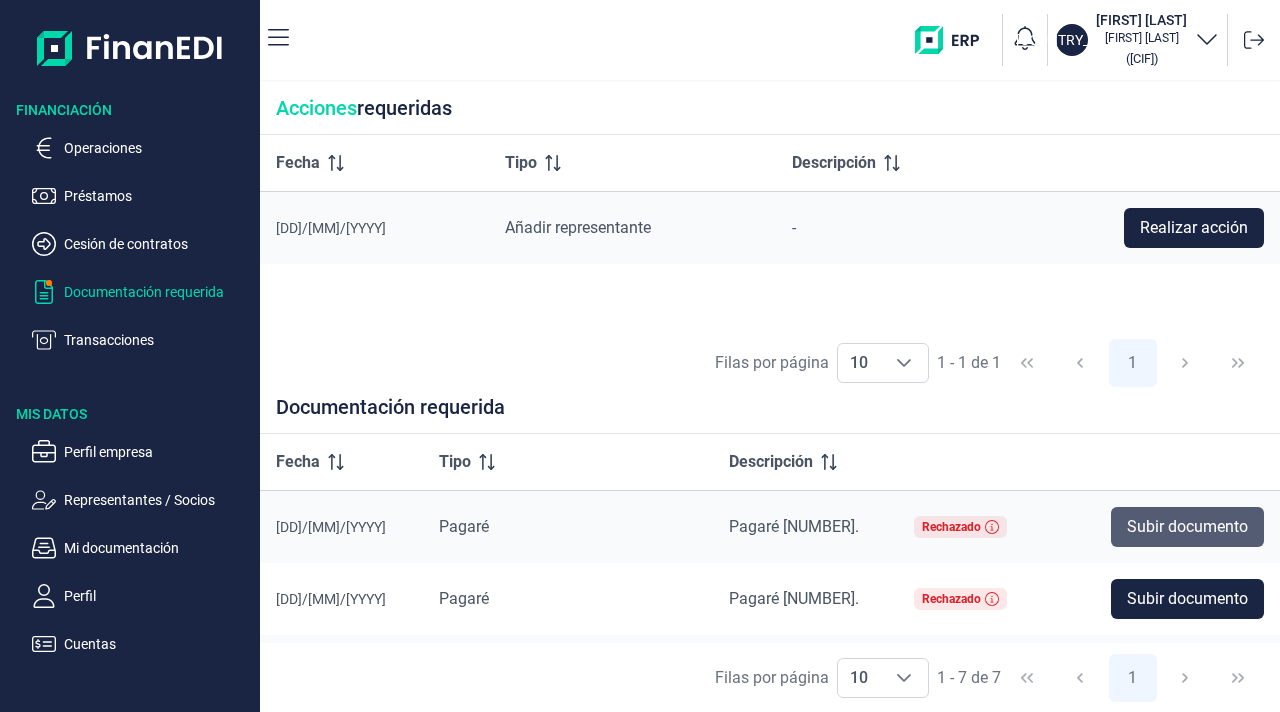 click on "Subir documento" at bounding box center [1187, 527] 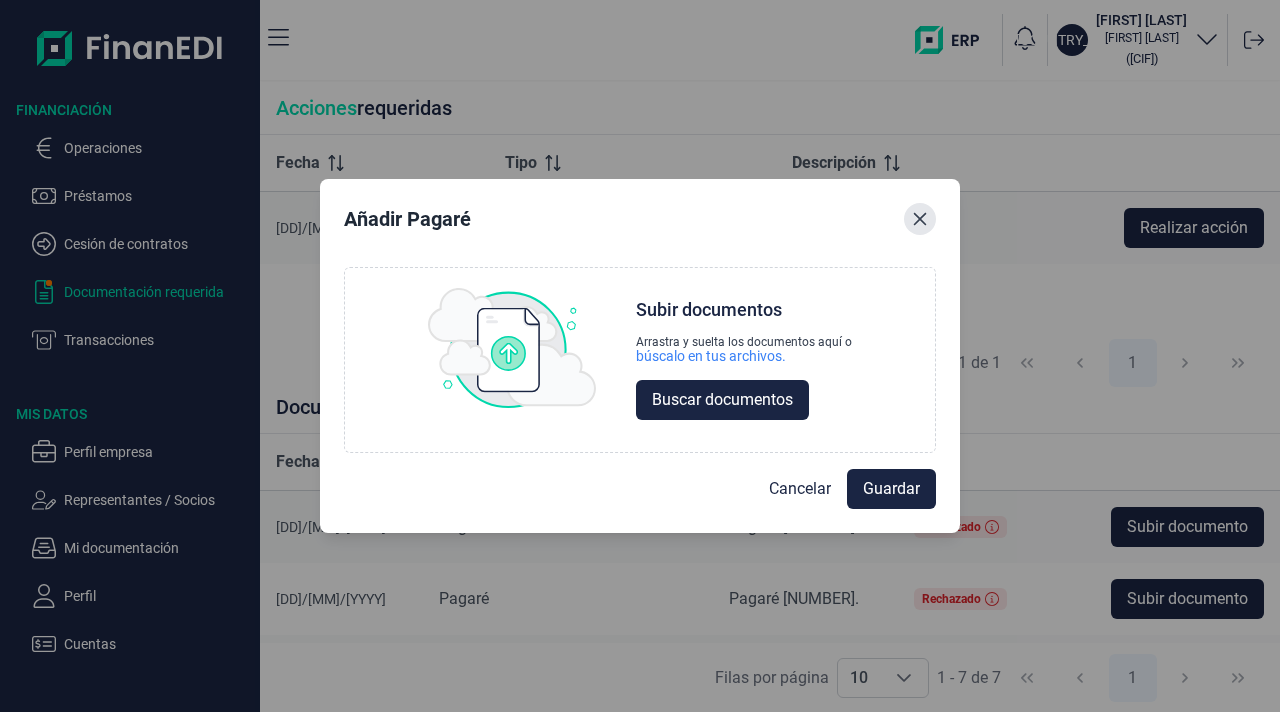 click at bounding box center (920, 219) 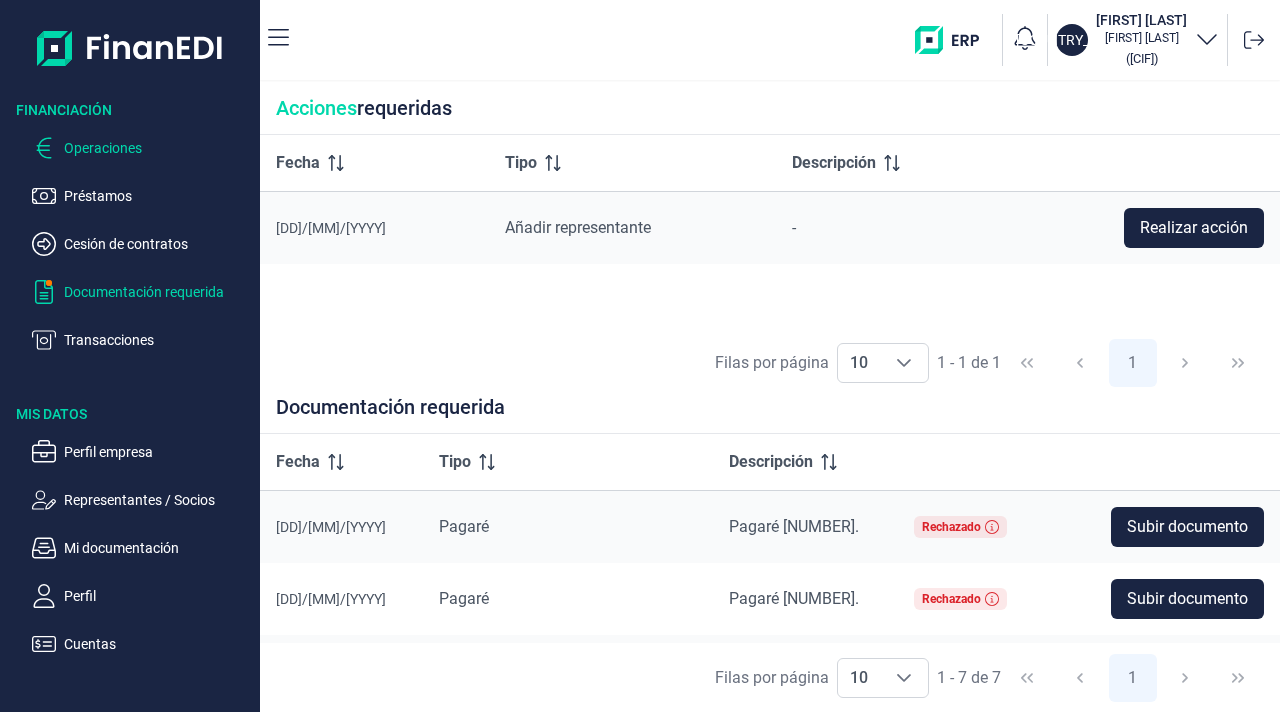 click on "Operaciones" at bounding box center (158, 148) 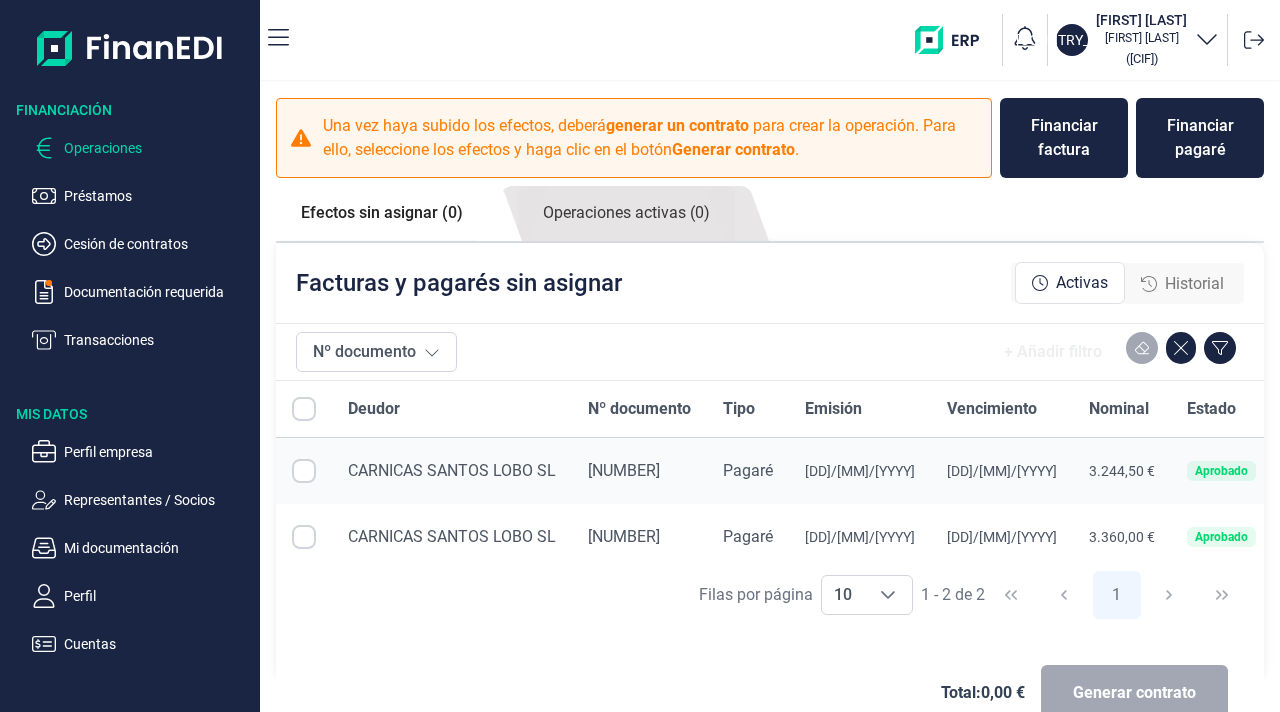 checkbox on "true" 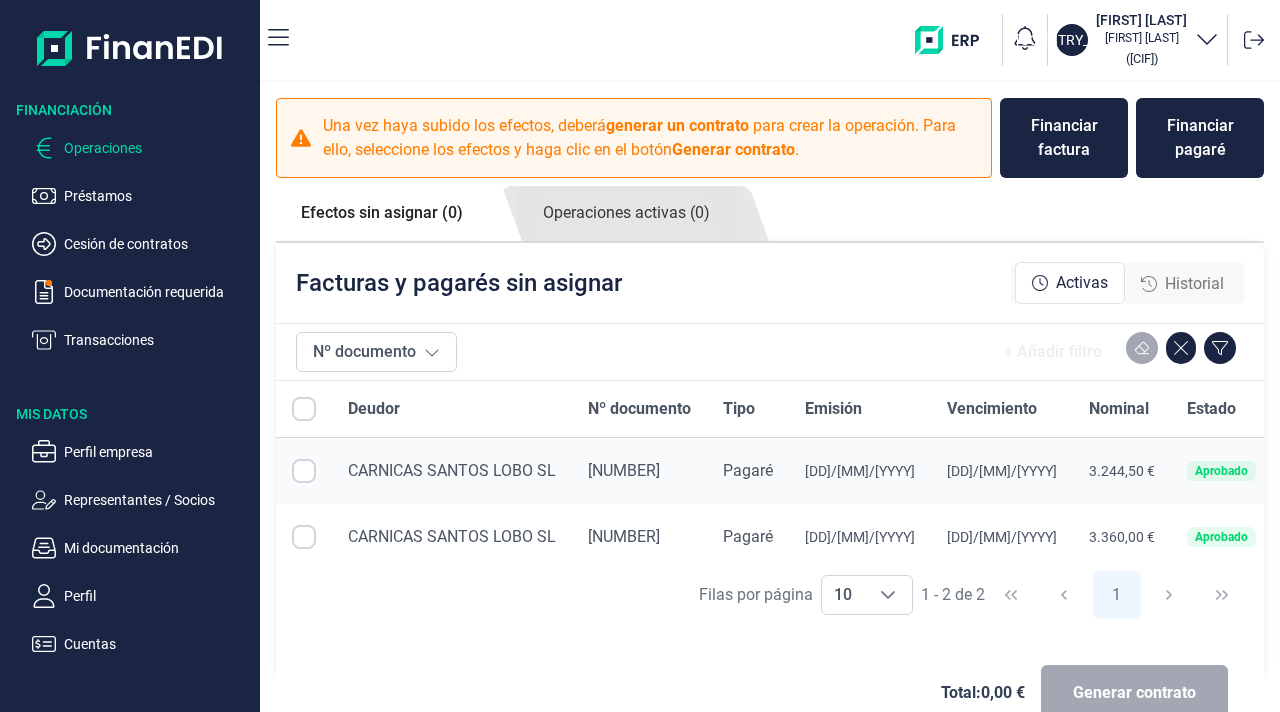 checkbox on "true" 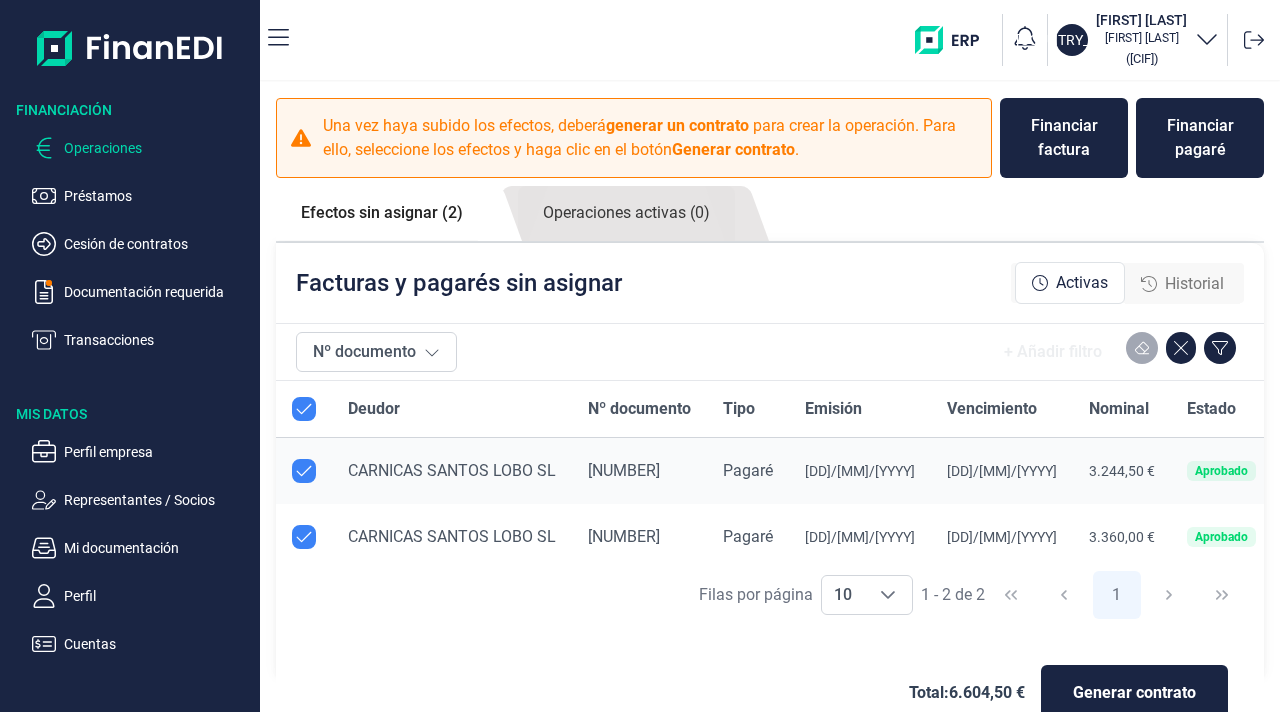 scroll, scrollTop: 15, scrollLeft: 0, axis: vertical 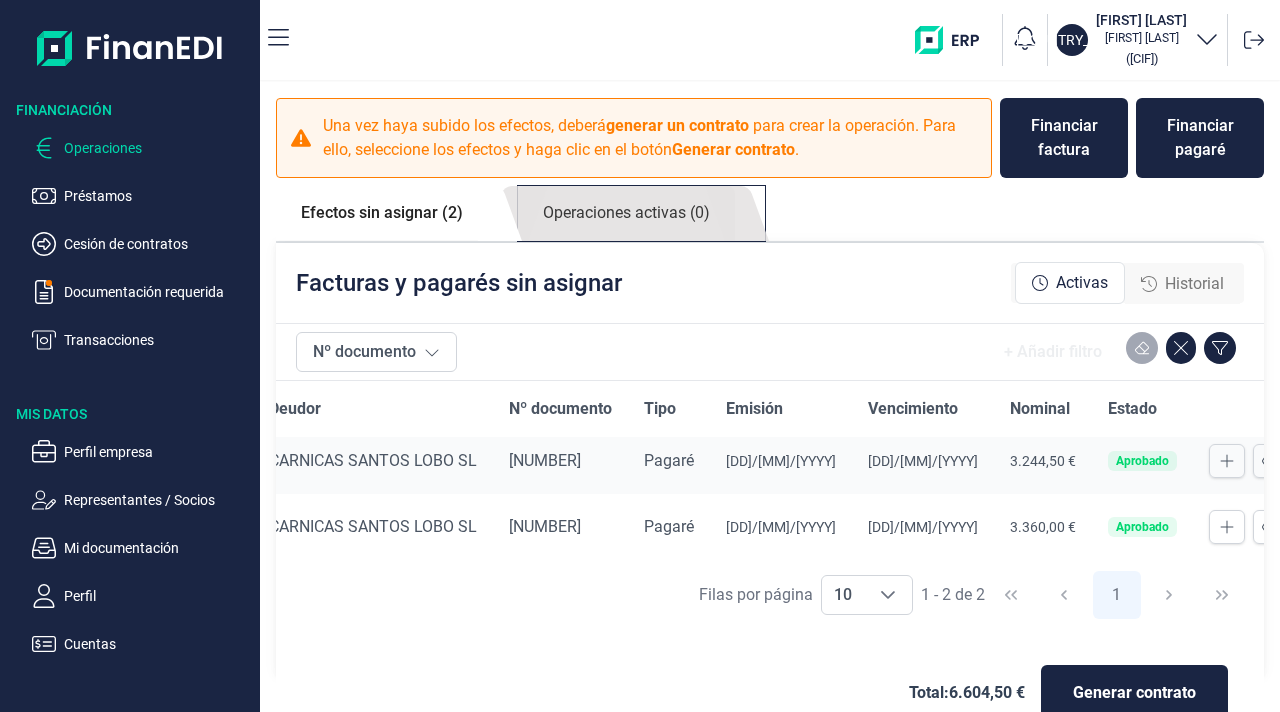 click on "Operaciones activas (0)" at bounding box center [626, 213] 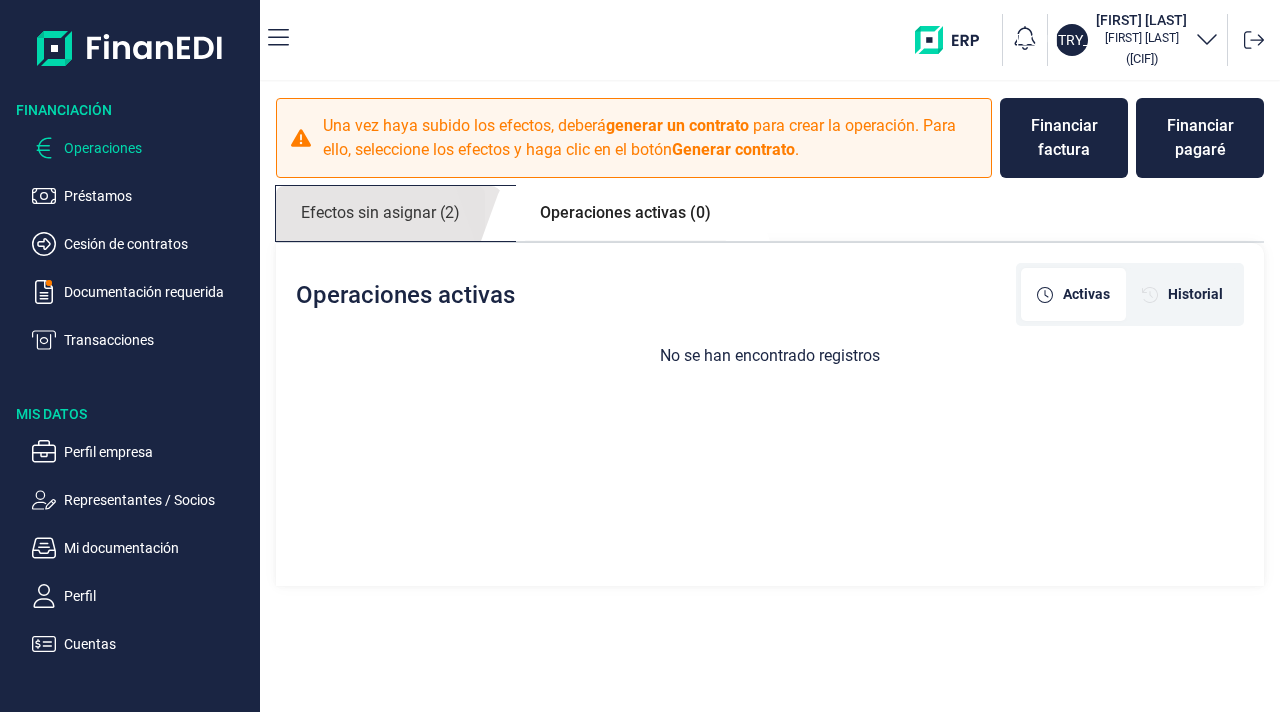 click on "Efectos sin asignar  (2)" at bounding box center (380, 213) 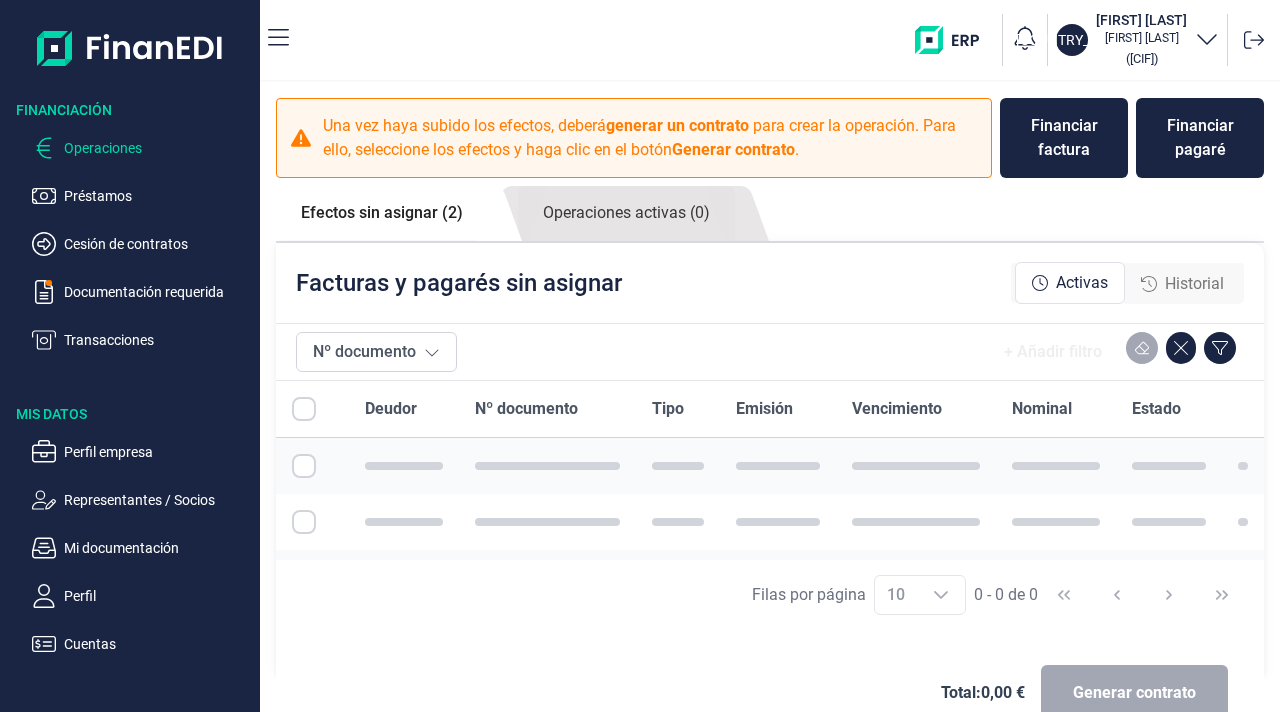 checkbox on "true" 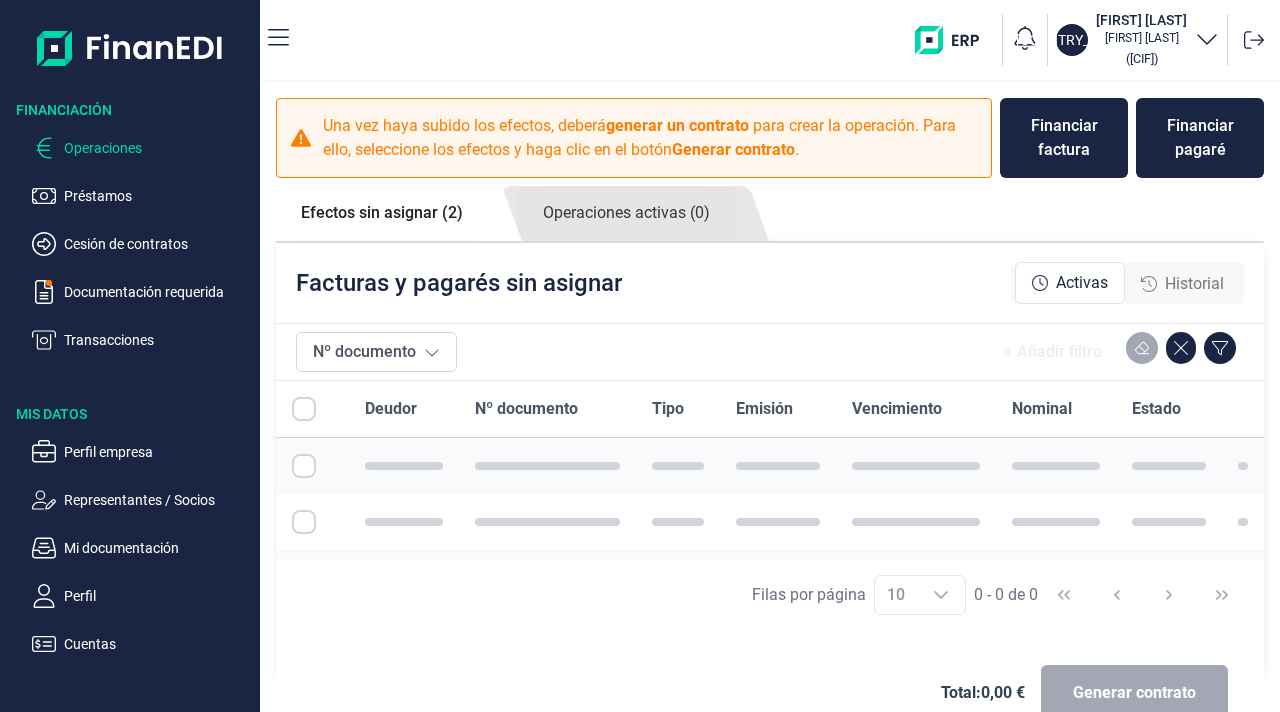 checkbox on "true" 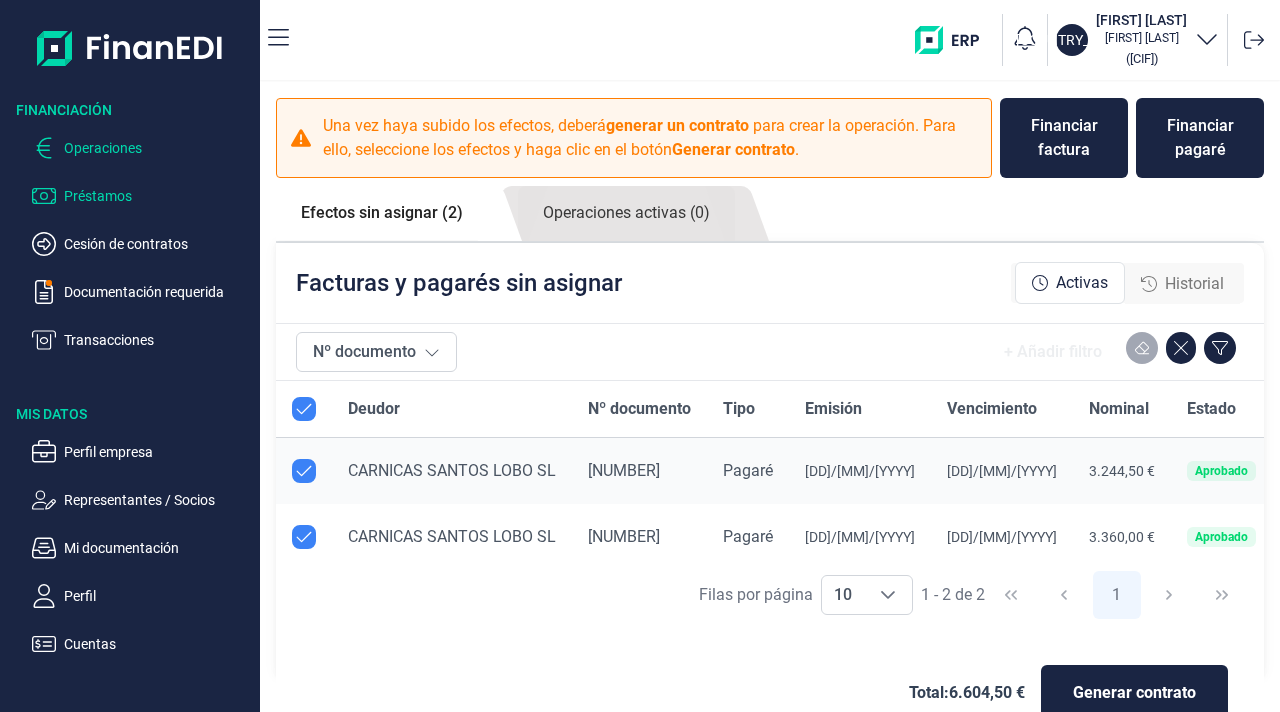 click on "Préstamos" at bounding box center [158, 196] 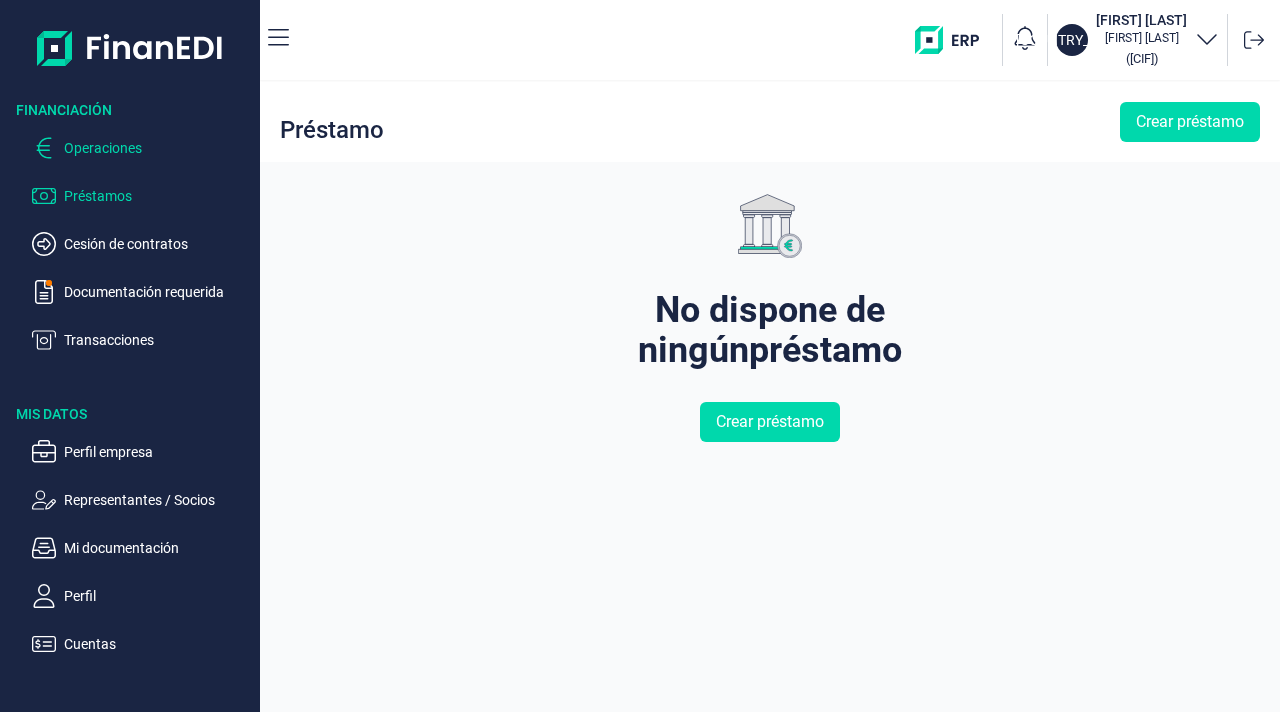 click on "Operaciones" at bounding box center (158, 148) 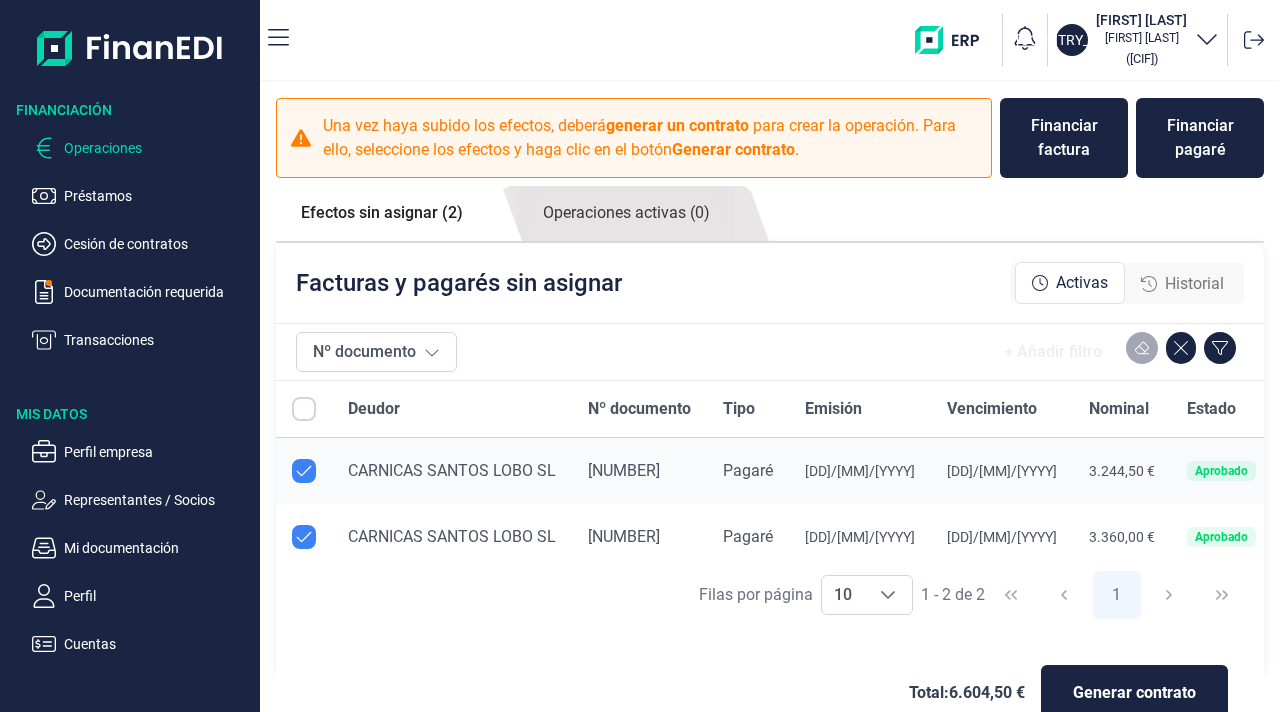 checkbox on "true" 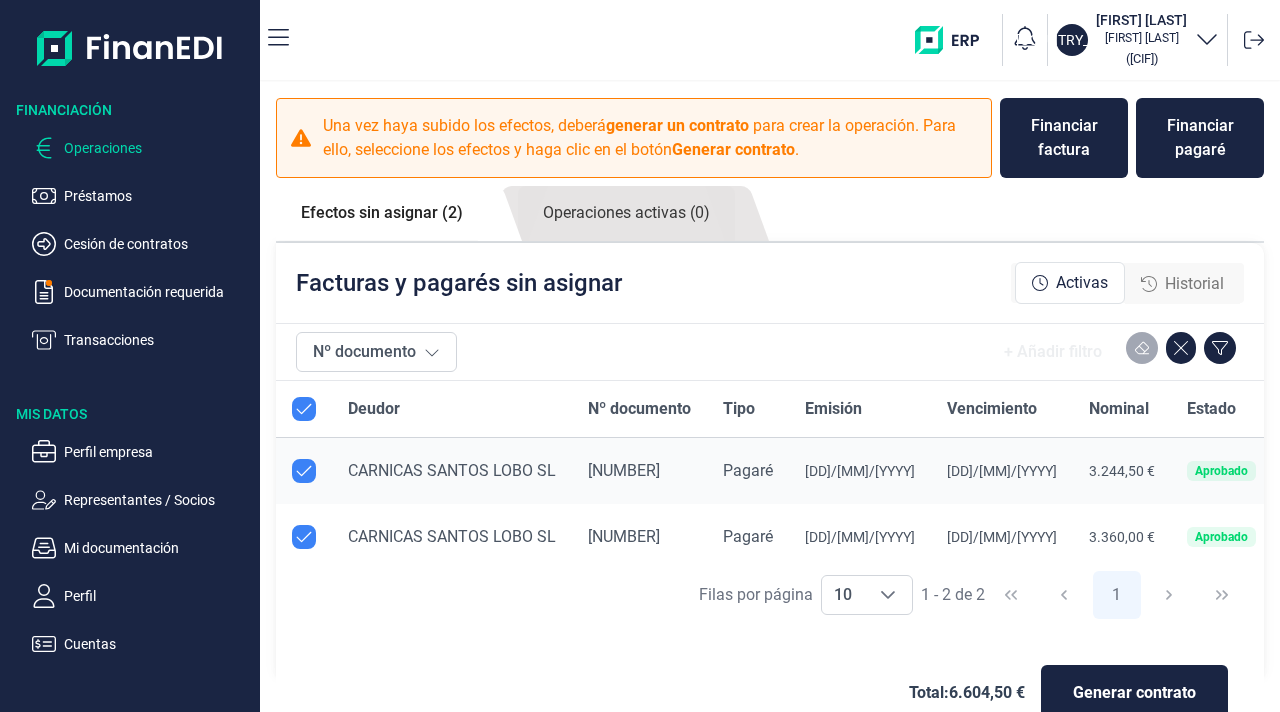 scroll, scrollTop: 44, scrollLeft: 0, axis: vertical 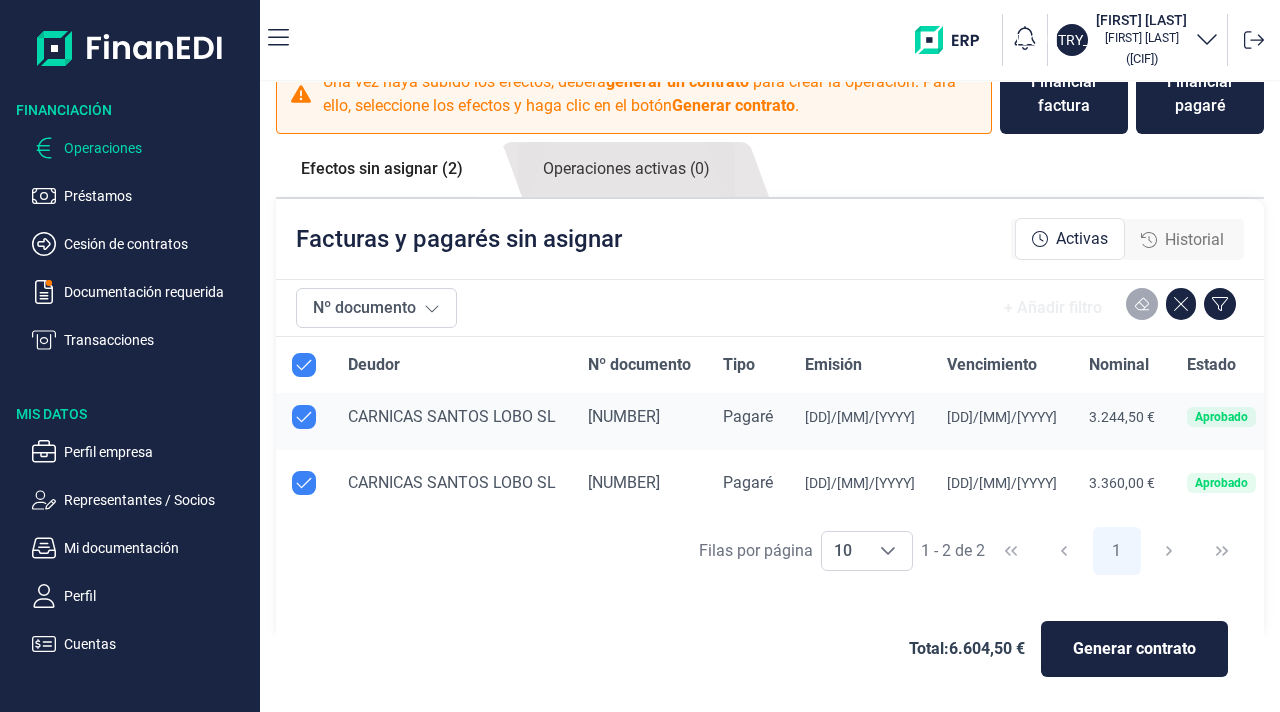 click on "Venancio    Valverde Yuste" at bounding box center [1141, 38] 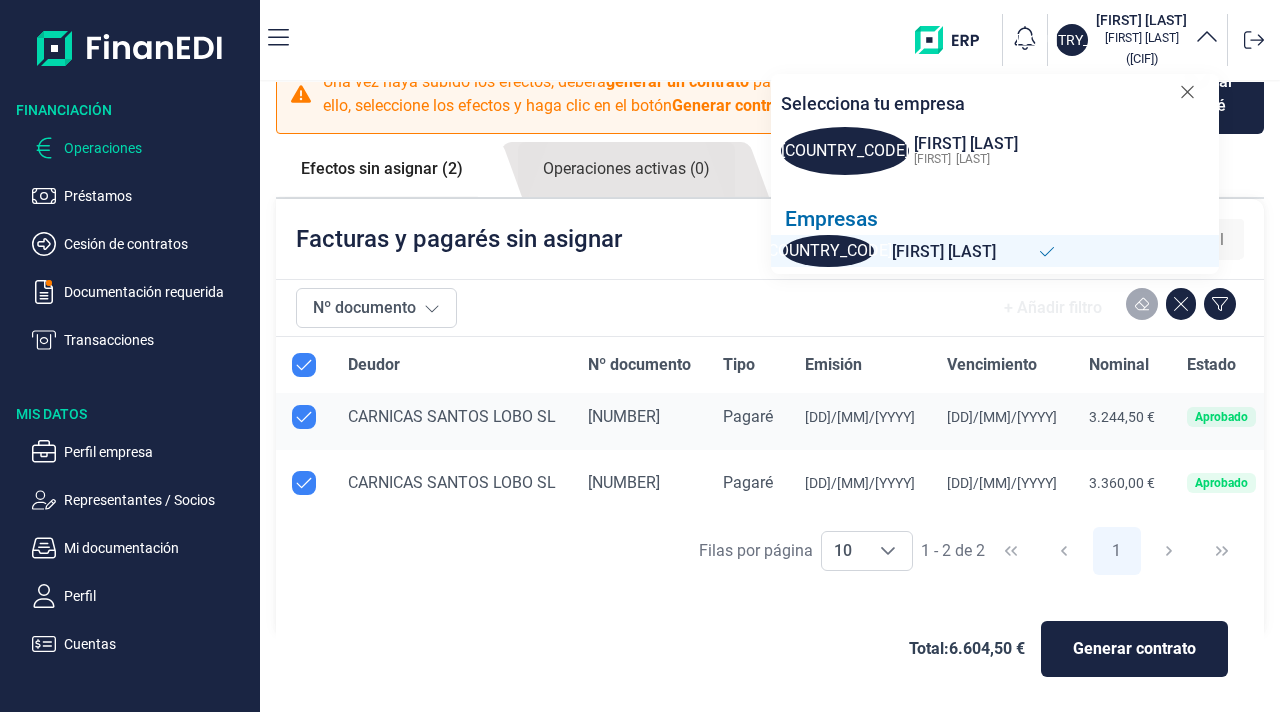 click on "Venancio    Valverde Yuste" at bounding box center (1141, 38) 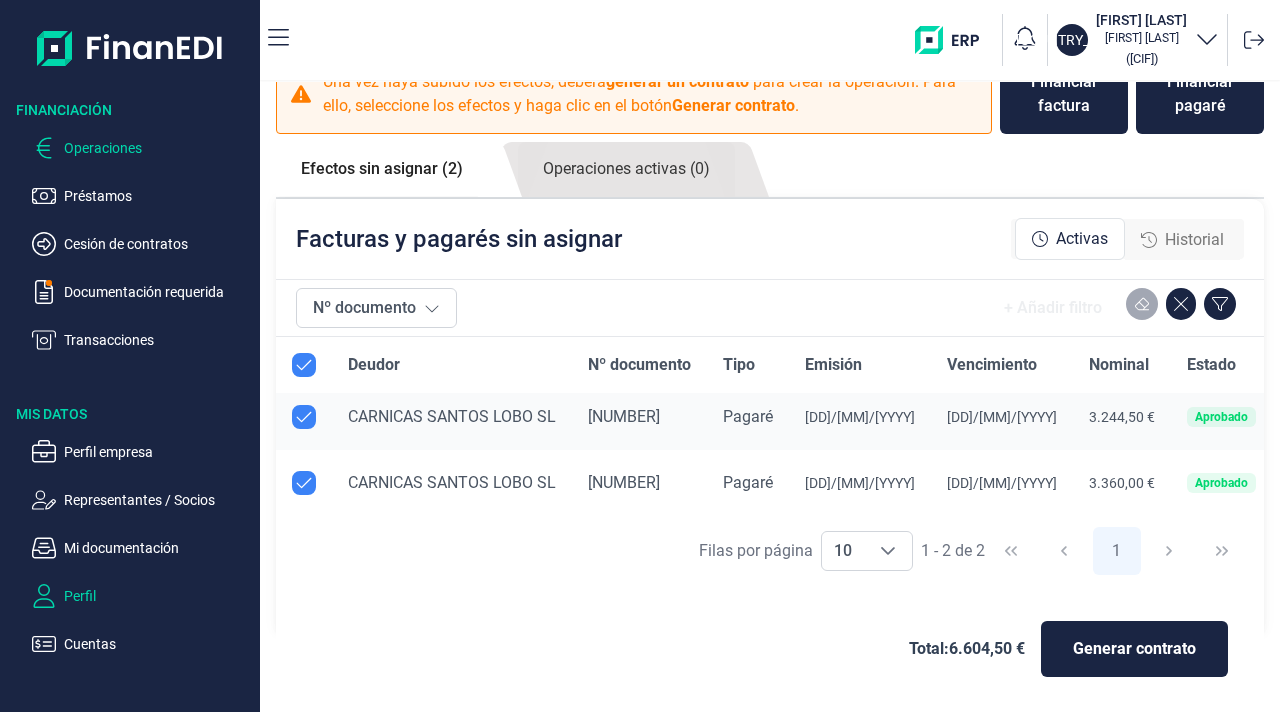 click on "Perfil" at bounding box center (158, 596) 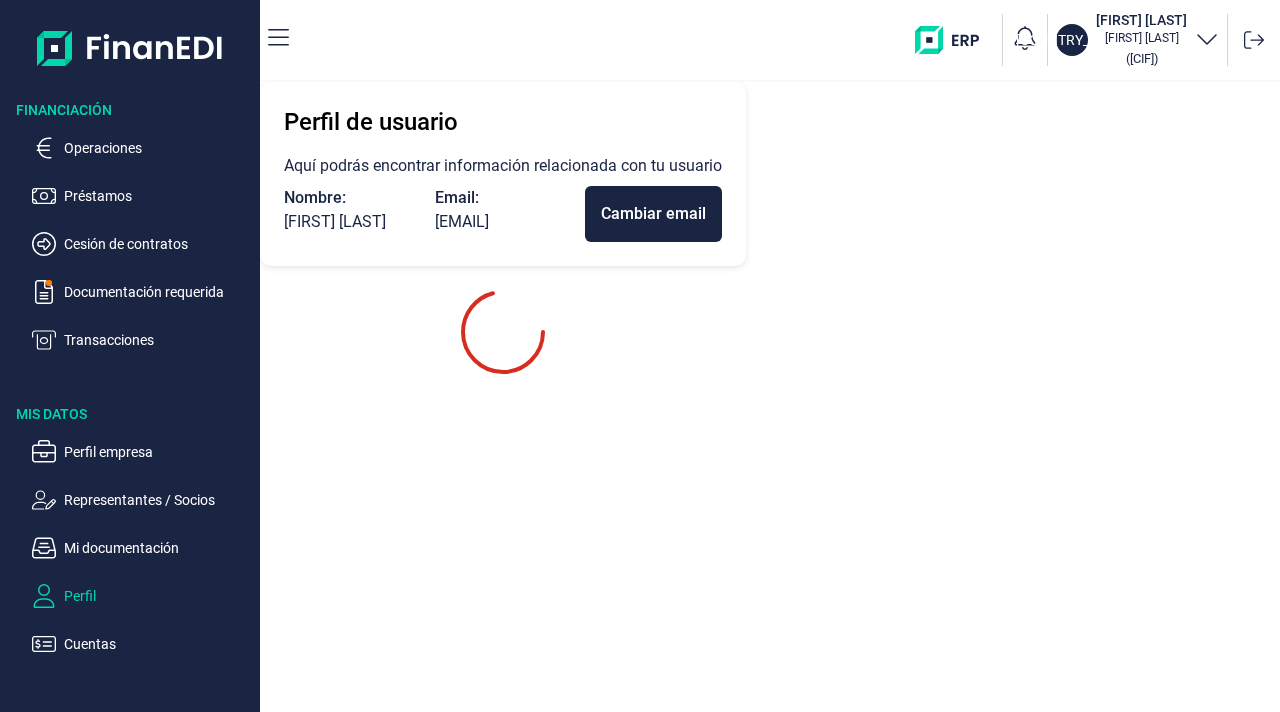 scroll, scrollTop: 0, scrollLeft: 0, axis: both 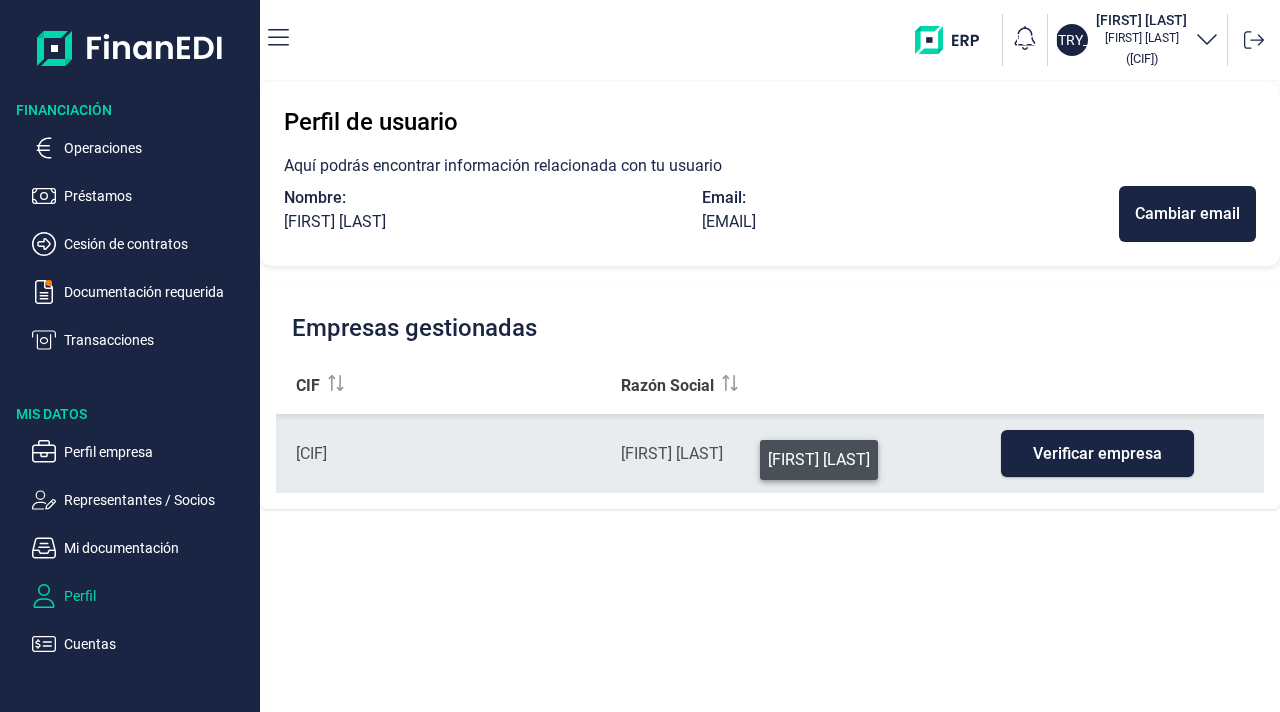 click on "VENANCIO  VALVERDE YUSTE" at bounding box center (769, 454) 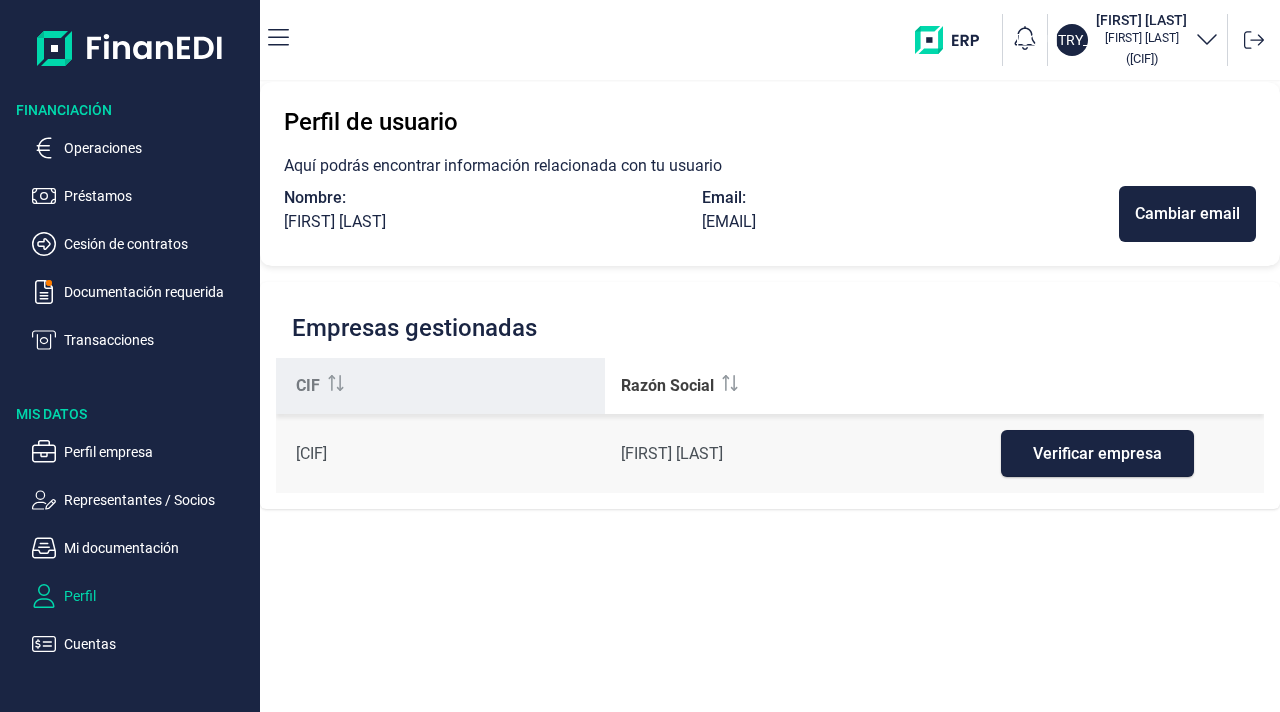 drag, startPoint x: 532, startPoint y: 331, endPoint x: 552, endPoint y: 389, distance: 61.351448 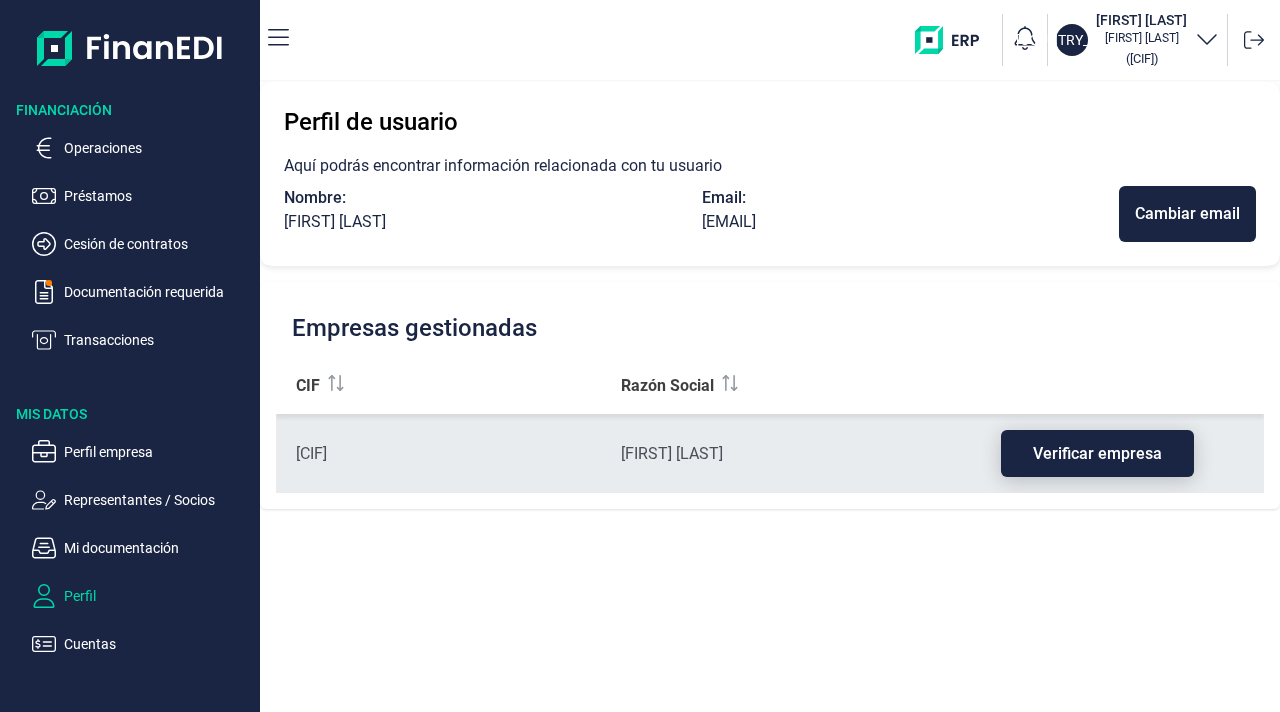 click on "Verificar empresa" at bounding box center (1097, 453) 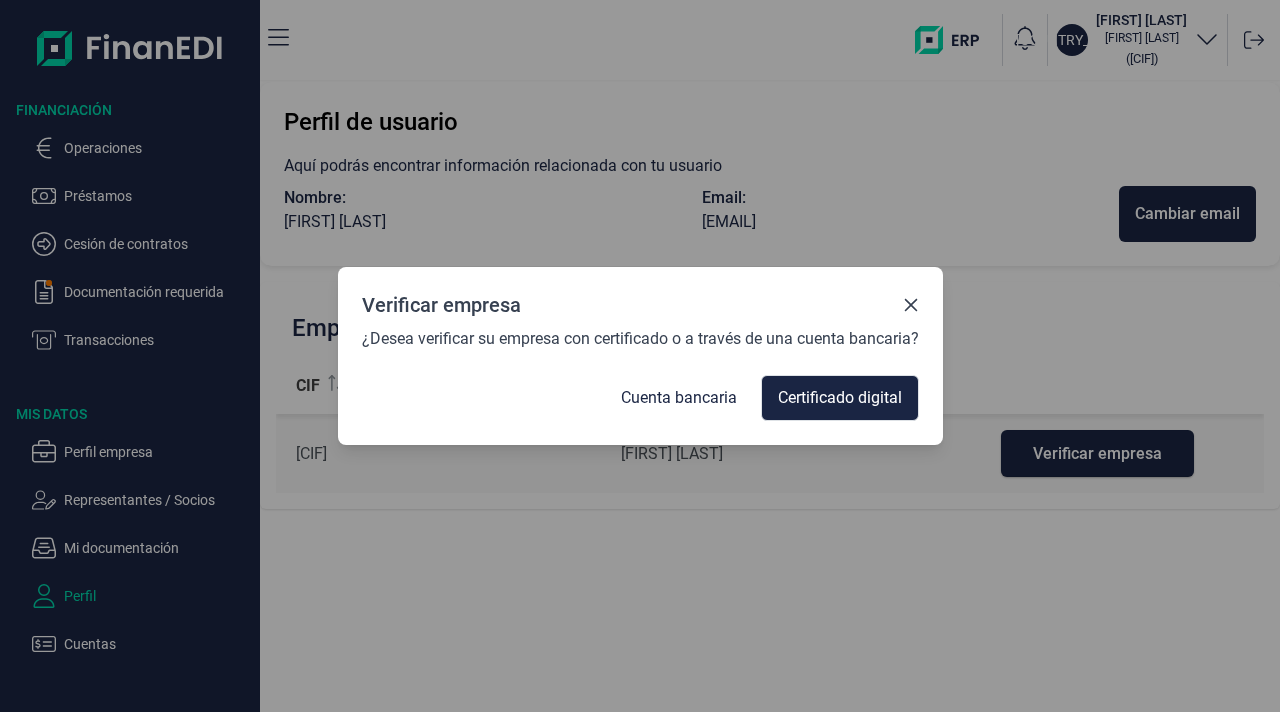 click 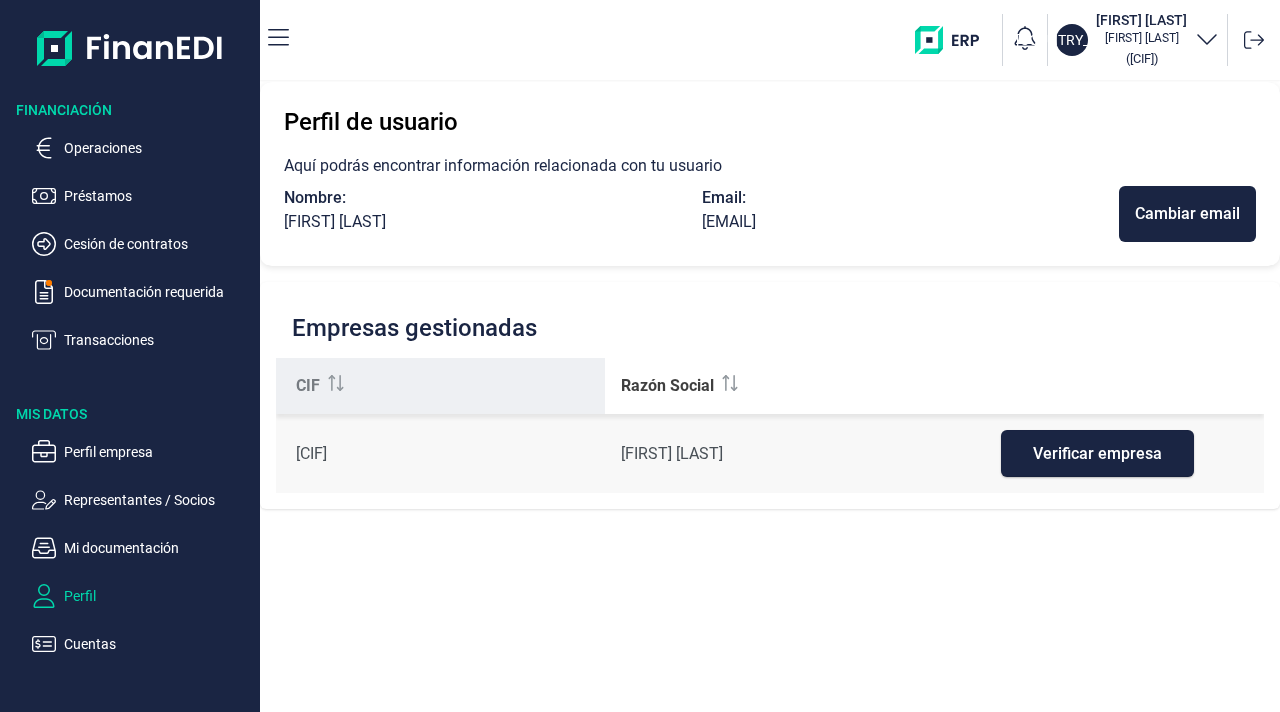 click on "CIF" at bounding box center [443, 386] 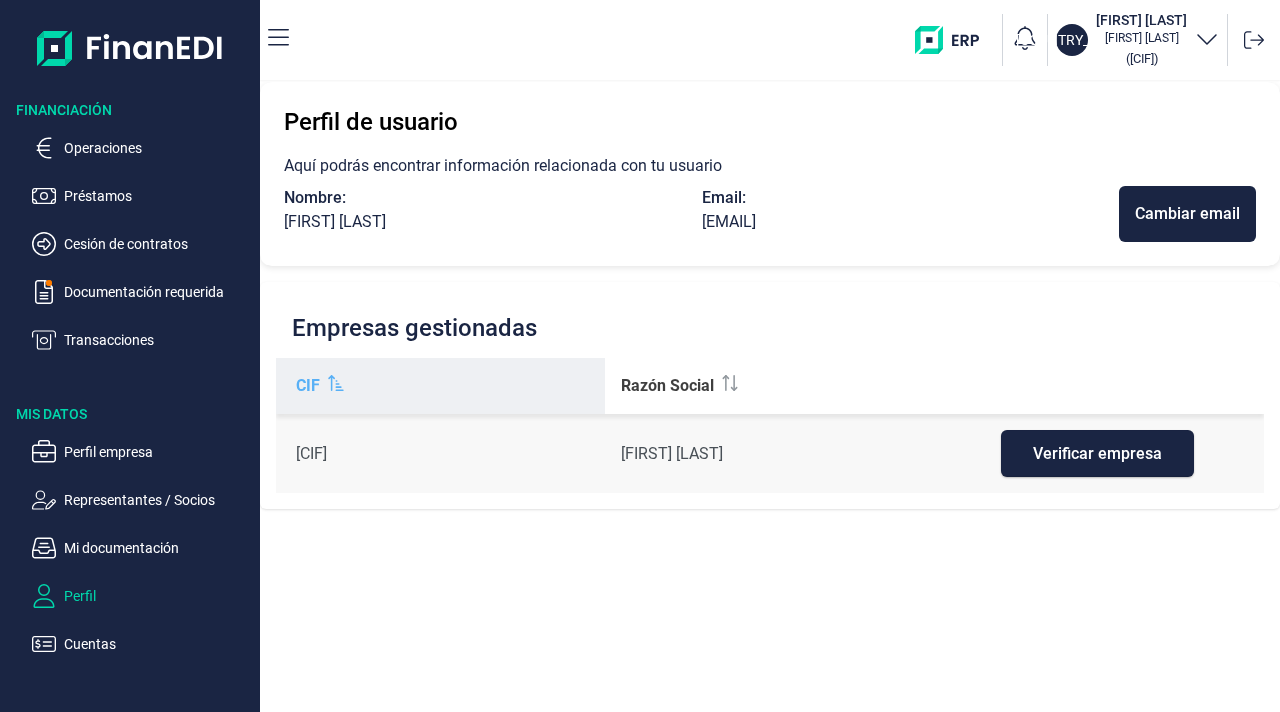 click on "CIF" at bounding box center [443, 386] 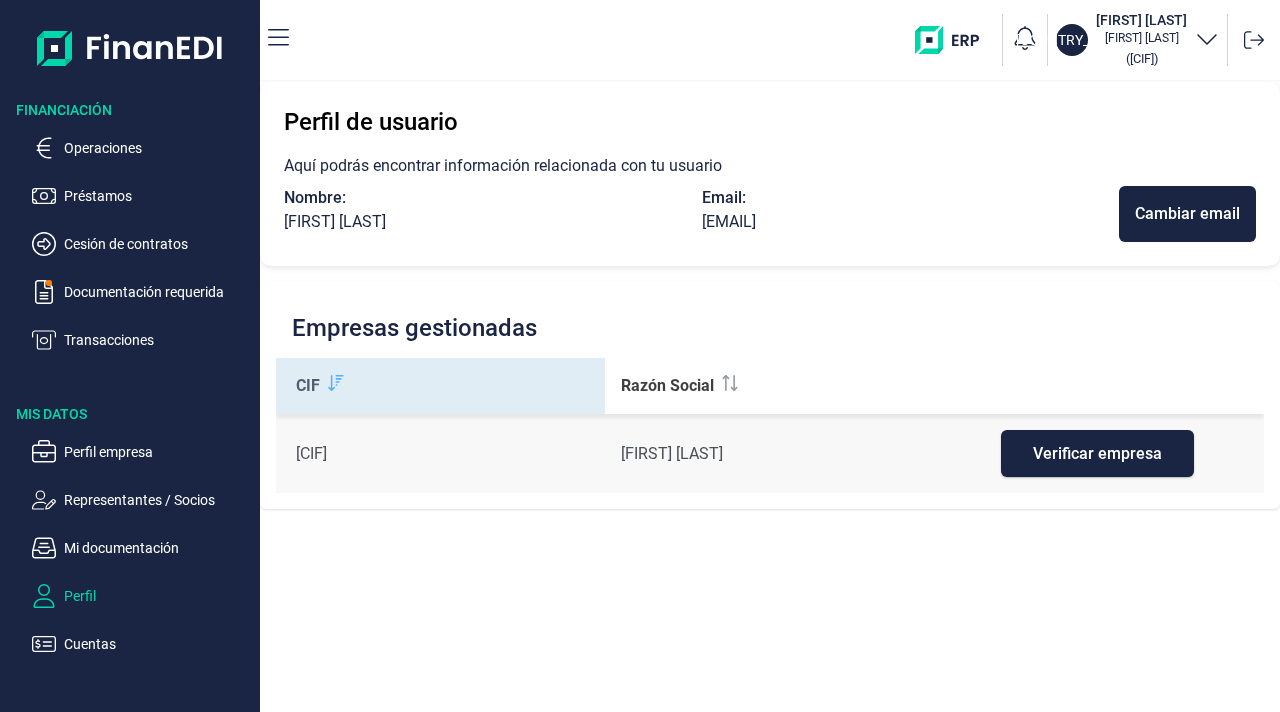 drag, startPoint x: 489, startPoint y: 630, endPoint x: 431, endPoint y: 551, distance: 98.005104 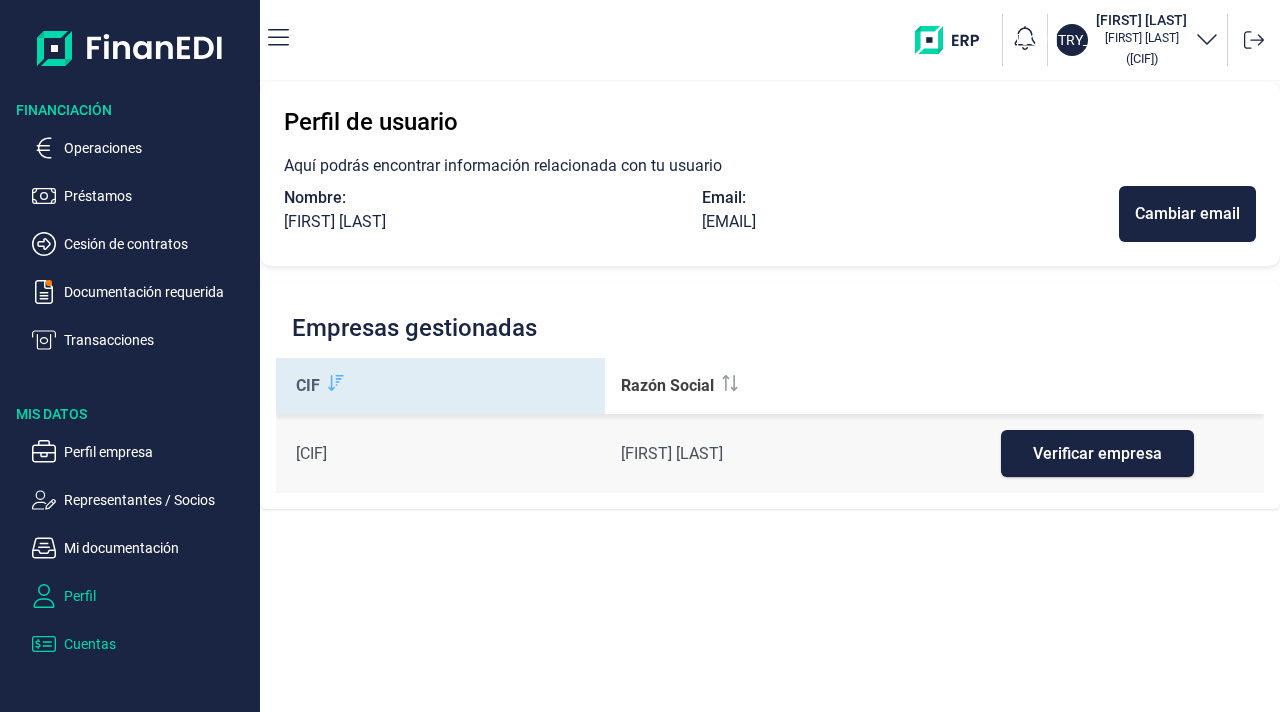 click on "Cuentas" at bounding box center [158, 644] 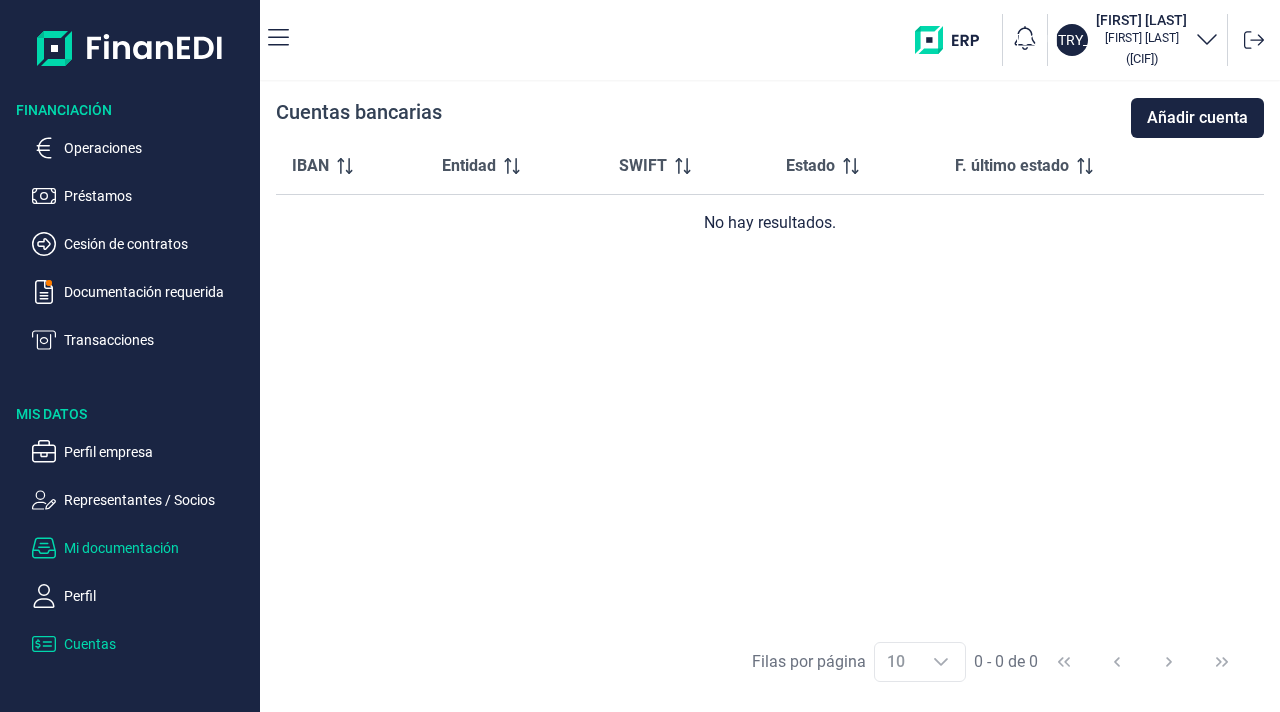 click on "Mi documentación" at bounding box center [158, 548] 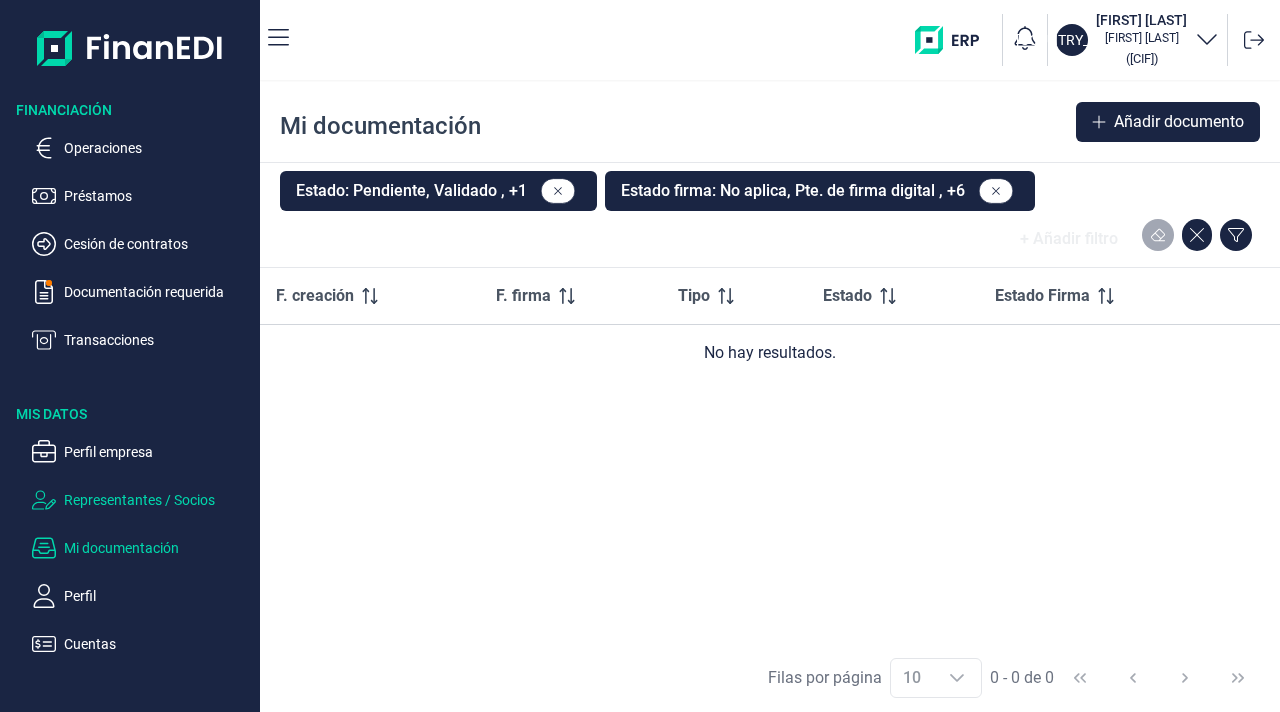 click on "Representantes / Socios" at bounding box center [158, 500] 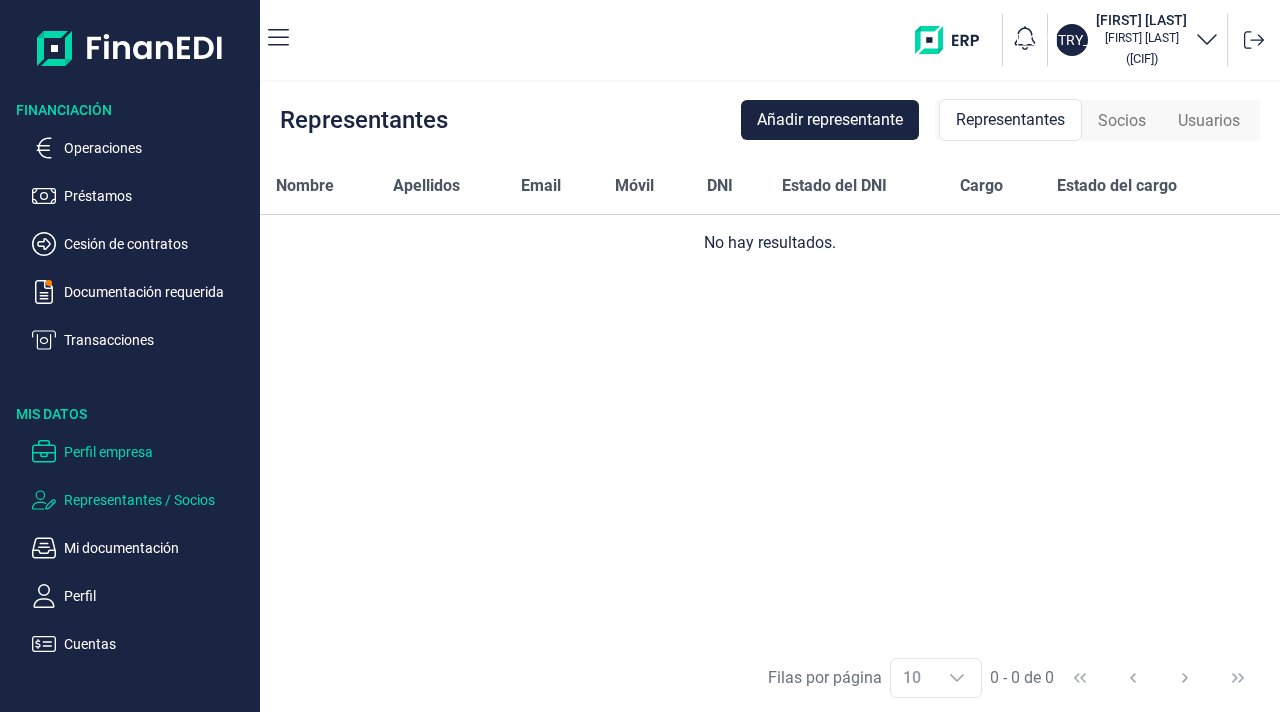 drag, startPoint x: 172, startPoint y: 503, endPoint x: 109, endPoint y: 463, distance: 74.62573 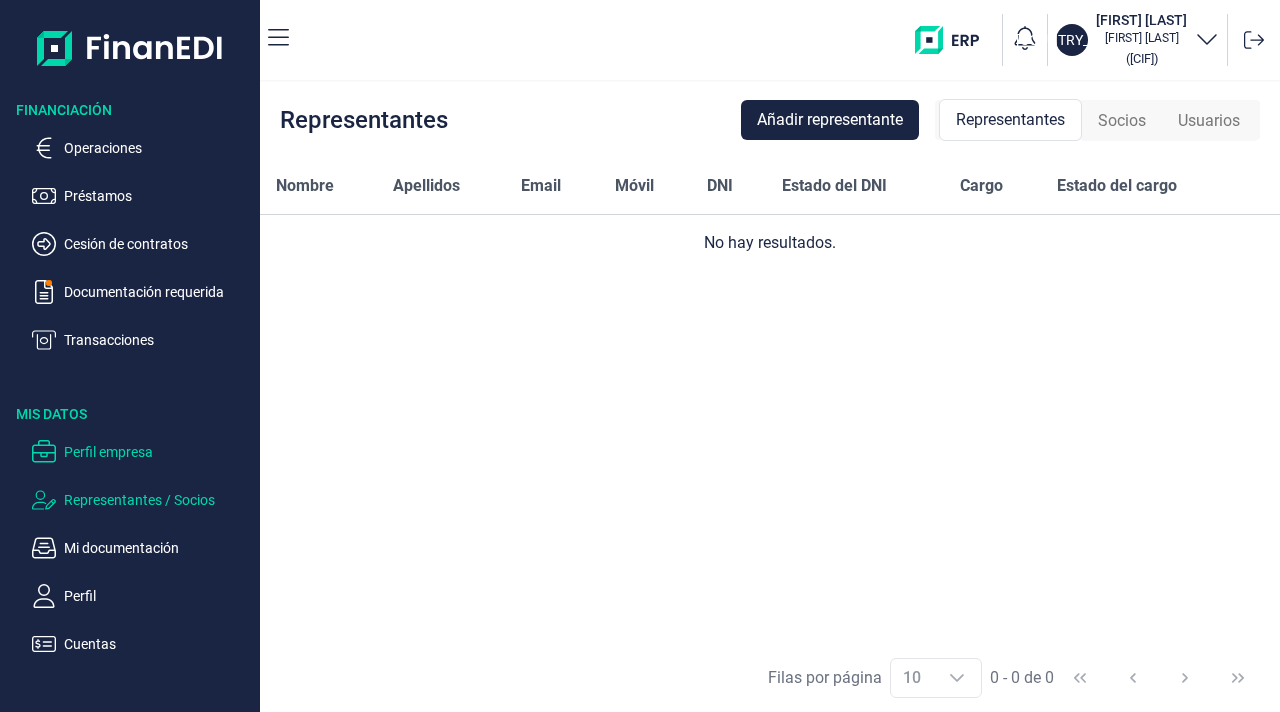 click on "Perfil empresa Representantes / Socios Mi documentación Perfil Cuentas" at bounding box center [130, 540] 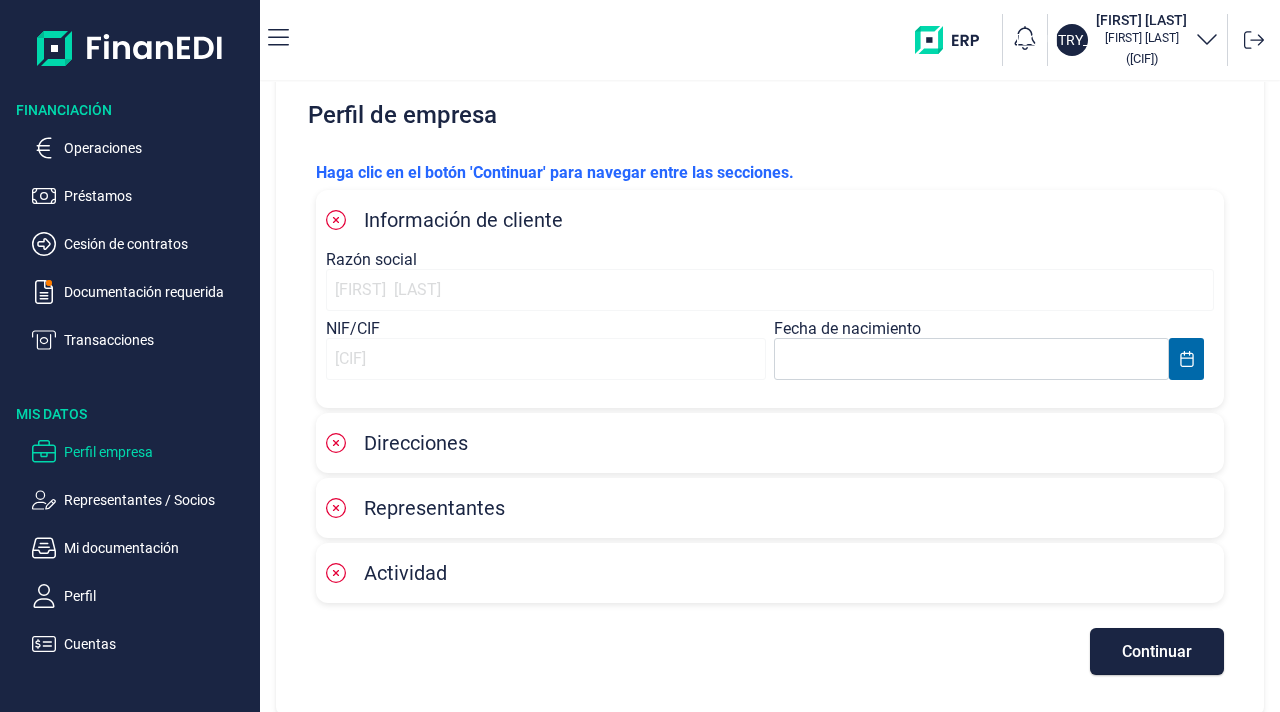 scroll, scrollTop: 38, scrollLeft: 0, axis: vertical 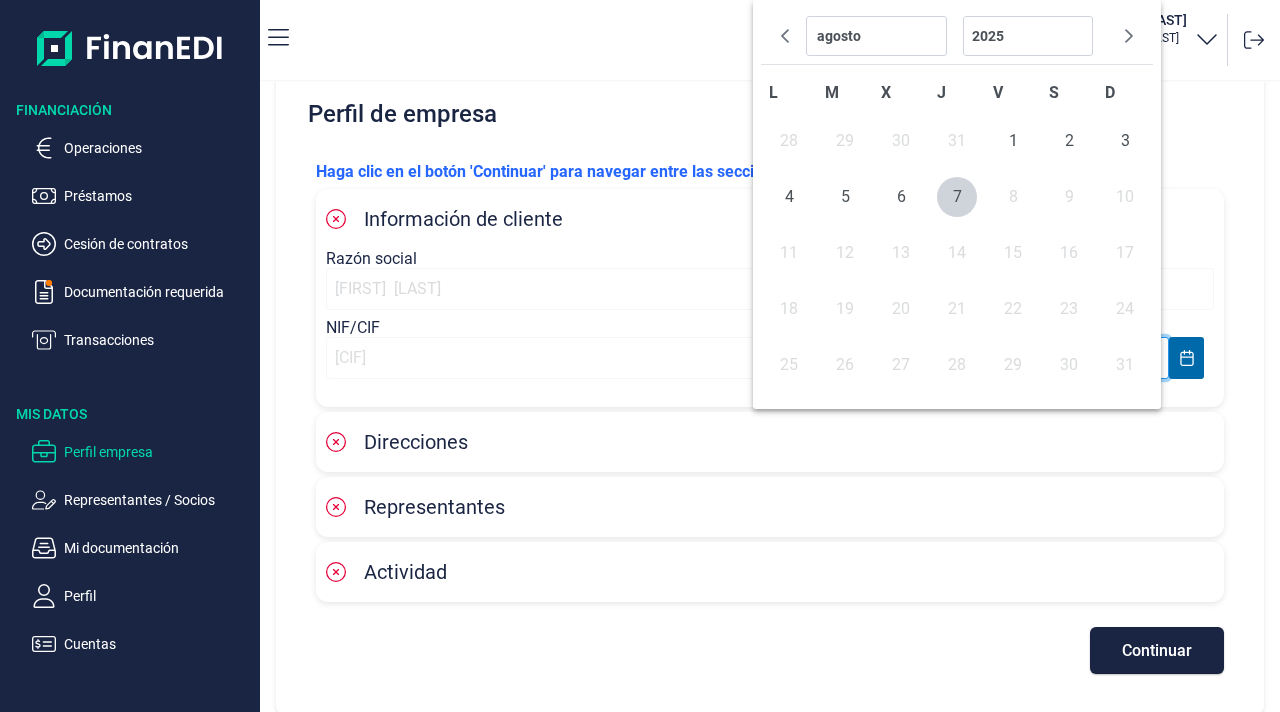 click on "Financiación Operaciones Préstamos Cesión de contratos Documentación requerida Transacciones Mis Datos Perfil empresa Representantes / Socios Mi documentación Perfil Cuentas VE VENANCIO  VALVERDE YUSTE Venancio    Valverde Yuste  ( 03450499Q ) Perfil de empresa Haga clic en el botón 'Continuar' para navegar entre las secciones. Información de cliente   Razón social VENANCIO  VALVERDE YUSTE NIF/CIF 03450499Q Fecha de nacimiento   Direcciones Representantes Actividad Continuar
agosto julio junio mayo abril marzo febrero enero 2025 2024 2023 2022 2021 2020 2019 2018 2017 2016 2015 2014 2013 2012 2011 2010 2009 2008 2007 2006 2005 2004 2003 2002 2001 2000 1999 1998 1997 1996 1995 1994 1993 1992 1991 1990 1989 1988 1987 1986 1985 1984 1983 1982 1981 1980 1979 1978 1977 1976 1975 1974 1973 1972 1971 1970 1969 1968 1967 1966 1965 1964 1963 1962 1961 1960 1959 1958 1957 1956 1955 1954 1953 1952 1951 1950 1949 1948 1947 1946 1945 1944 1943 1942 1941 1940 1939 1938 1937 1936 1935 1934 1933 1932 1931 1930" at bounding box center [640, 356] 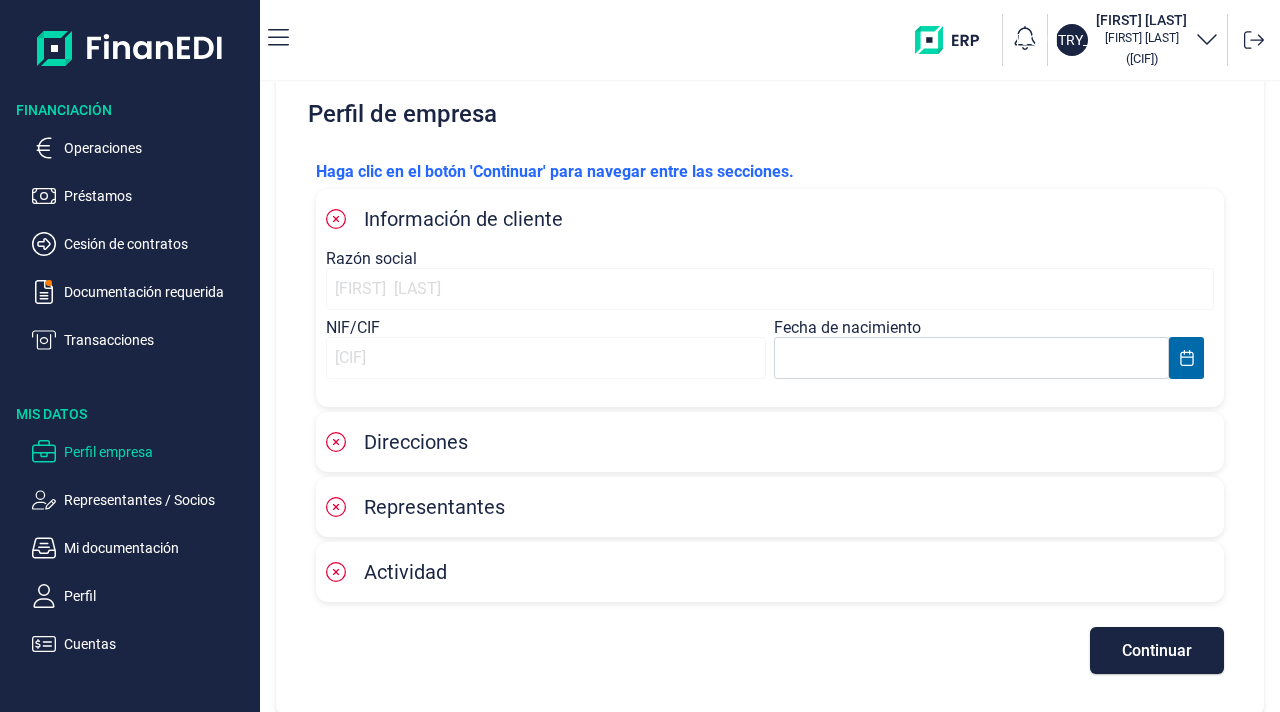 click on "Perfil de empresa Haga clic en el botón 'Continuar' para navegar entre las secciones. Información de cliente   Razón social VENANCIO  VALVERDE YUSTE NIF/CIF 03450499Q Fecha de nacimiento   Direcciones Representantes Actividad Continuar" at bounding box center (770, 387) 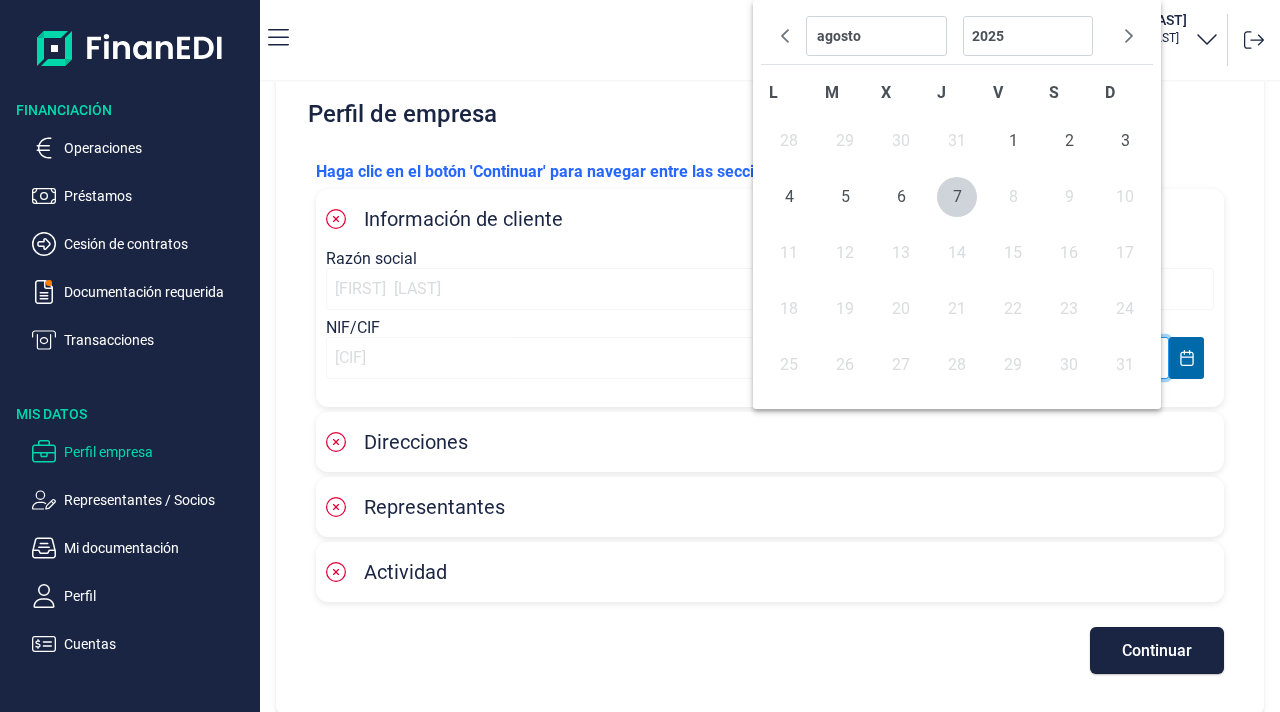 click on "Financiación Operaciones Préstamos Cesión de contratos Documentación requerida Transacciones Mis Datos Perfil empresa Representantes / Socios Mi documentación Perfil Cuentas VE VENANCIO  VALVERDE YUSTE Venancio    Valverde Yuste  ( 03450499Q ) Perfil de empresa Haga clic en el botón 'Continuar' para navegar entre las secciones. Información de cliente   Razón social VENANCIO  VALVERDE YUSTE NIF/CIF 03450499Q Fecha de nacimiento   Direcciones Representantes Actividad Continuar
agosto julio junio mayo abril marzo febrero enero 2025 2024 2023 2022 2021 2020 2019 2018 2017 2016 2015 2014 2013 2012 2011 2010 2009 2008 2007 2006 2005 2004 2003 2002 2001 2000 1999 1998 1997 1996 1995 1994 1993 1992 1991 1990 1989 1988 1987 1986 1985 1984 1983 1982 1981 1980 1979 1978 1977 1976 1975 1974 1973 1972 1971 1970 1969 1968 1967 1966 1965 1964 1963 1962 1961 1960 1959 1958 1957 1956 1955 1954 1953 1952 1951 1950 1949 1948 1947 1946 1945 1944 1943 1942 1941 1940 1939 1938 1937 1936 1935 1934 1933 1932 1931 1930" at bounding box center [640, 356] 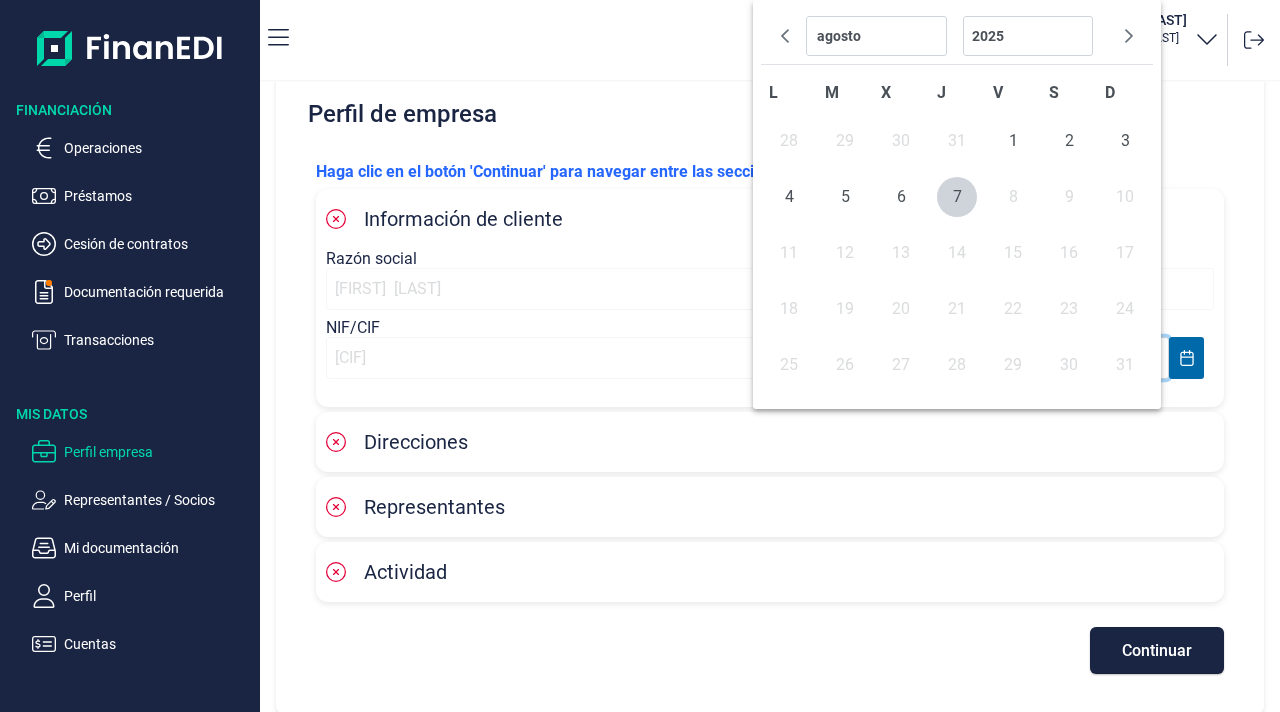 click on "Perfil de empresa" at bounding box center [770, 114] 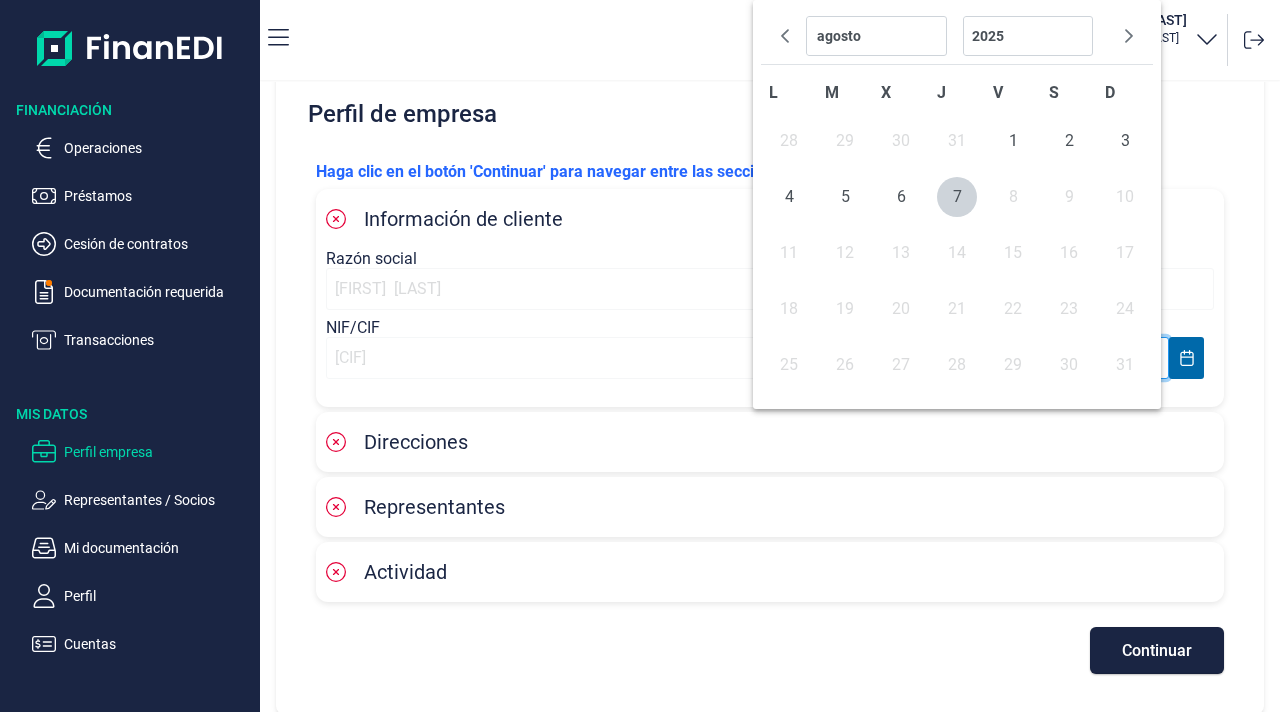click on "Financiación Operaciones Préstamos Cesión de contratos Documentación requerida Transacciones Mis Datos Perfil empresa Representantes / Socios Mi documentación Perfil Cuentas VE VENANCIO  VALVERDE YUSTE Venancio    Valverde Yuste  ( 03450499Q ) Perfil de empresa Haga clic en el botón 'Continuar' para navegar entre las secciones. Información de cliente   Razón social VENANCIO  VALVERDE YUSTE NIF/CIF 03450499Q Fecha de nacimiento   Direcciones Representantes Actividad Continuar
agosto julio junio mayo abril marzo febrero enero 2025 2024 2023 2022 2021 2020 2019 2018 2017 2016 2015 2014 2013 2012 2011 2010 2009 2008 2007 2006 2005 2004 2003 2002 2001 2000 1999 1998 1997 1996 1995 1994 1993 1992 1991 1990 1989 1988 1987 1986 1985 1984 1983 1982 1981 1980 1979 1978 1977 1976 1975 1974 1973 1972 1971 1970 1969 1968 1967 1966 1965 1964 1963 1962 1961 1960 1959 1958 1957 1956 1955 1954 1953 1952 1951 1950 1949 1948 1947 1946 1945 1944 1943 1942 1941 1940 1939 1938 1937 1936 1935 1934 1933 1932 1931 1930" at bounding box center (640, 356) 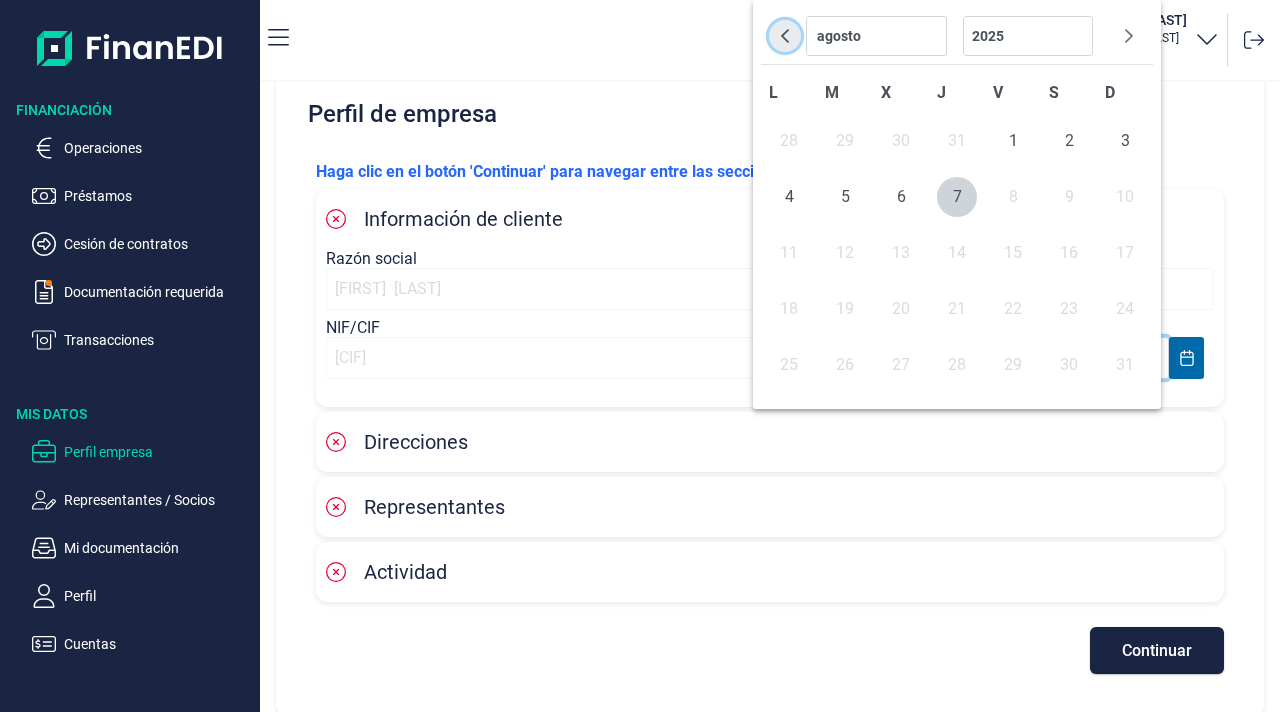 click at bounding box center (785, 36) 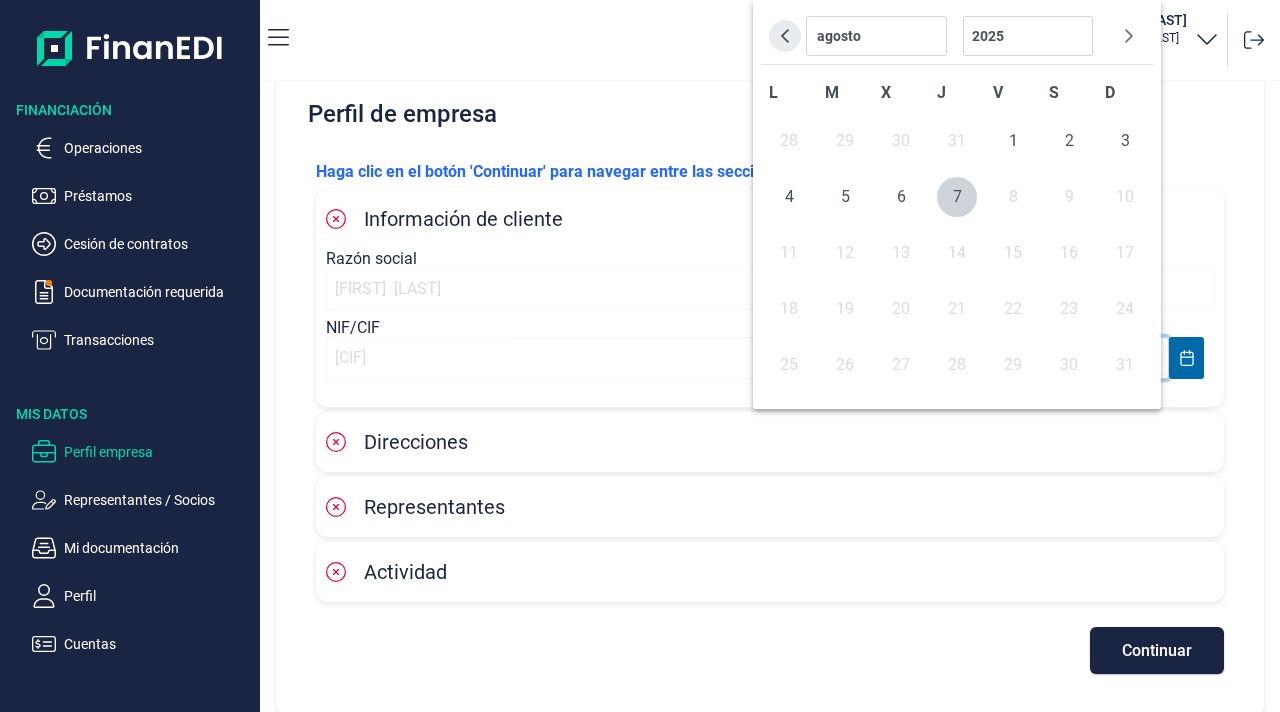 select on "6" 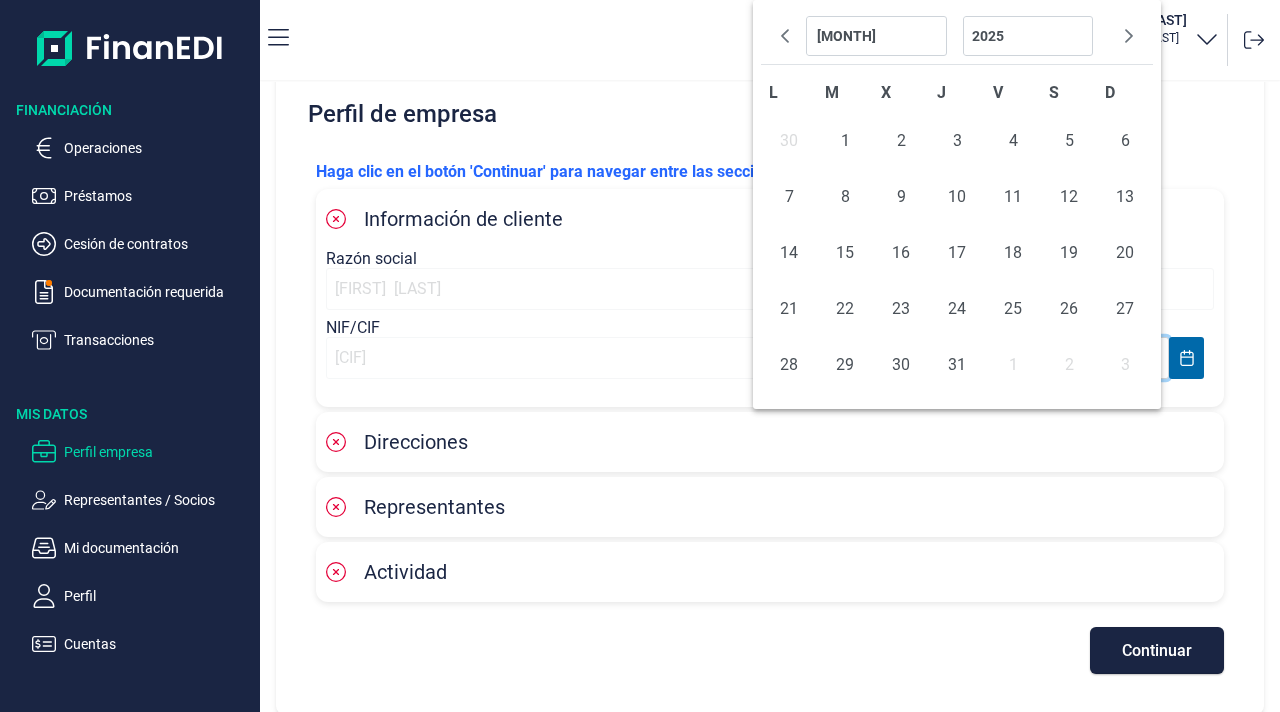 click at bounding box center [785, 36] 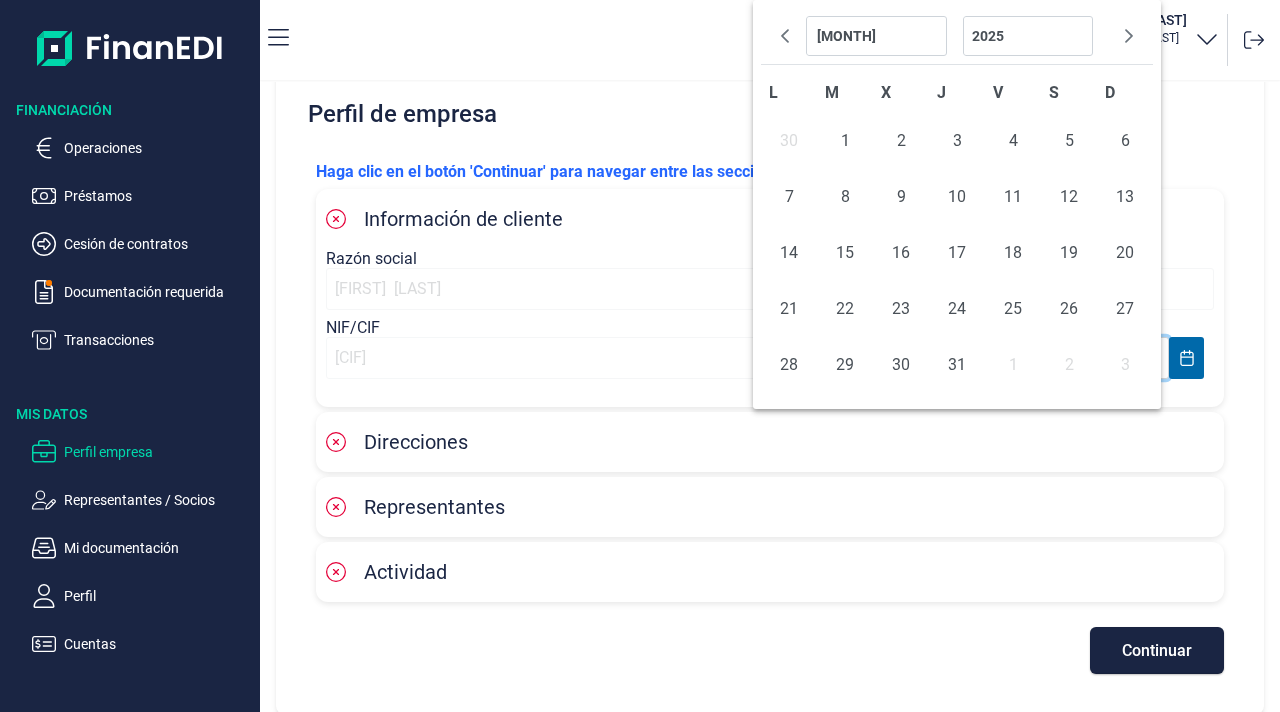 select on "5" 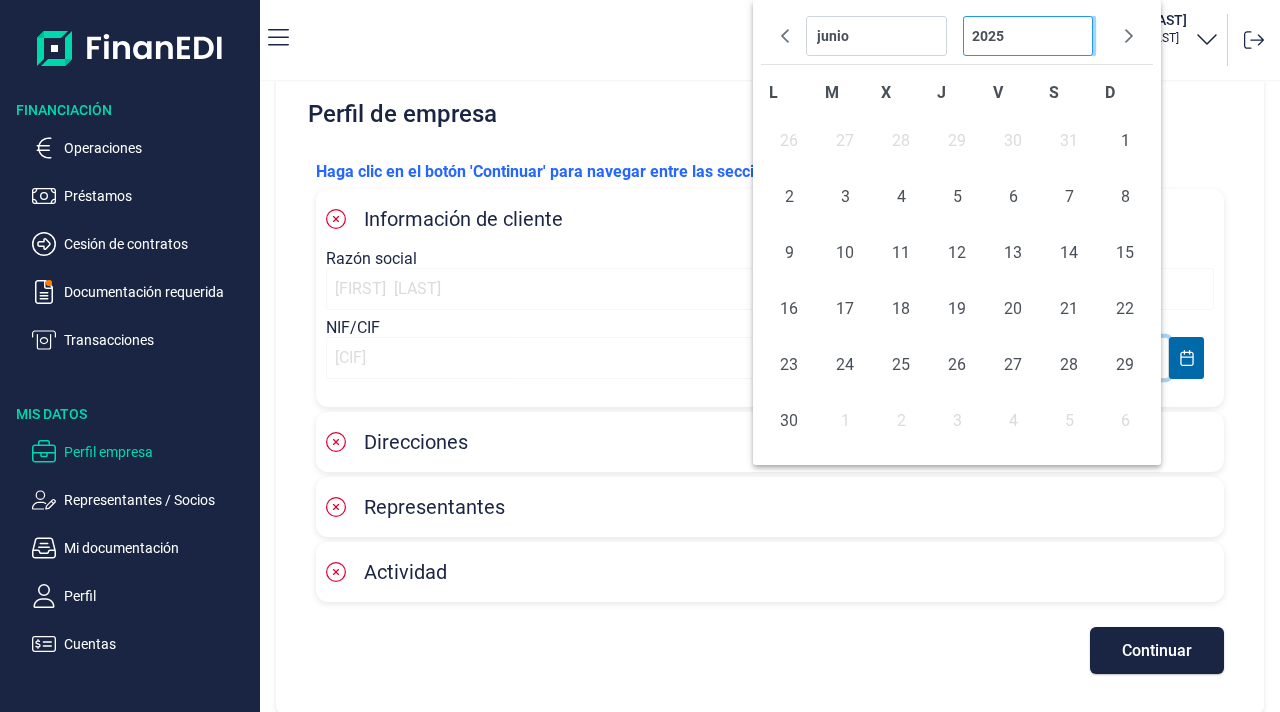click on "2025 2024 2023 2022 2021 2020 2019 2018 2017 2016 2015 2014 2013 2012 2011 2010 2009 2008 2007 2006 2005 2004 2003 2002 2001 2000 1999 1998 1997 1996 1995 1994 1993 1992 1991 1990 1989 1988 1987 1986 1985 1984 1983 1982 1981 1980 1979 1978 1977 1976 1975 1974 1973 1972 1971 1970 1969 1968 1967 1966 1965 1964 1963 1962 1961 1960 1959 1958 1957 1956 1955 1954 1953 1952 1951 1950 1949 1948 1947 1946 1945 1944 1943 1942 1941 1940 1939 1938 1937 1936 1935 1934 1933 1932 1931 1930 1929 1928 1927 1926 1925 1924 1923 1922 1921 1920 1919 1918 1917 1916 1915 1914 1913 1912 1911 1910 1909 1908 1907 1906 1905 1904 1903 1902 1901 1900 1899 1898 1897 1896 1895 1894 1893 1892 1891 1890" at bounding box center (1028, 36) 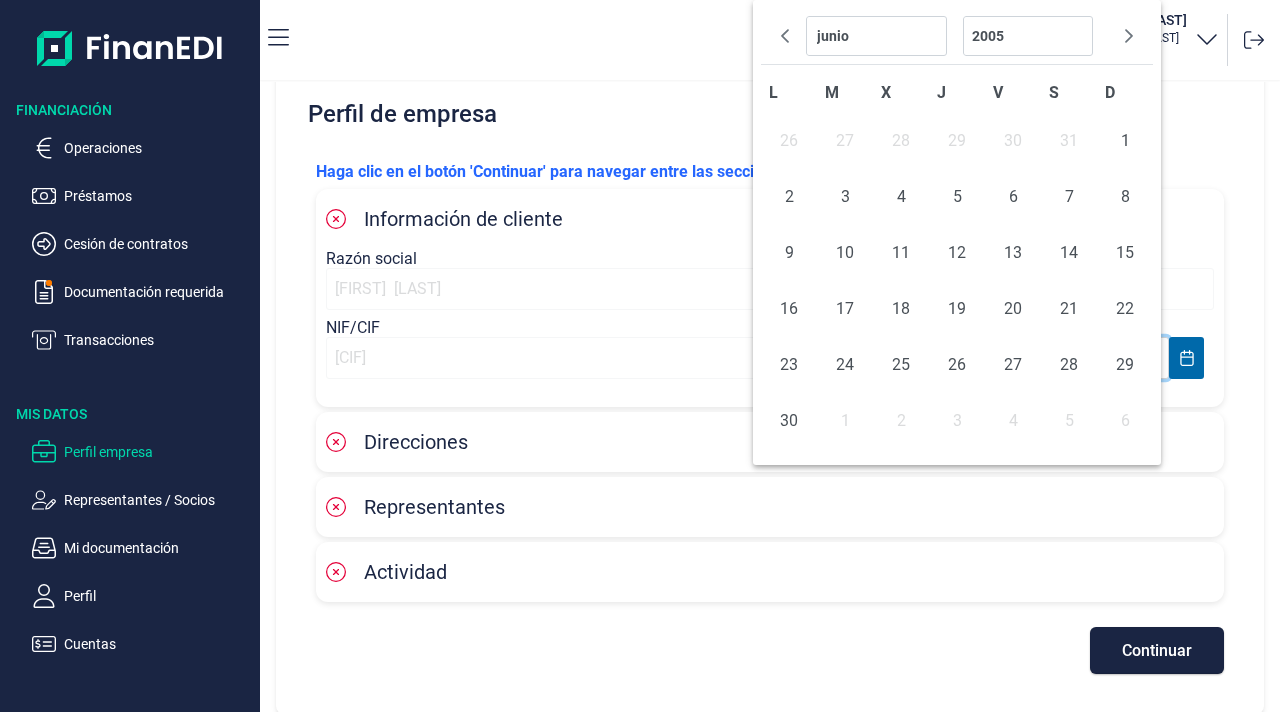 select on "5" 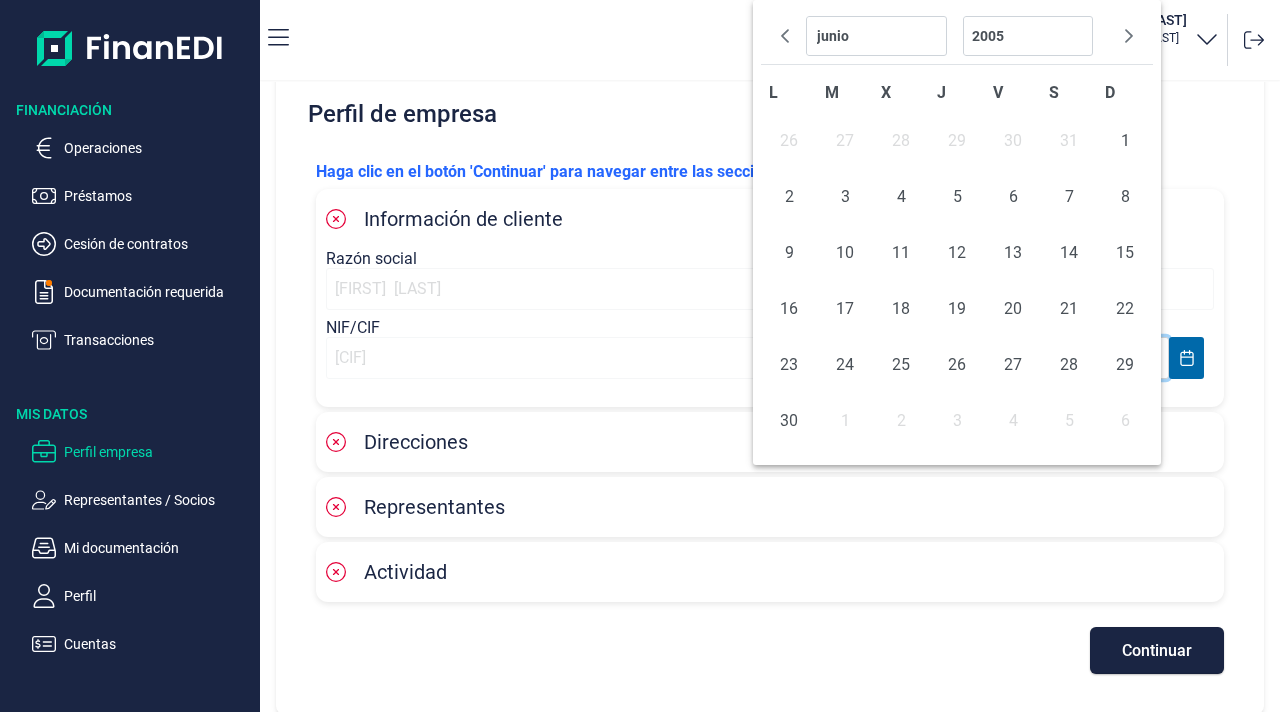 select on "2005" 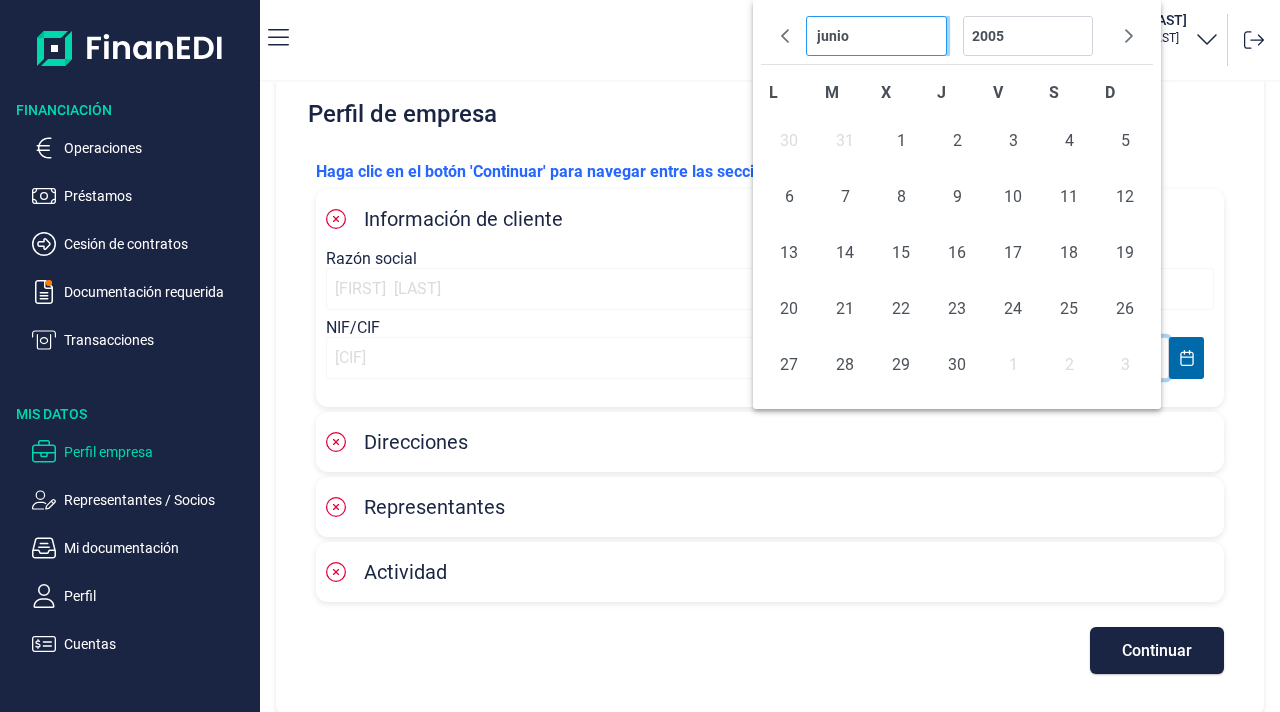 click on "diciembre noviembre octubre septiembre agosto julio junio mayo abril marzo febrero enero" at bounding box center [876, 36] 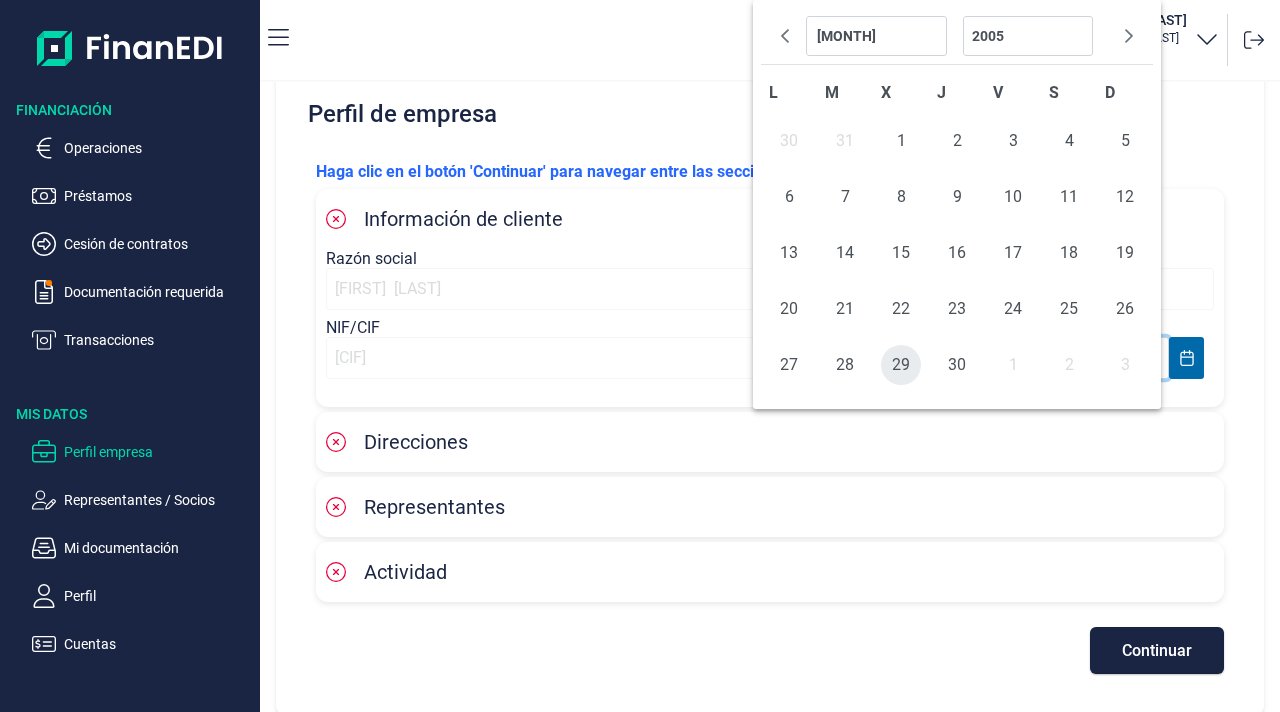 select on "0" 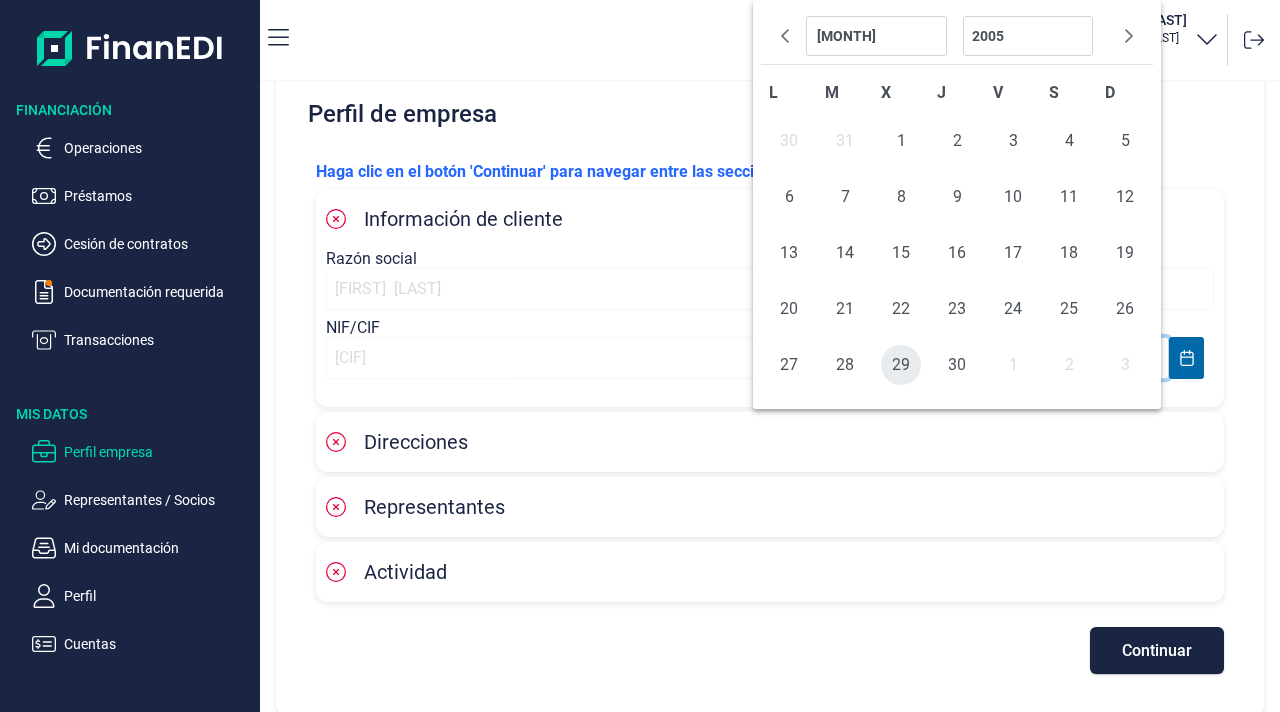 select on "2005" 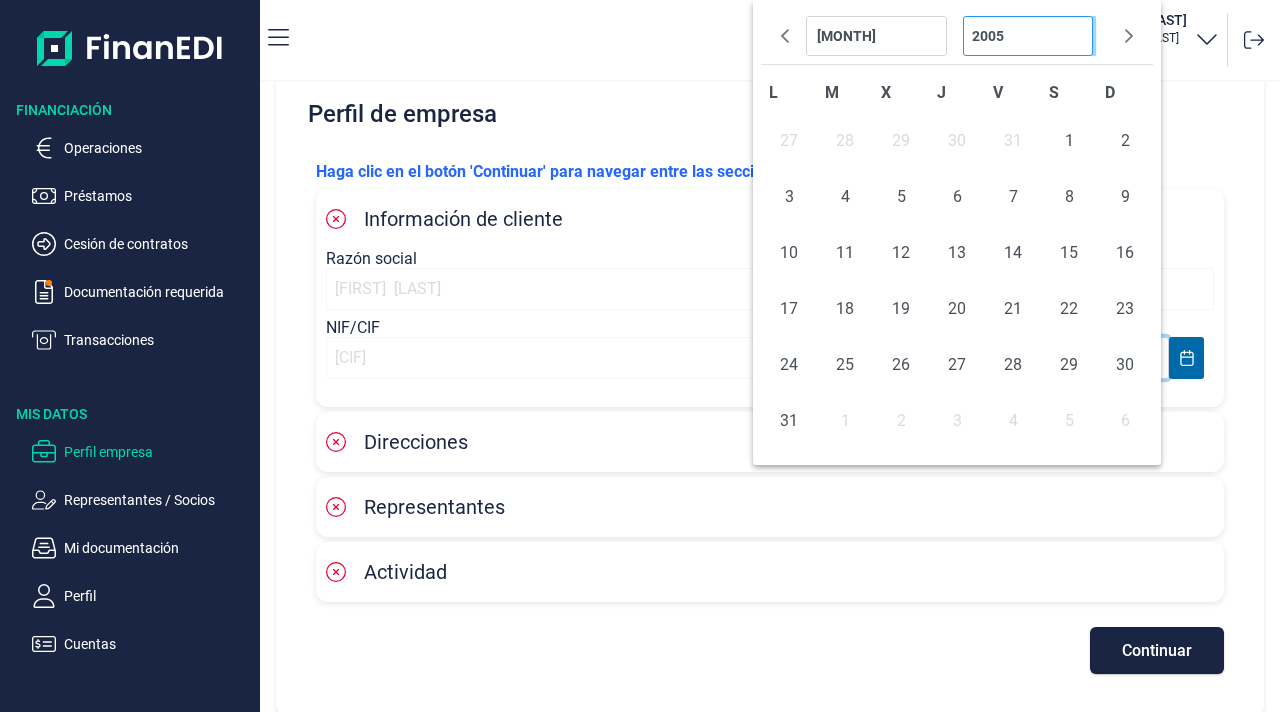 click on "2025 2024 2023 2022 2021 2020 2019 2018 2017 2016 2015 2014 2013 2012 2011 2010 2009 2008 2007 2006 2005 2004 2003 2002 2001 2000 1999 1998 1997 1996 1995 1994 1993 1992 1991 1990 1989 1988 1987 1986 1985 1984 1983 1982 1981 1980 1979 1978 1977 1976 1975 1974 1973 1972 1971 1970 1969 1968 1967 1966 1965 1964 1963 1962 1961 1960 1959 1958 1957 1956 1955 1954 1953 1952 1951 1950 1949 1948 1947 1946 1945 1944 1943 1942 1941 1940 1939 1938 1937 1936 1935 1934 1933 1932 1931 1930 1929 1928 1927 1926 1925 1924 1923 1922 1921 1920 1919 1918 1917 1916 1915 1914 1913 1912 1911 1910 1909 1908 1907 1906 1905 1904 1903 1902 1901 1900 1899 1898 1897 1896 1895 1894 1893 1892 1891 1890" at bounding box center [1028, 36] 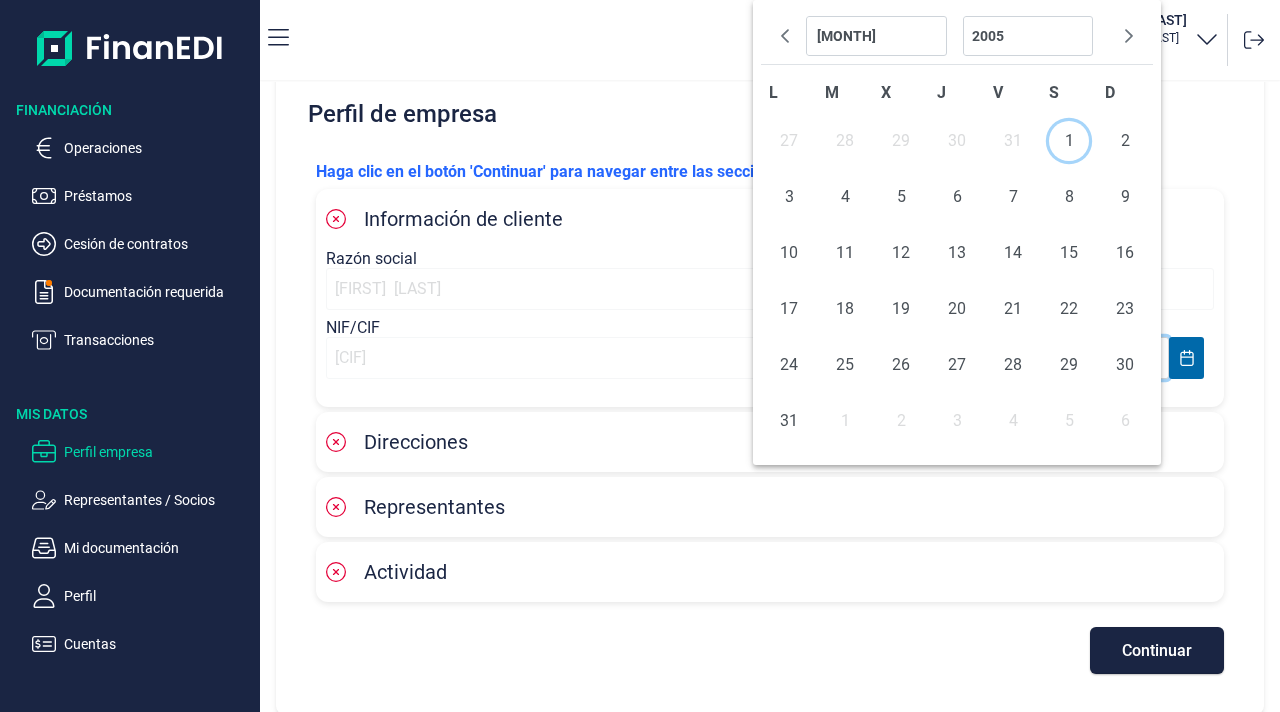 drag, startPoint x: 1058, startPoint y: 135, endPoint x: 1055, endPoint y: 163, distance: 28.160255 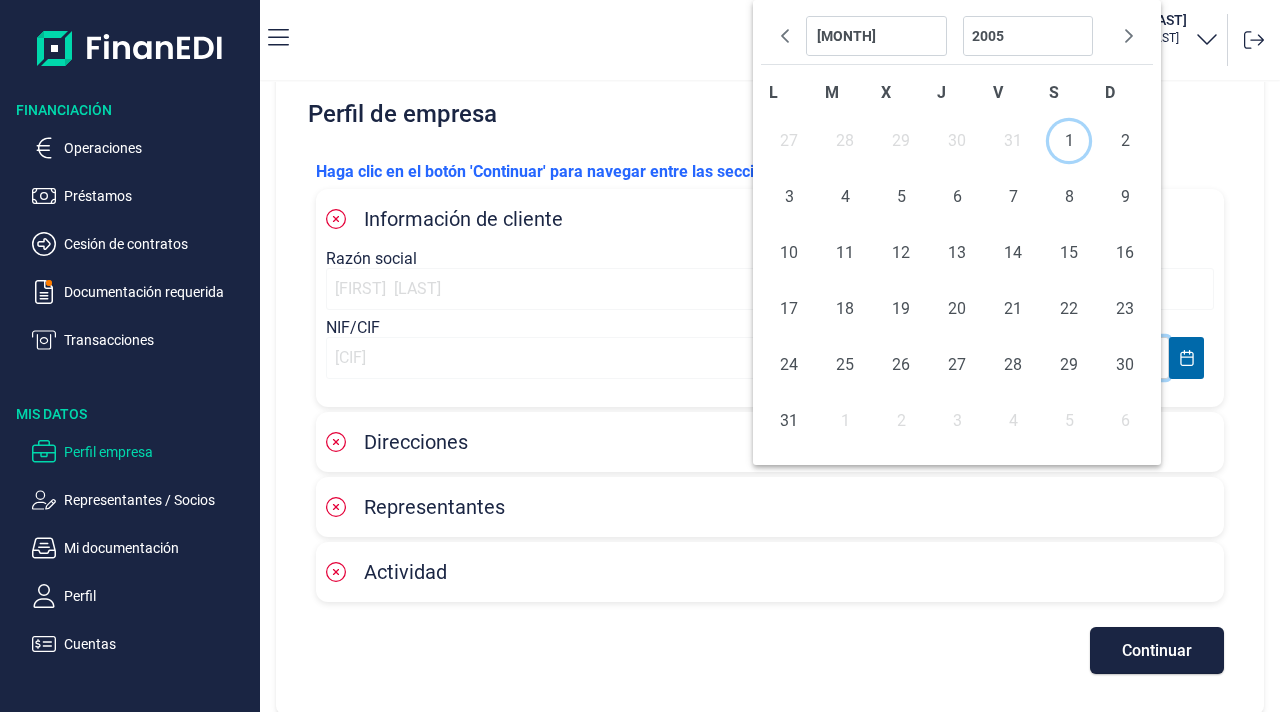 click on "1" at bounding box center [1069, 141] 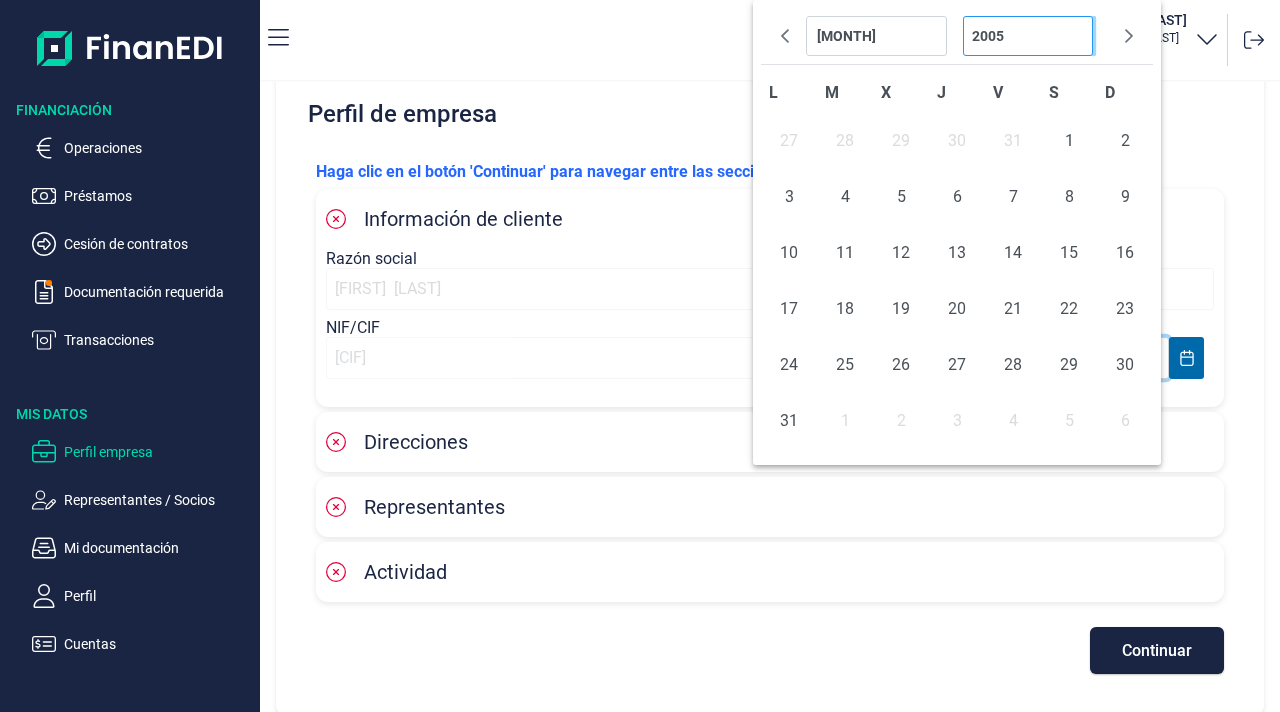 click on "2025 2024 2023 2022 2021 2020 2019 2018 2017 2016 2015 2014 2013 2012 2011 2010 2009 2008 2007 2006 2005 2004 2003 2002 2001 2000 1999 1998 1997 1996 1995 1994 1993 1992 1991 1990 1989 1988 1987 1986 1985 1984 1983 1982 1981 1980 1979 1978 1977 1976 1975 1974 1973 1972 1971 1970 1969 1968 1967 1966 1965 1964 1963 1962 1961 1960 1959 1958 1957 1956 1955 1954 1953 1952 1951 1950 1949 1948 1947 1946 1945 1944 1943 1942 1941 1940 1939 1938 1937 1936 1935 1934 1933 1932 1931 1930 1929 1928 1927 1926 1925 1924 1923 1922 1921 1920 1919 1918 1917 1916 1915 1914 1913 1912 1911 1910 1909 1908 1907 1906 1905 1904 1903 1902 1901 1900 1899 1898 1897 1896 1895 1894 1893 1892 1891 1890" at bounding box center (1028, 36) 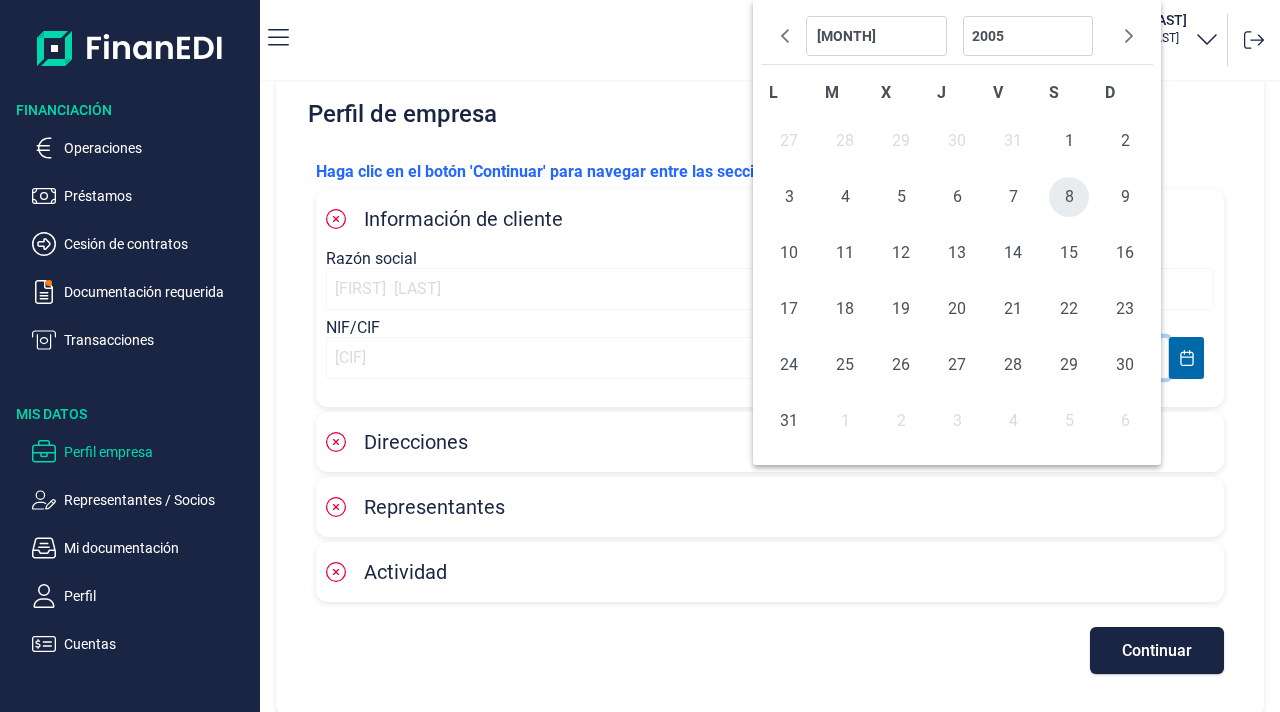 select on "0" 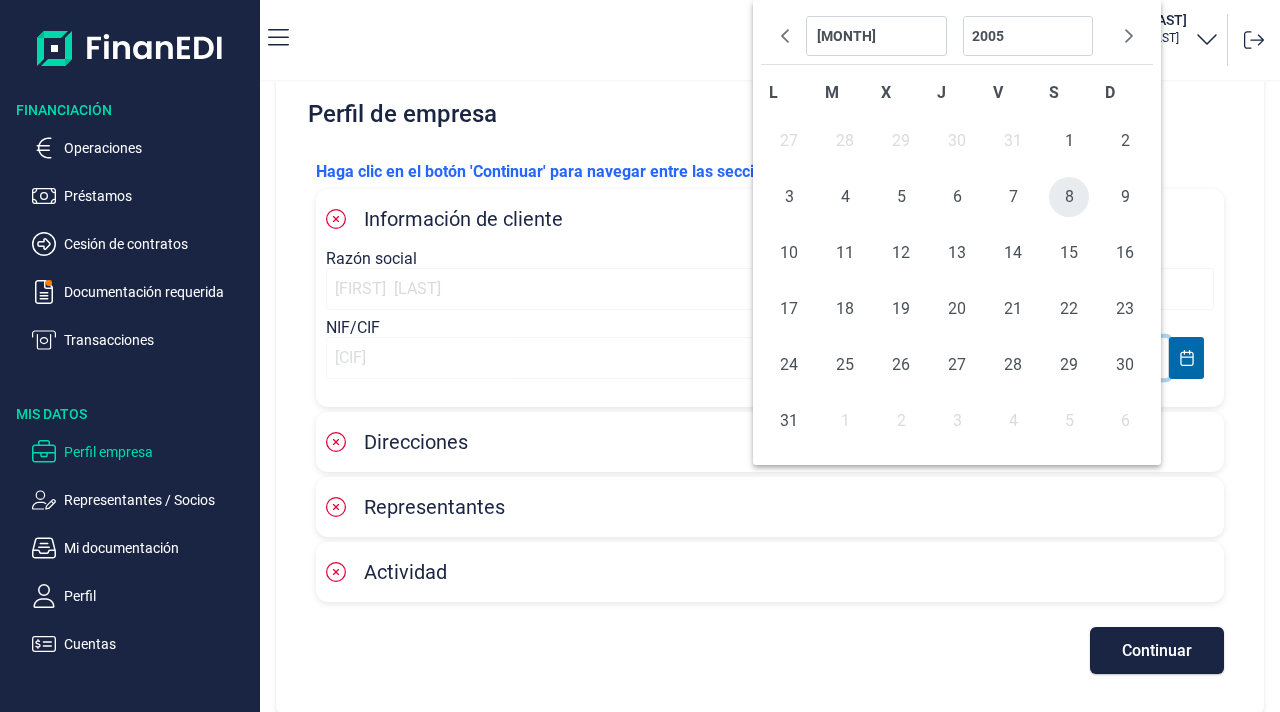 select on "2019" 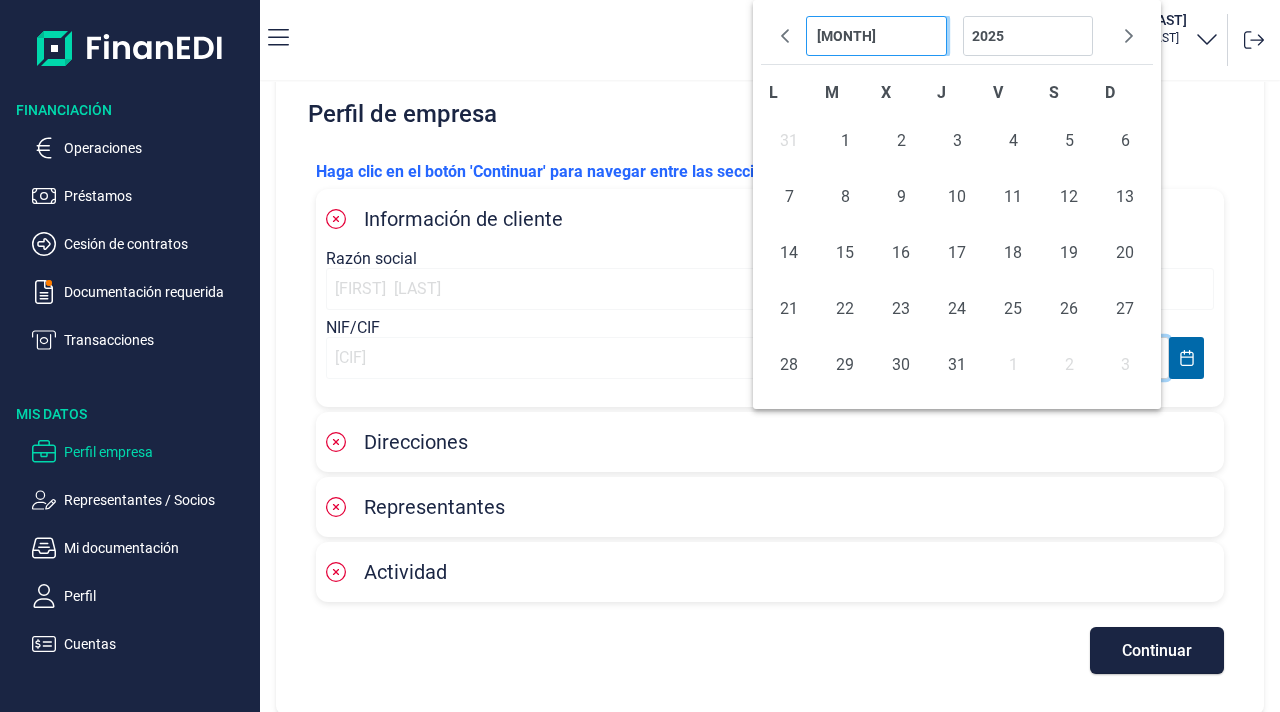 click on "diciembre noviembre octubre septiembre agosto julio junio mayo abril marzo febrero enero" at bounding box center (876, 36) 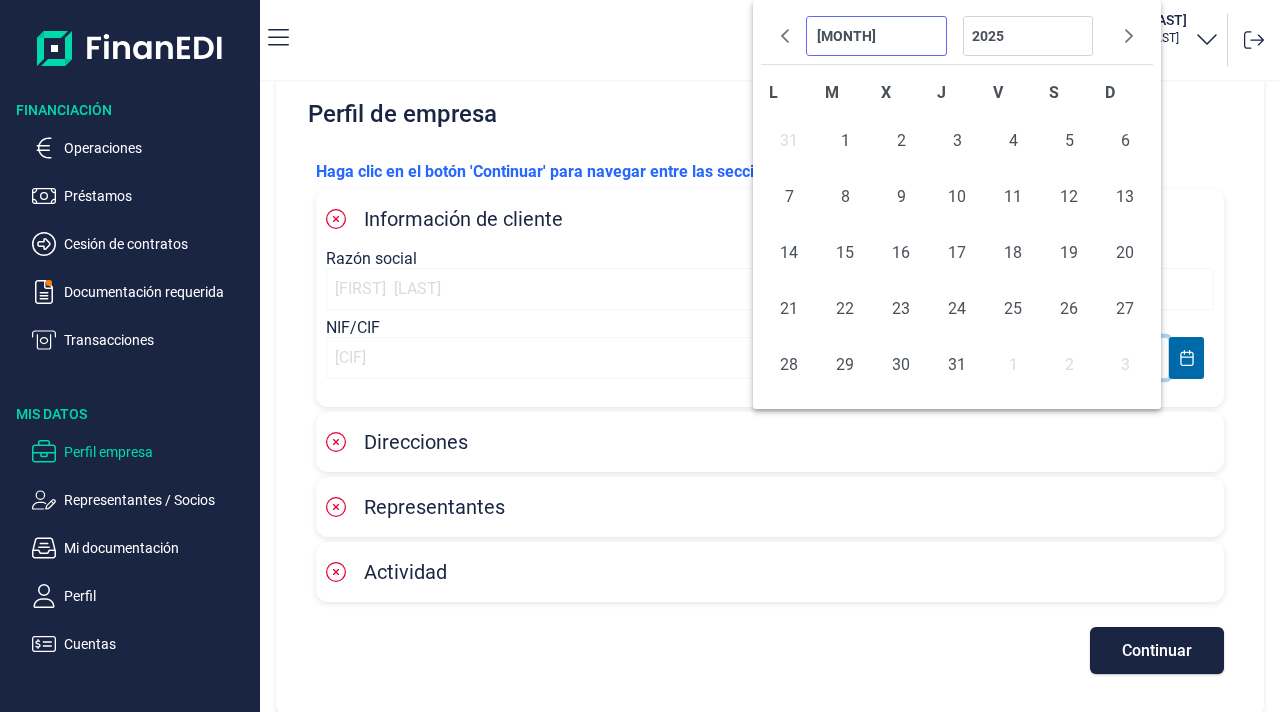 select on "6" 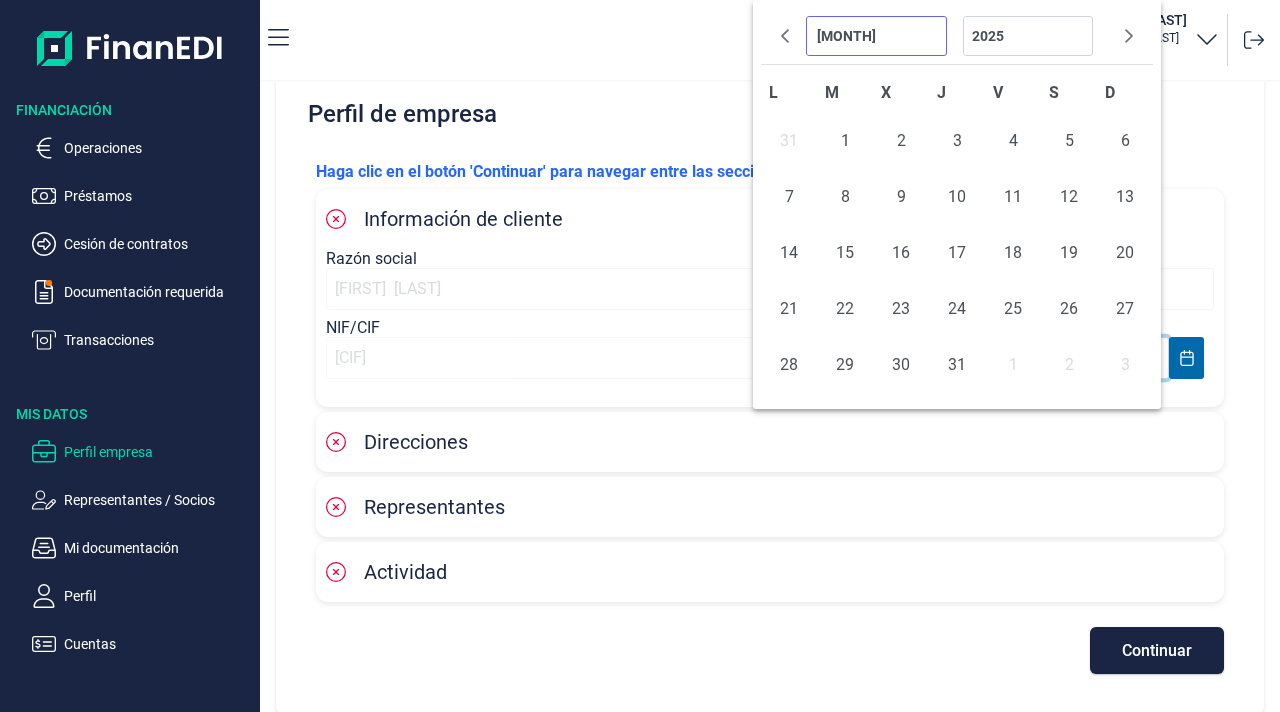 select on "2019" 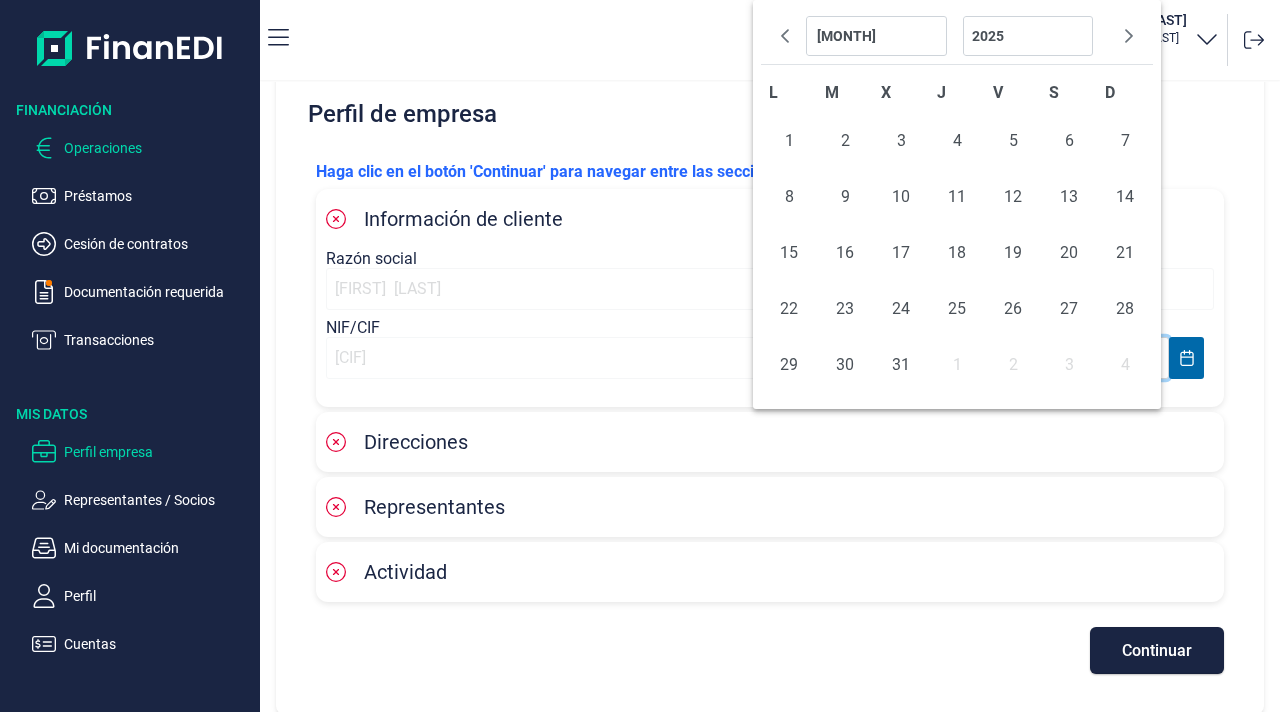 click on "Operaciones" at bounding box center [158, 148] 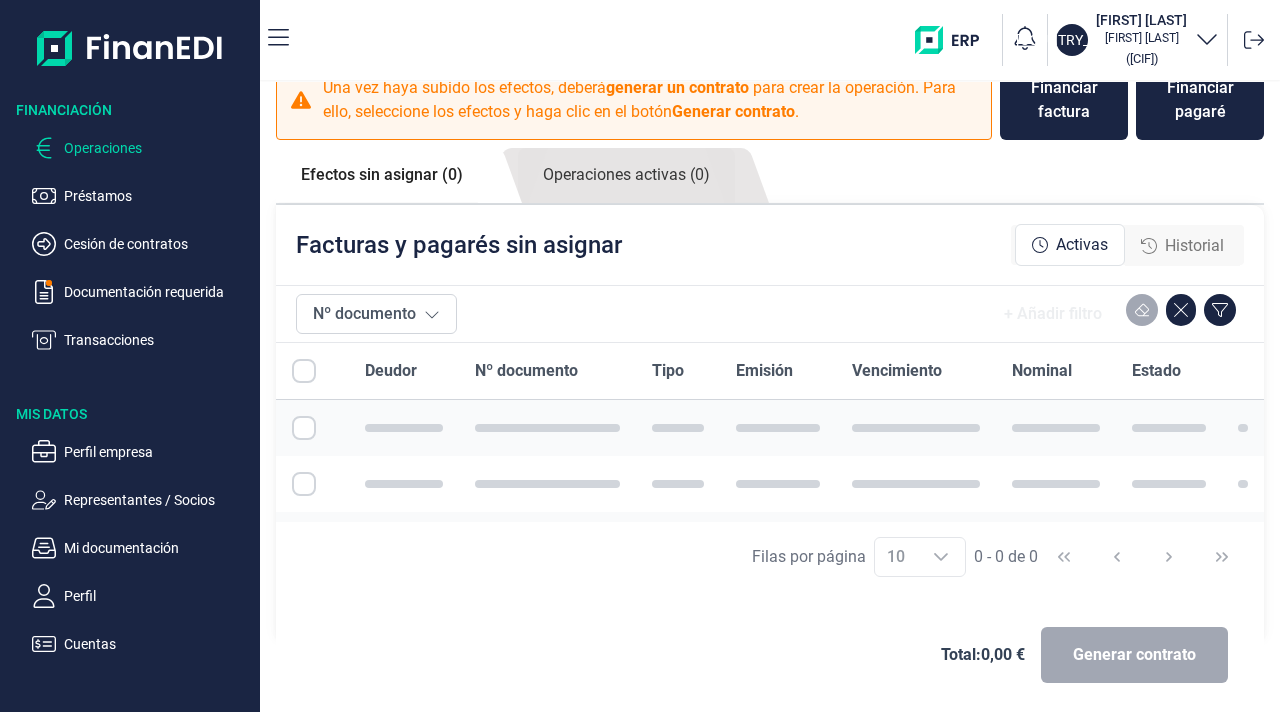 scroll, scrollTop: 0, scrollLeft: 0, axis: both 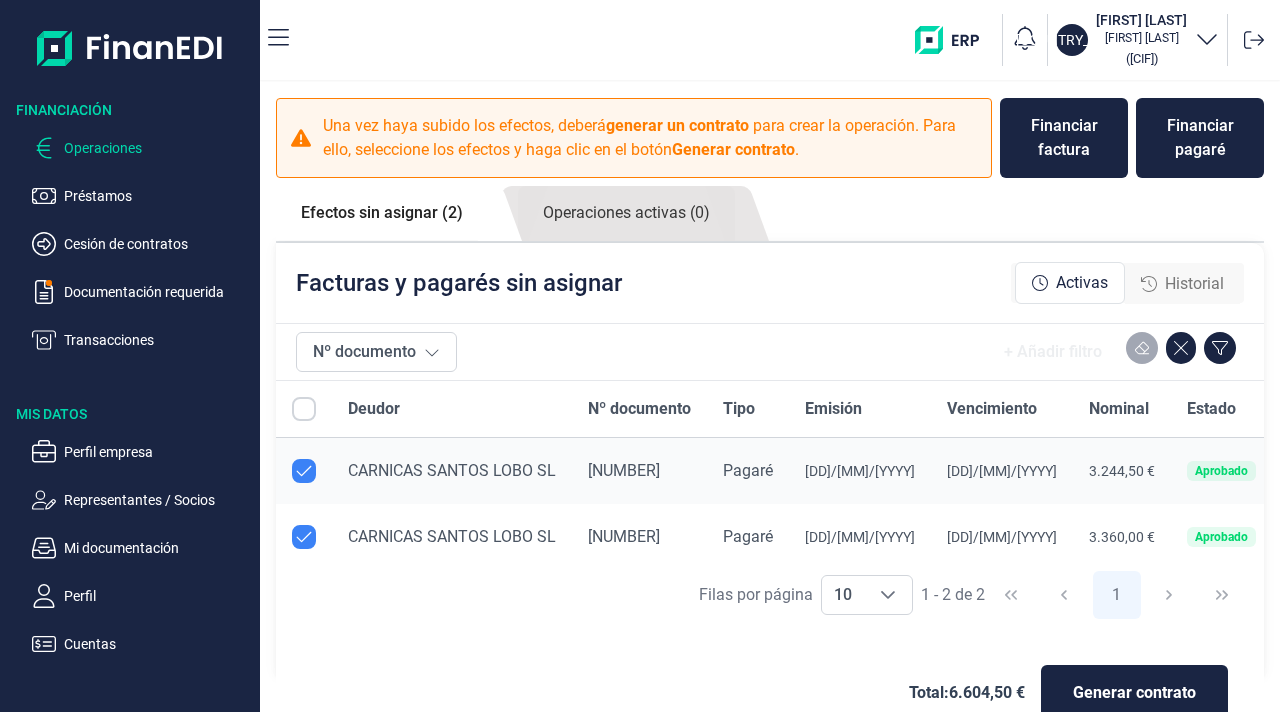 checkbox on "true" 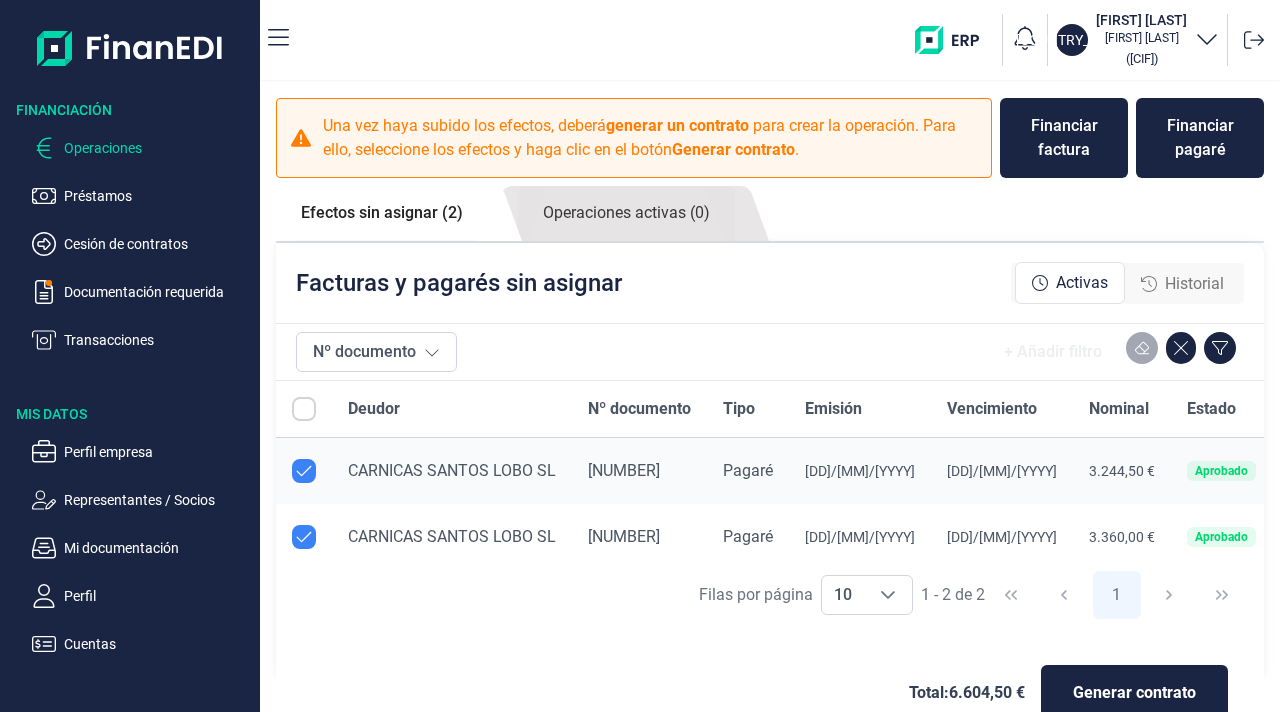 checkbox on "true" 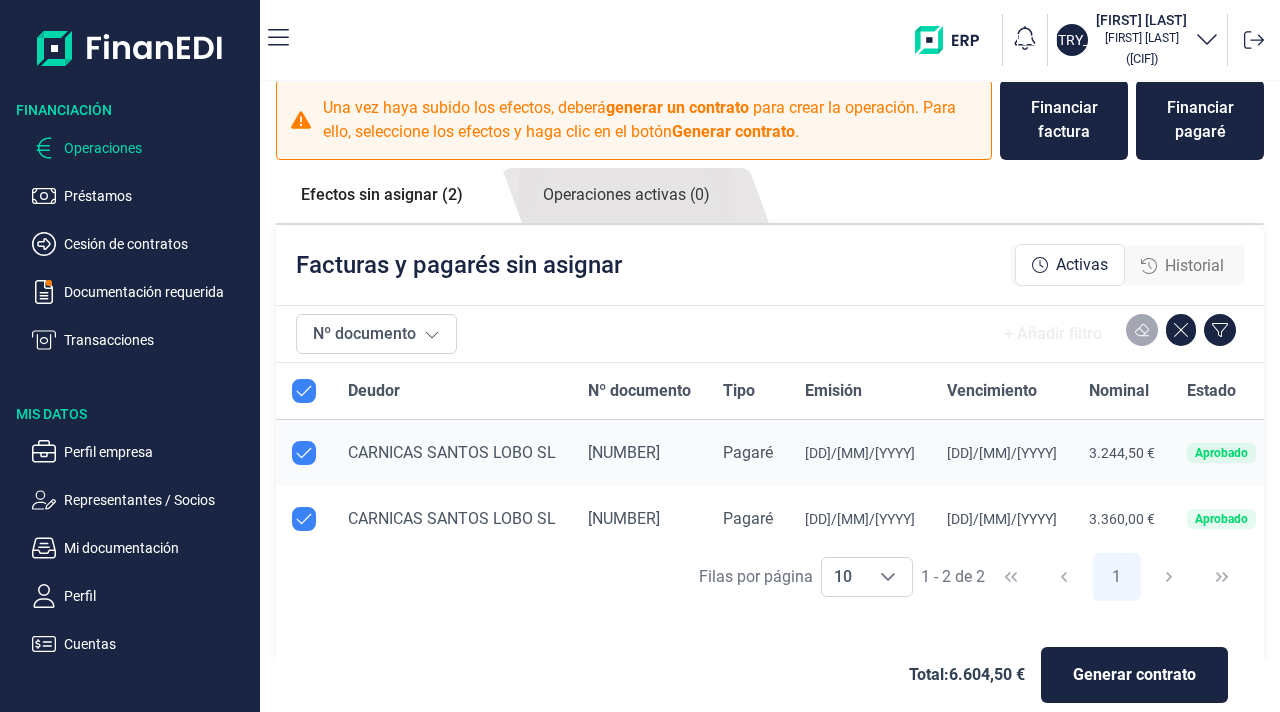 scroll, scrollTop: 44, scrollLeft: 0, axis: vertical 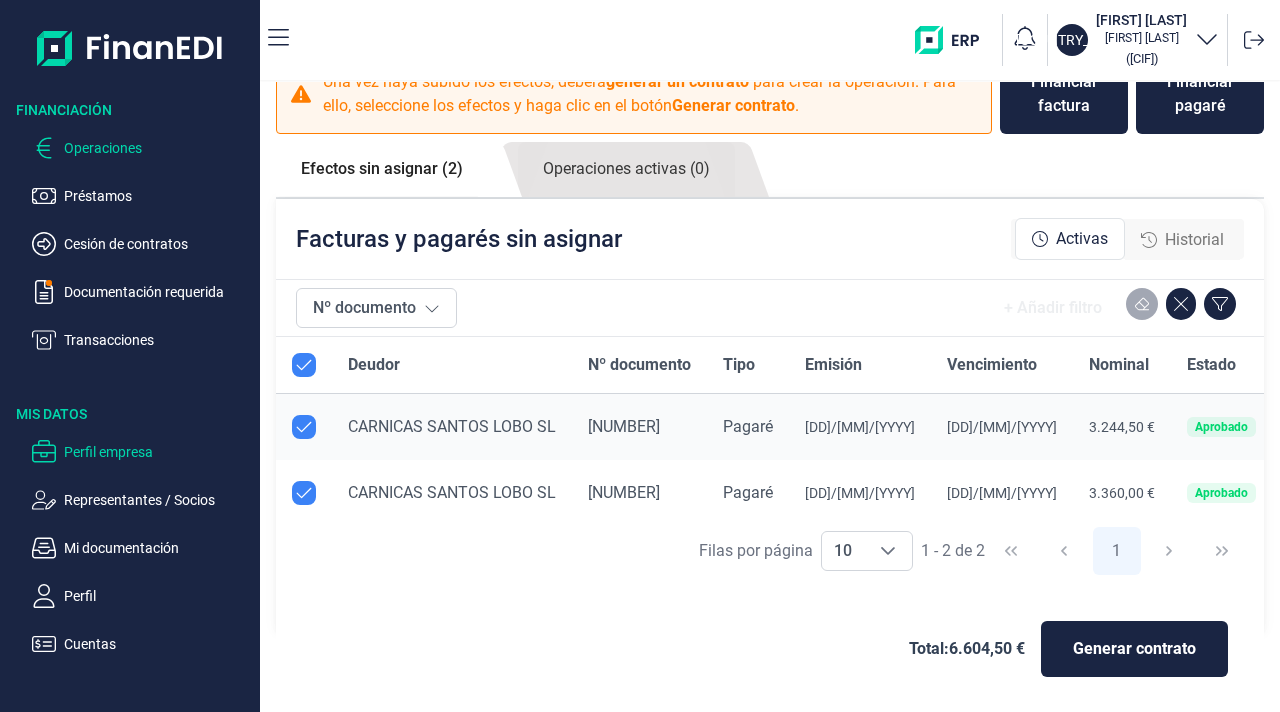 click on "Perfil empresa" at bounding box center [158, 452] 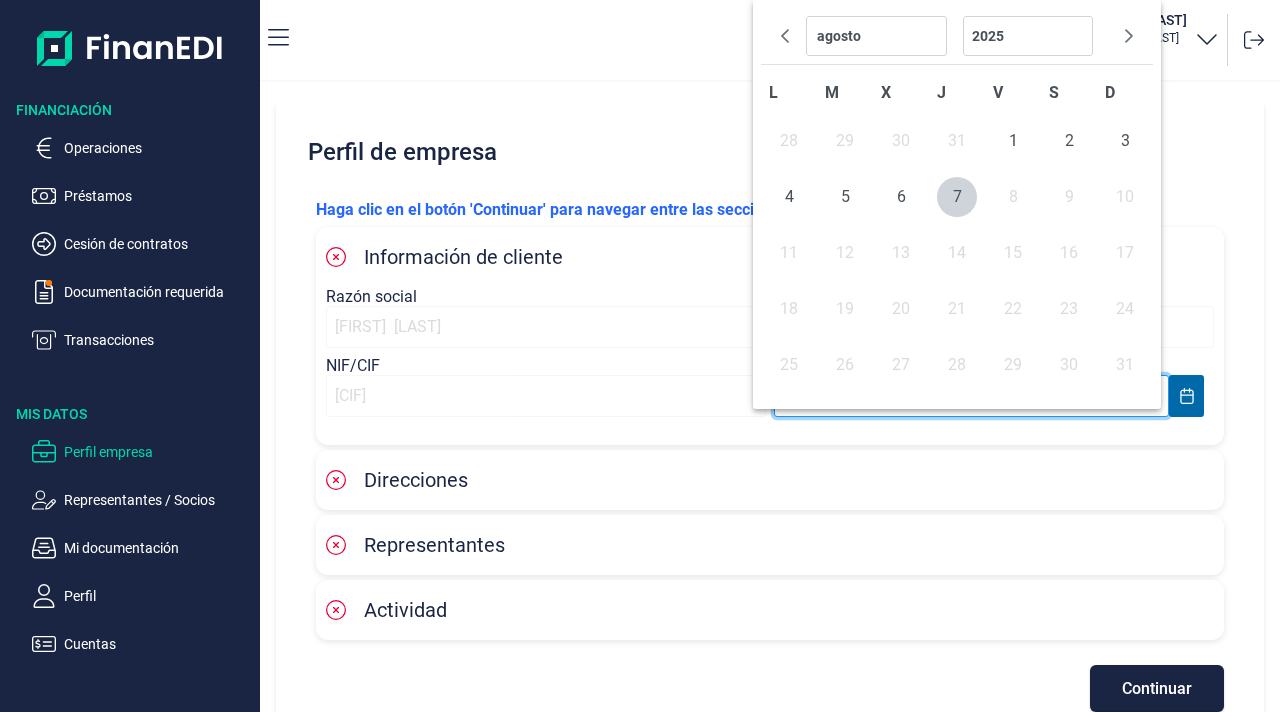 click on "Financiación Operaciones Préstamos Cesión de contratos Documentación requerida Transacciones Mis Datos Perfil empresa Representantes / Socios Mi documentación Perfil Cuentas VE VENANCIO  VALVERDE YUSTE Venancio    Valverde Yuste  ( 03450499Q ) Perfil de empresa Haga clic en el botón 'Continuar' para navegar entre las secciones. Información de cliente   Razón social VENANCIO  VALVERDE YUSTE NIF/CIF 03450499Q Fecha de nacimiento   Direcciones Representantes Actividad Continuar
agosto julio junio mayo abril marzo febrero enero 2025 2024 2023 2022 2021 2020 2019 2018 2017 2016 2015 2014 2013 2012 2011 2010 2009 2008 2007 2006 2005 2004 2003 2002 2001 2000 1999 1998 1997 1996 1995 1994 1993 1992 1991 1990 1989 1988 1987 1986 1985 1984 1983 1982 1981 1980 1979 1978 1977 1976 1975 1974 1973 1972 1971 1970 1969 1968 1967 1966 1965 1964 1963 1962 1961 1960 1959 1958 1957 1956 1955 1954 1953 1952 1951 1950 1949 1948 1947 1946 1945 1944 1943 1942 1941 1940 1939 1938 1937 1936 1935 1934 1933 1932 1931 1930" at bounding box center [640, 356] 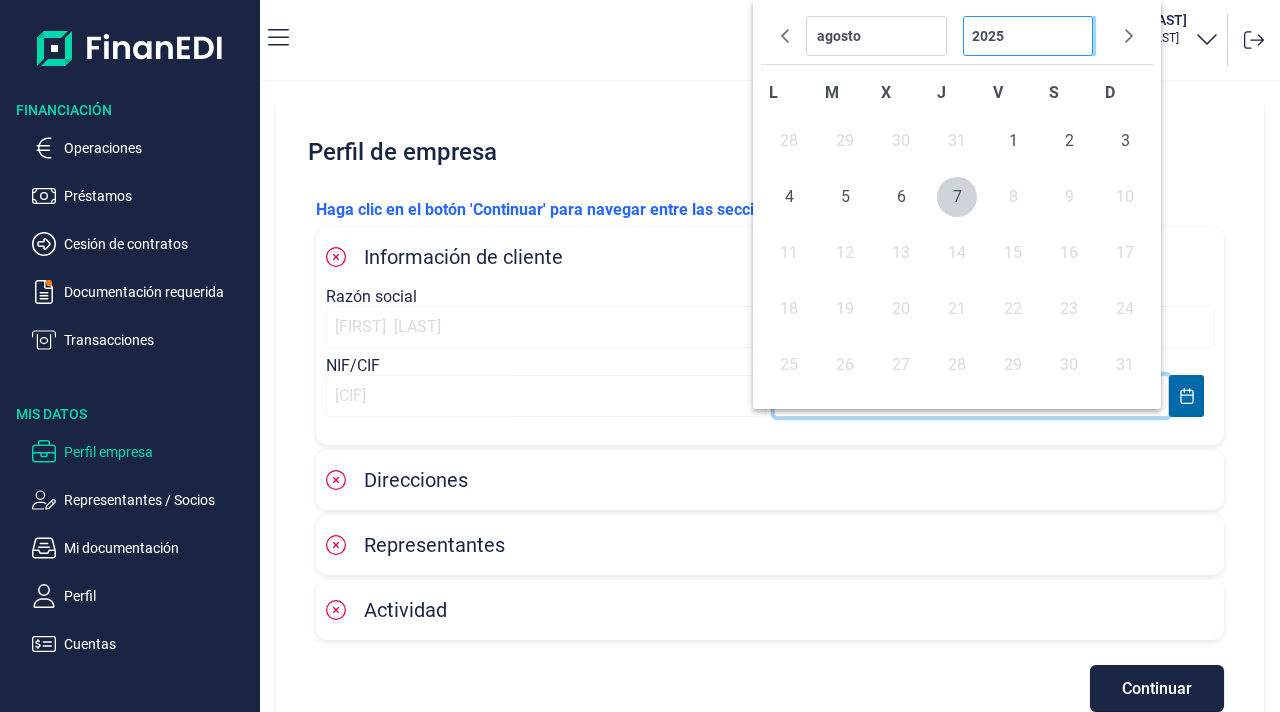 click on "2025 2024 2023 2022 2021 2020 2019 2018 2017 2016 2015 2014 2013 2012 2011 2010 2009 2008 2007 2006 2005 2004 2003 2002 2001 2000 1999 1998 1997 1996 1995 1994 1993 1992 1991 1990 1989 1988 1987 1986 1985 1984 1983 1982 1981 1980 1979 1978 1977 1976 1975 1974 1973 1972 1971 1970 1969 1968 1967 1966 1965 1964 1963 1962 1961 1960 1959 1958 1957 1956 1955 1954 1953 1952 1951 1950 1949 1948 1947 1946 1945 1944 1943 1942 1941 1940 1939 1938 1937 1936 1935 1934 1933 1932 1931 1930 1929 1928 1927 1926 1925 1924 1923 1922 1921 1920 1919 1918 1917 1916 1915 1914 1913 1912 1911 1910 1909 1908 1907 1906 1905 1904 1903 1902 1901 1900 1899 1898 1897 1896 1895 1894 1893 1892 1891 1890" at bounding box center [1028, 36] 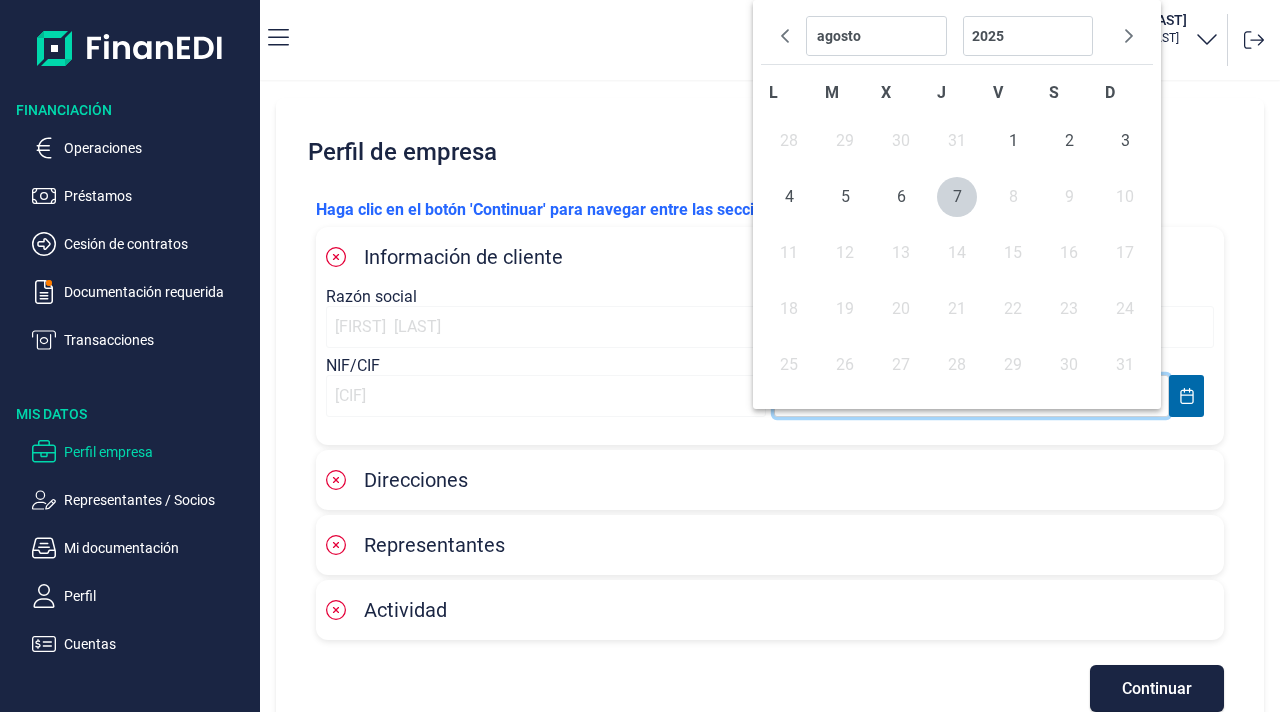 select on "7" 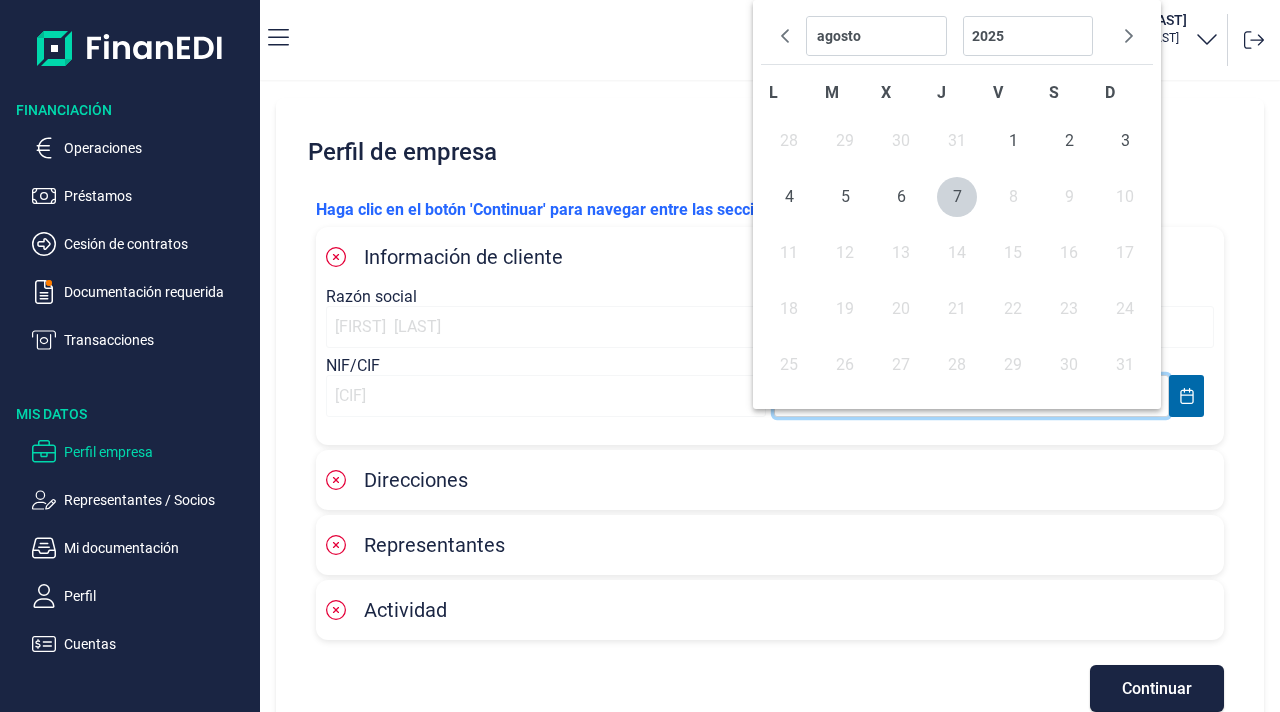 select on "2015" 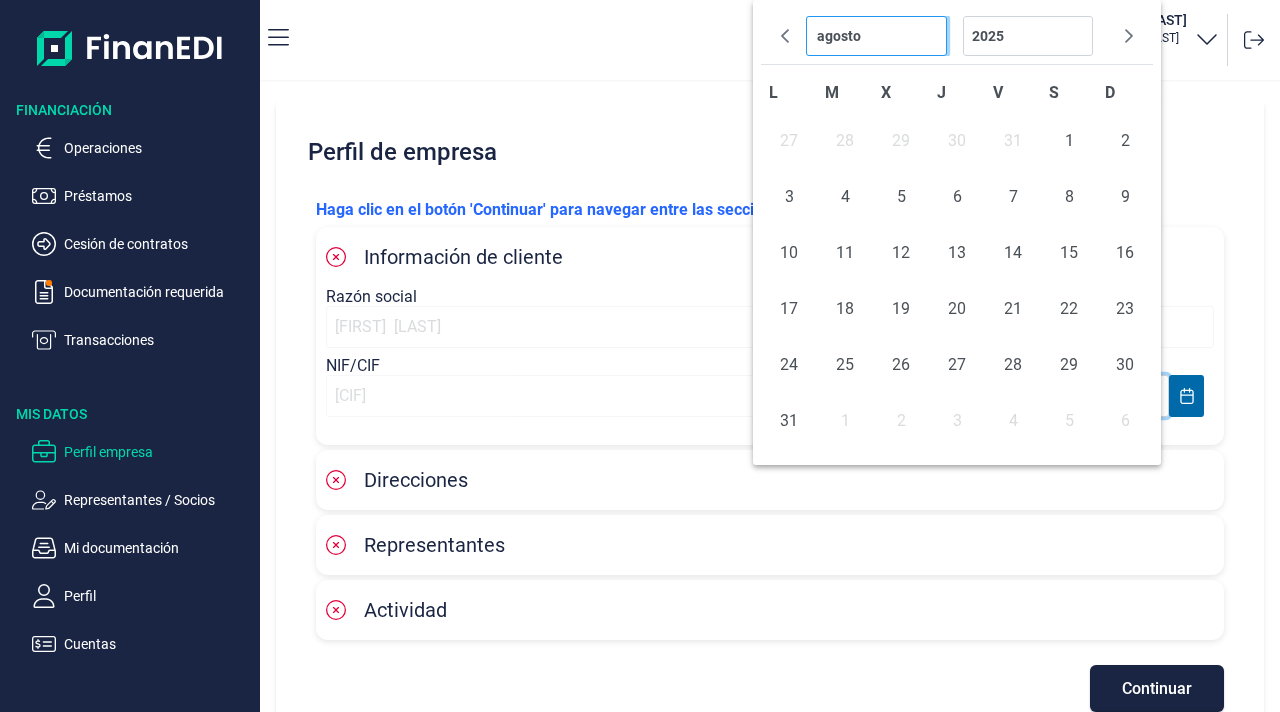 click on "diciembre noviembre octubre septiembre agosto julio junio mayo abril marzo febrero enero" at bounding box center [876, 36] 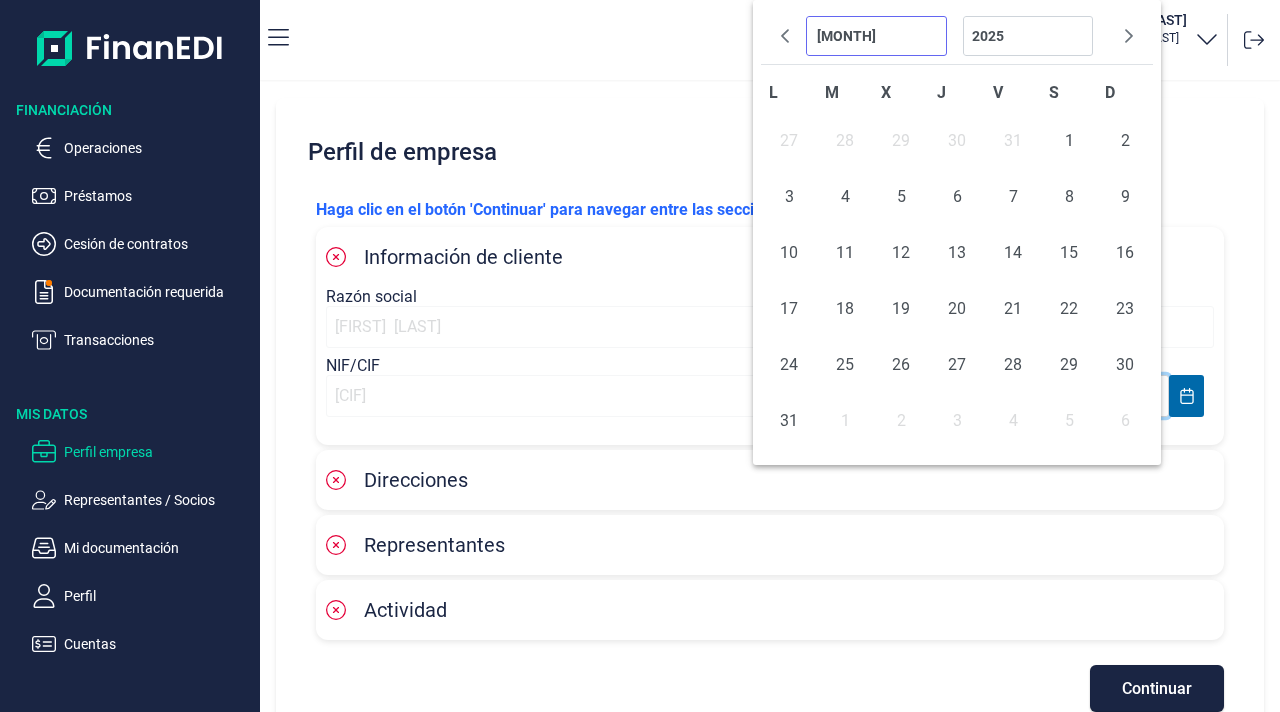 select on "0" 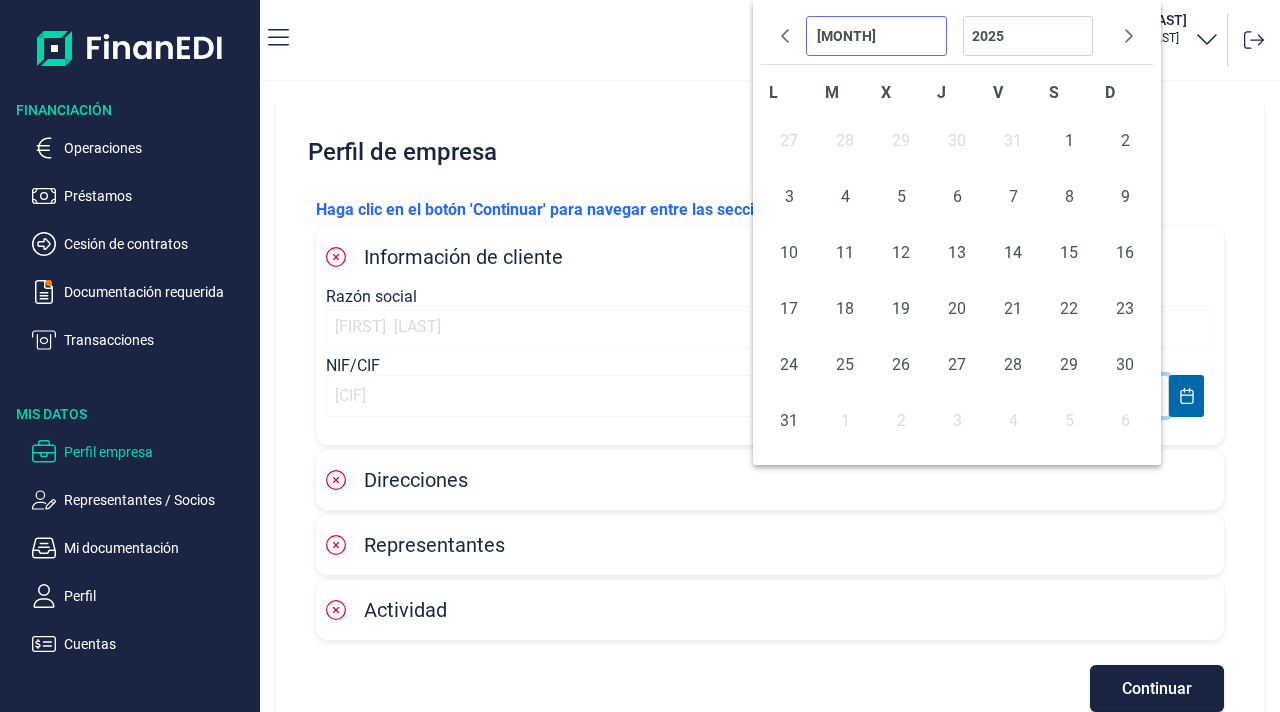 select on "2015" 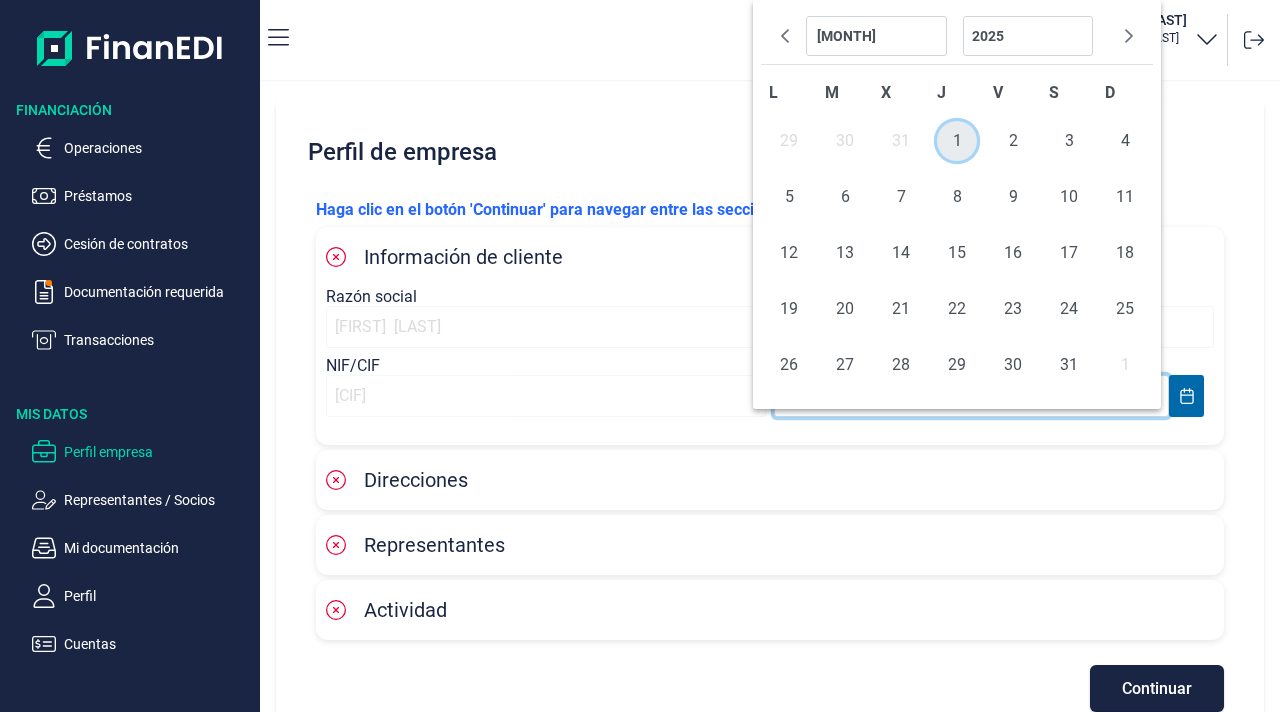 click on "1" at bounding box center (957, 141) 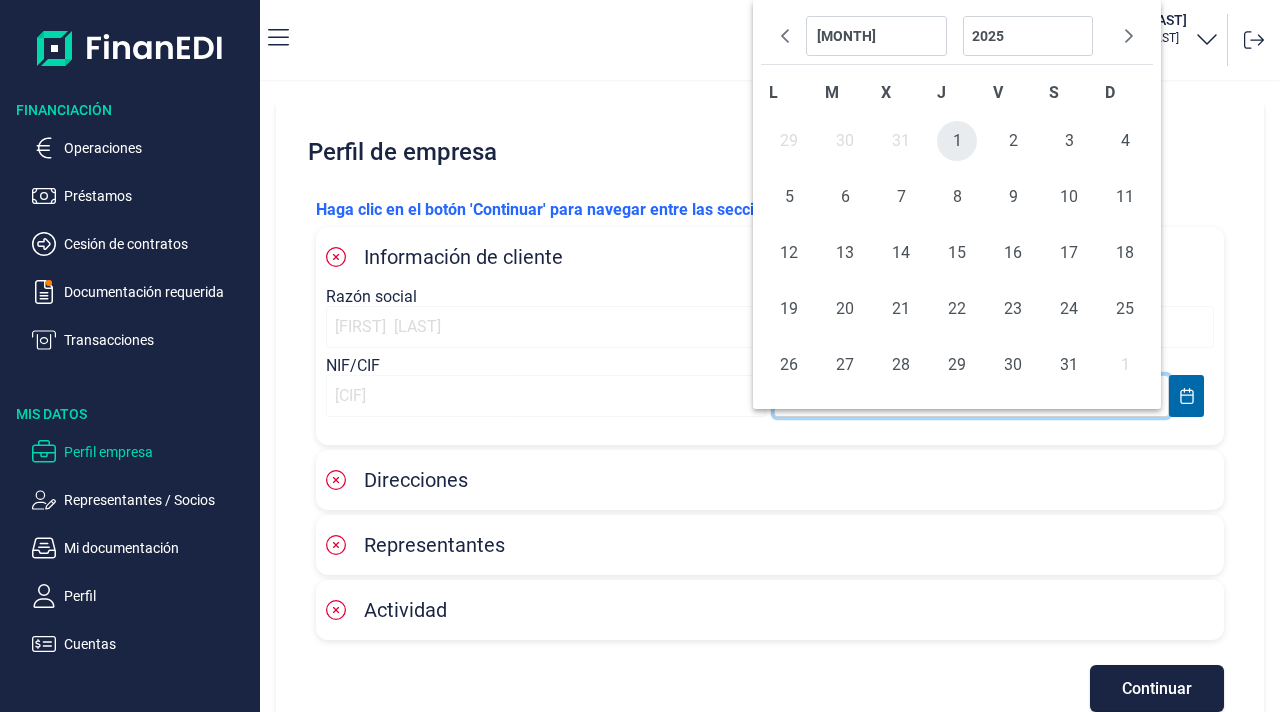 type on "01/01/2015" 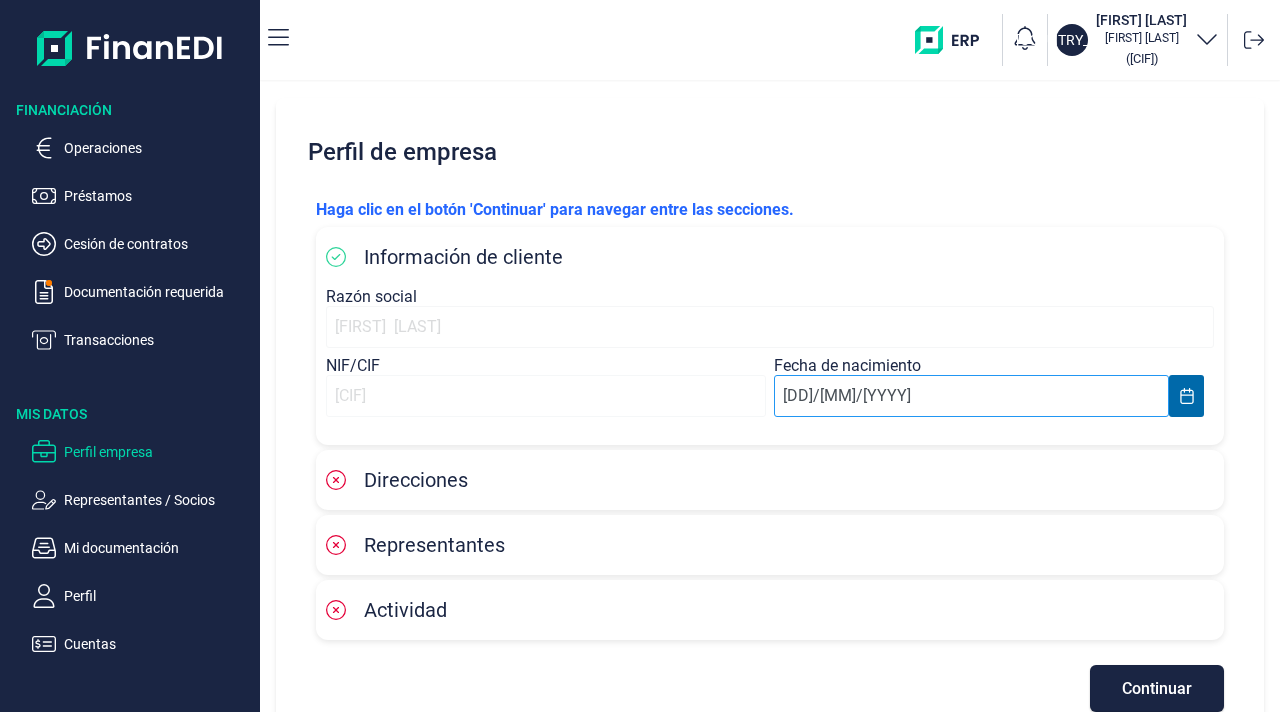 select on "0" 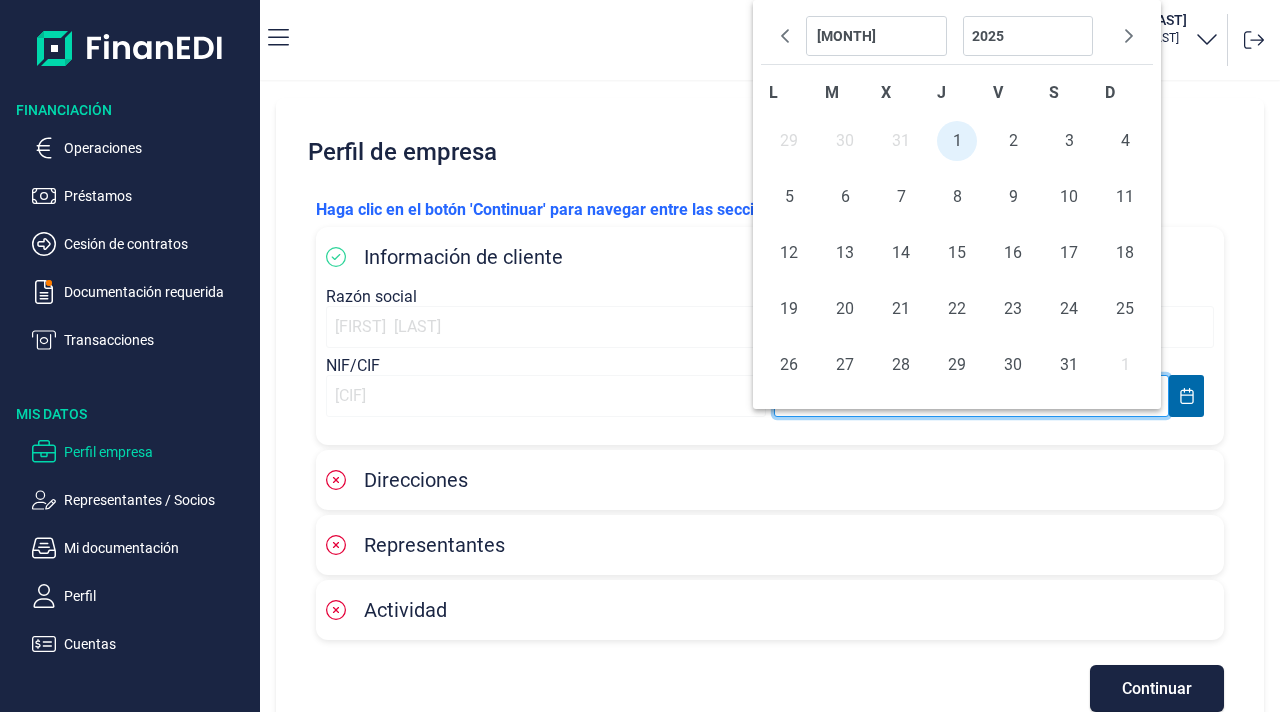 click on "Financiación Operaciones Préstamos Cesión de contratos Documentación requerida Transacciones Mis Datos Perfil empresa Representantes / Socios Mi documentación Perfil Cuentas VE VENANCIO  VALVERDE YUSTE Venancio    Valverde Yuste  ( 03450499Q ) Perfil de empresa Haga clic en el botón 'Continuar' para navegar entre las secciones. Información de cliente   Razón social VENANCIO  VALVERDE YUSTE NIF/CIF 03450499Q Fecha de nacimiento 01/01/2015   Direcciones Representantes Actividad Continuar
diciembre noviembre octubre septiembre agosto julio junio mayo abril marzo febrero enero 2025 2024 2023 2022 2021 2020 2019 2018 2017 2016 2015 2014 2013 2012 2011 2010 2009 2008 2007 2006 2005 2004 2003 2002 2001 2000 1999 1998 1997 1996 1995 1994 1993 1992 1991 1990 1989 1988 1987 1986 1985 1984 1983 1982 1981 1980 1979 1978 1977 1976 1975 1974 1973 1972 1971 1970 1969 1968 1967 1966 1965 1964 1963 1962 1961 1960 1959 1958 1957 1956 1955 1954 1953 1952 1951 1950 1949 1948 1947 1946 1945 1944 1943 1942 1941 1940" at bounding box center [640, 356] 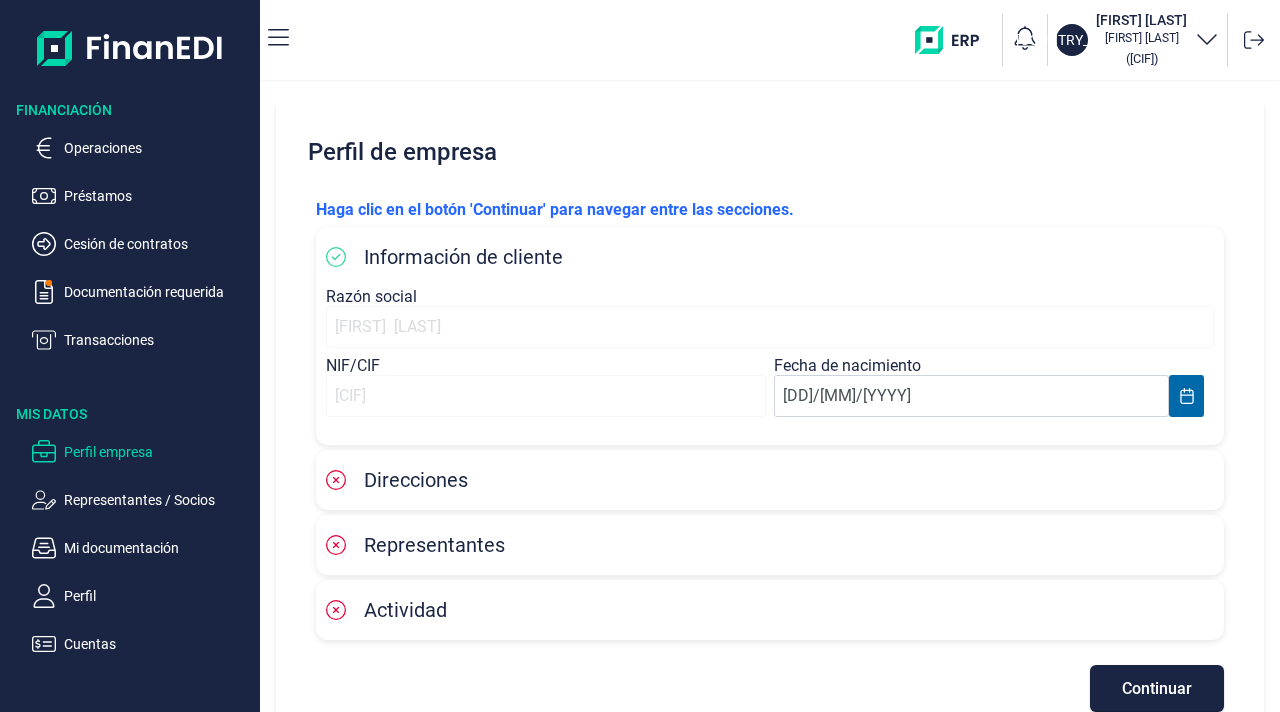 click on "Perfil de empresa" at bounding box center [770, 152] 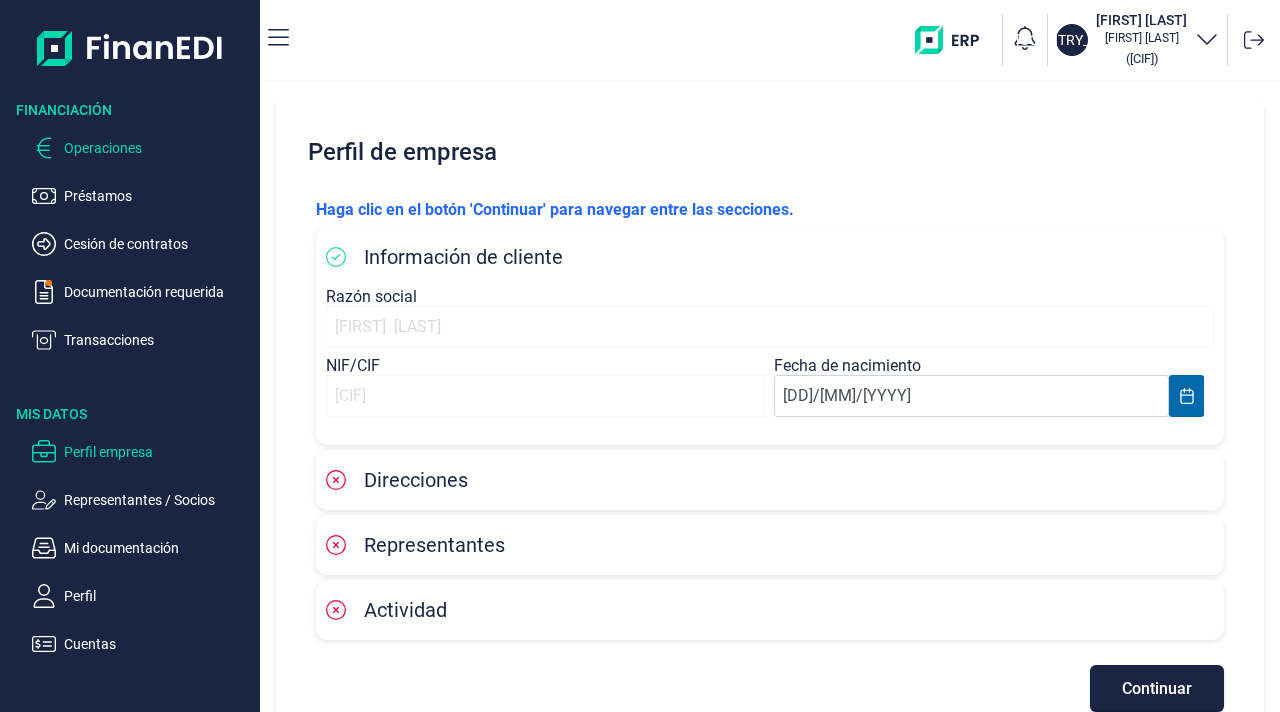 click on "Operaciones" at bounding box center [158, 148] 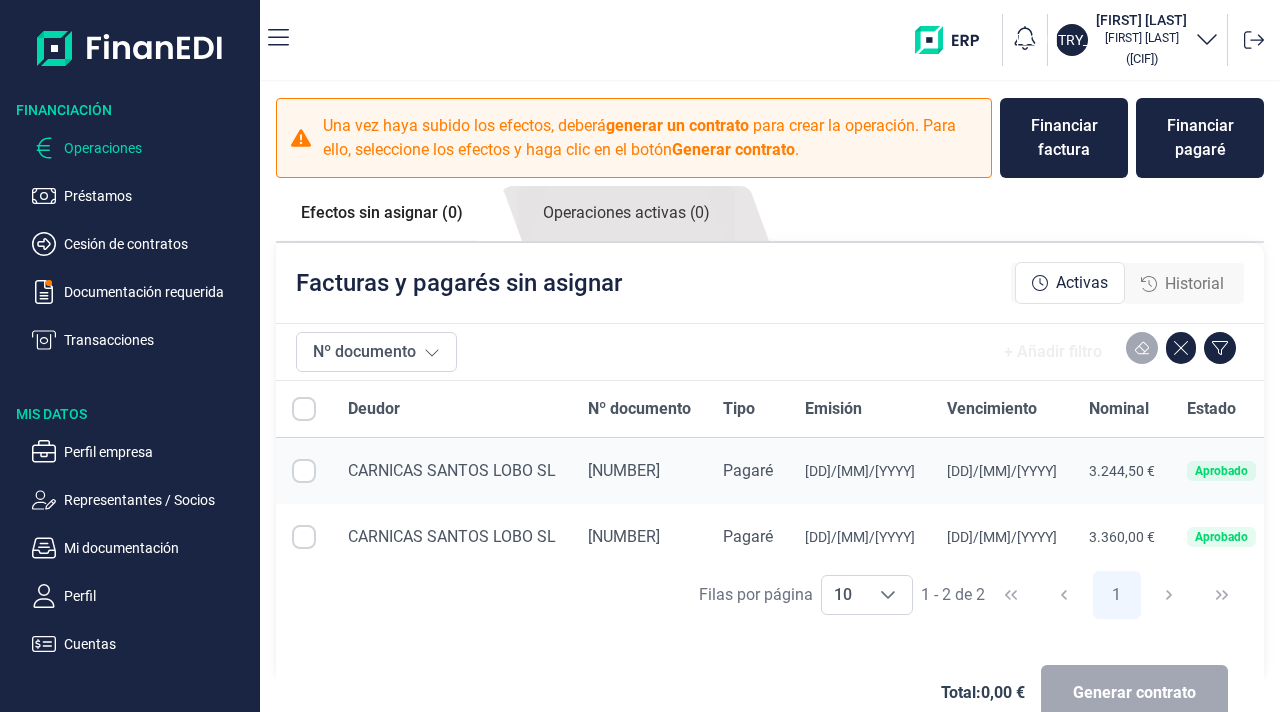 checkbox on "true" 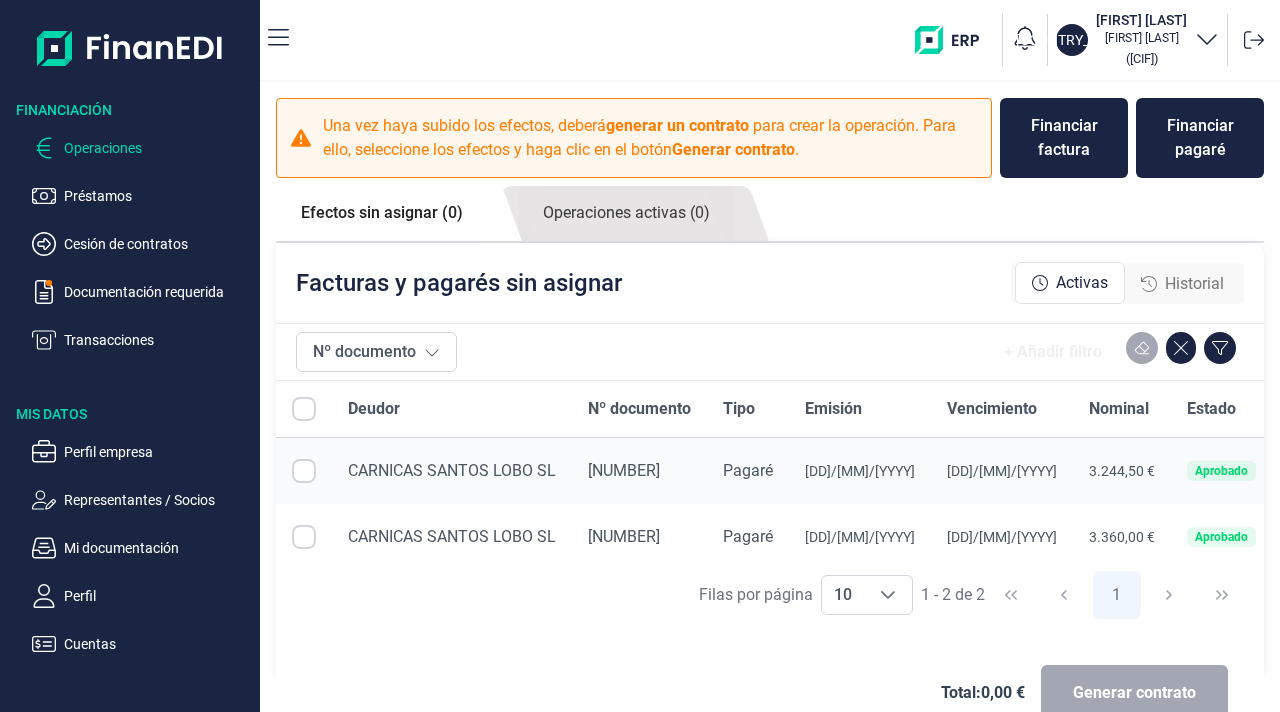 checkbox on "true" 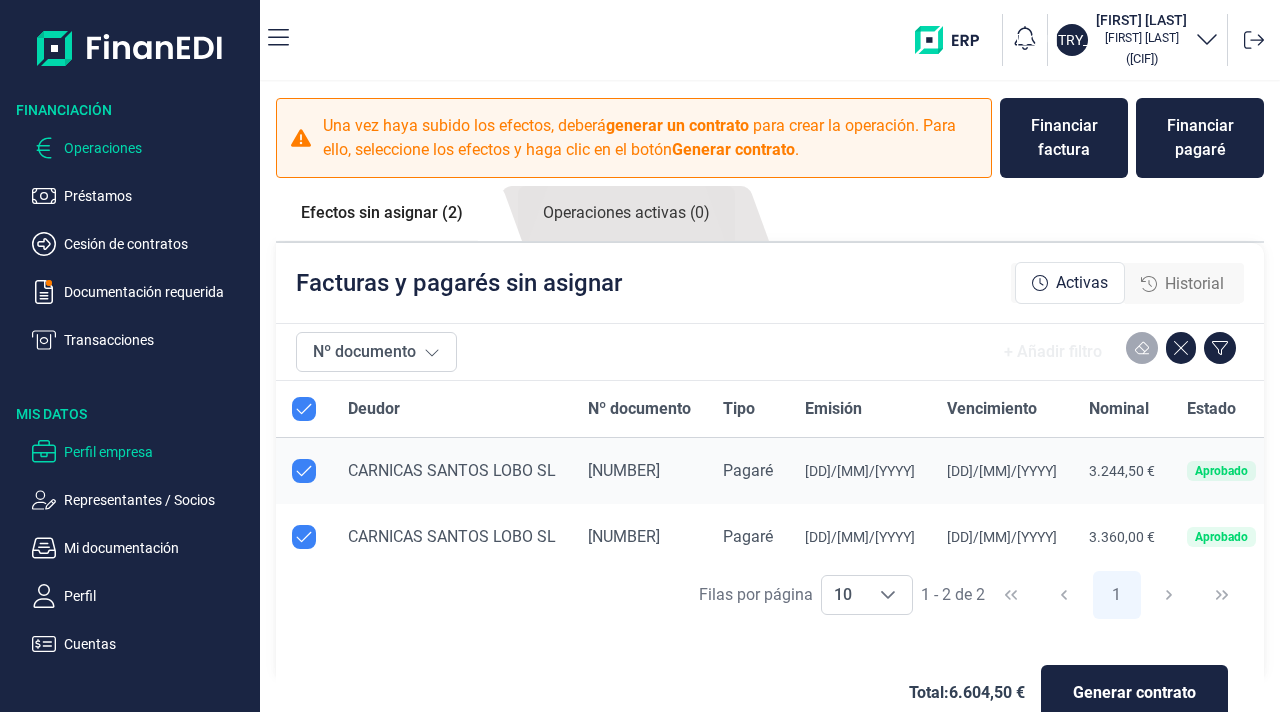click on "Perfil empresa" at bounding box center (158, 452) 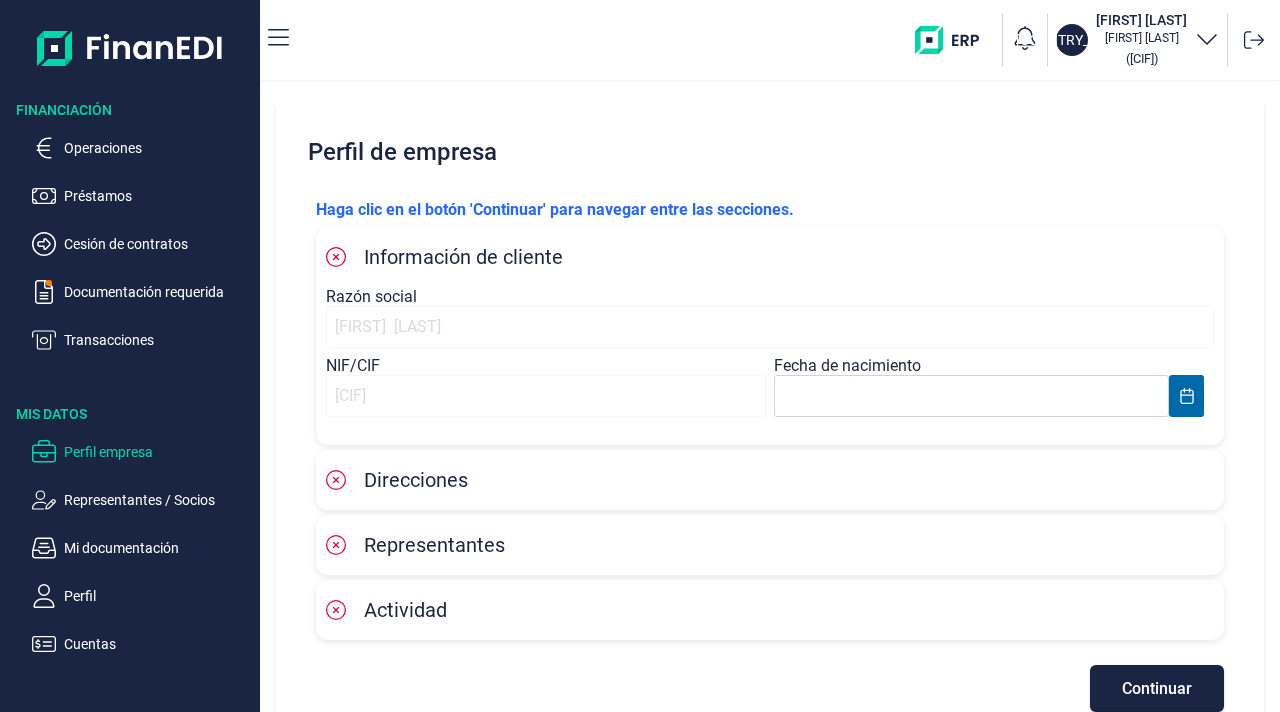 click on "Venancio    Valverde Yuste" at bounding box center [1141, 38] 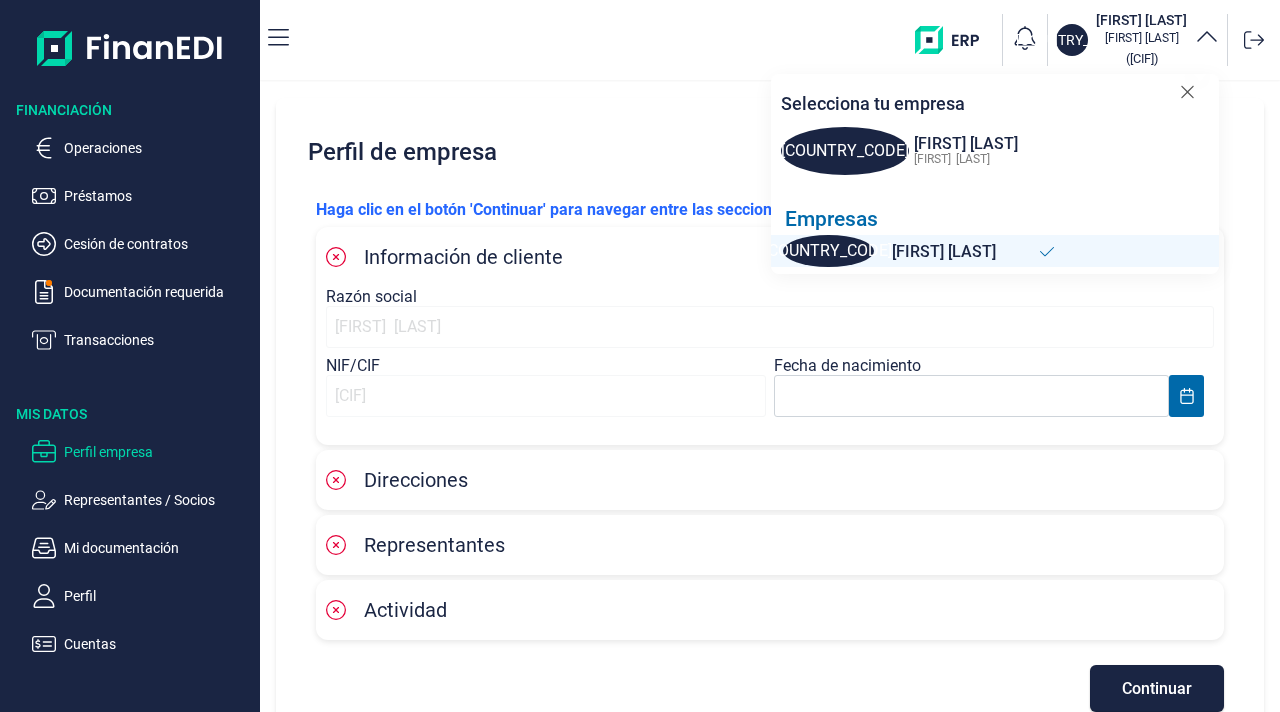 click on "Venancio    Valverde Yuste" at bounding box center [1141, 38] 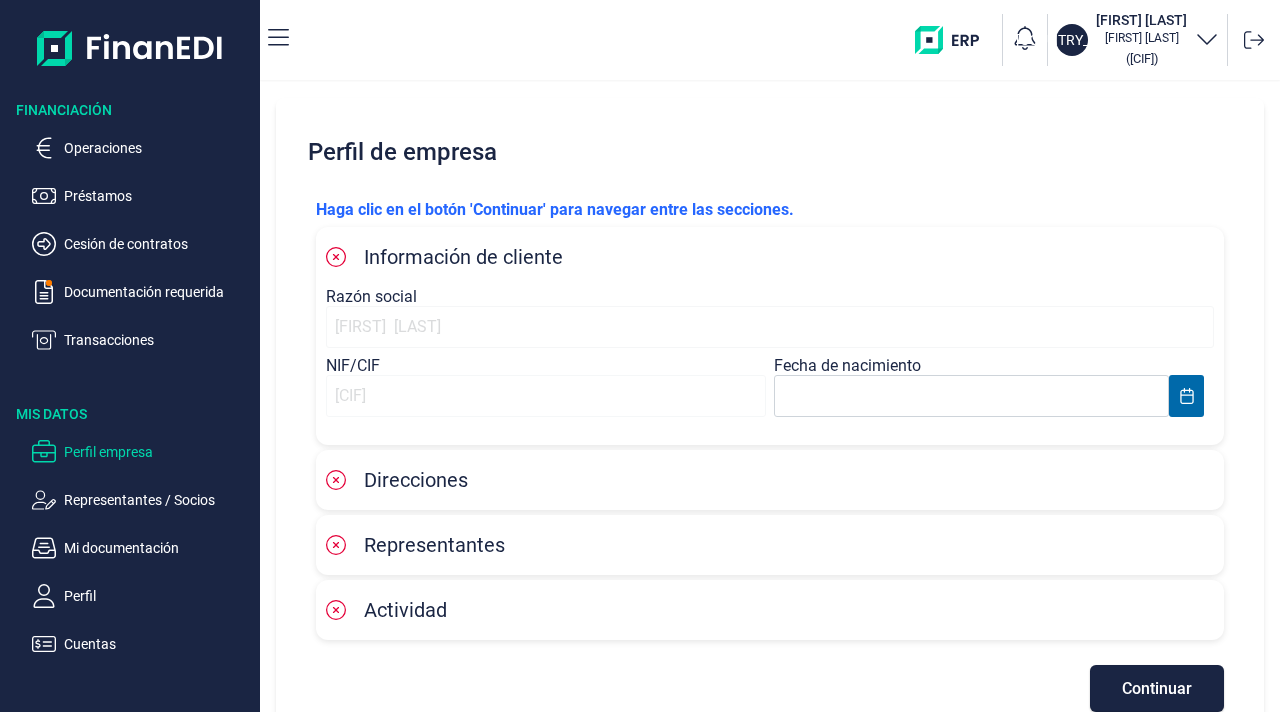 click on "Venancio    Valverde Yuste" at bounding box center [1141, 38] 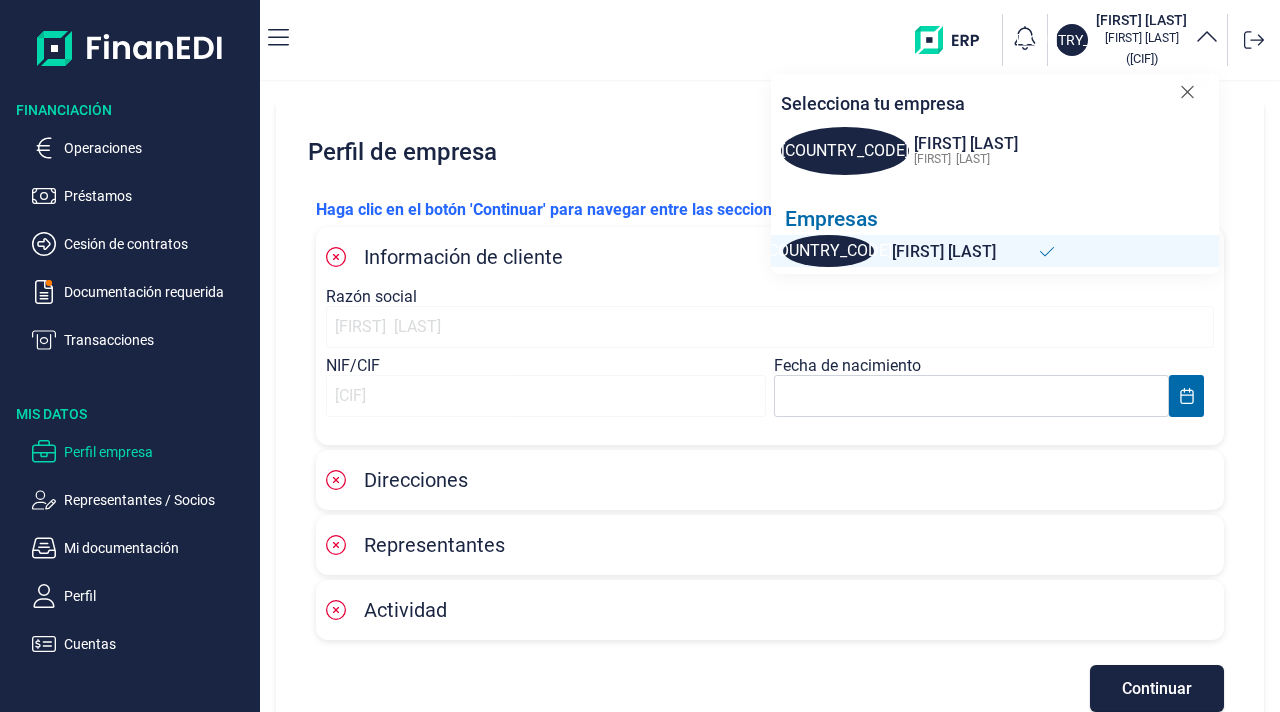 scroll, scrollTop: 38, scrollLeft: 0, axis: vertical 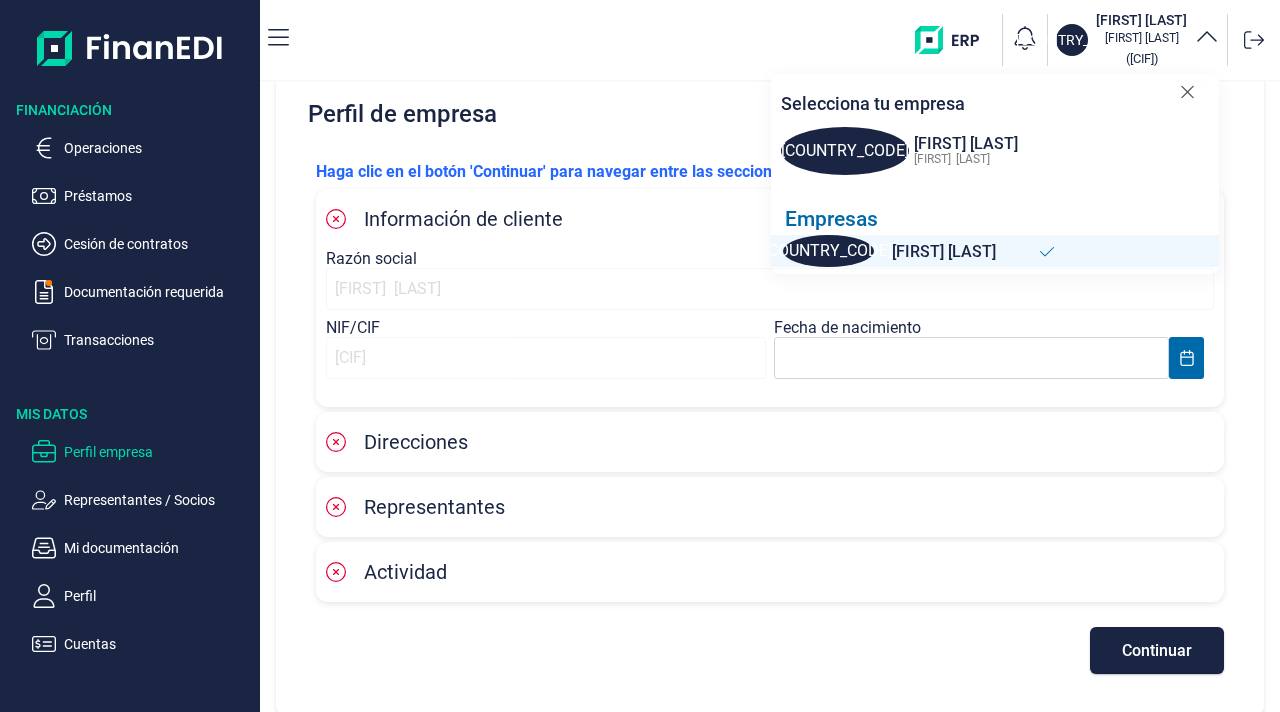 click on "Perfil de empresa" at bounding box center [770, 114] 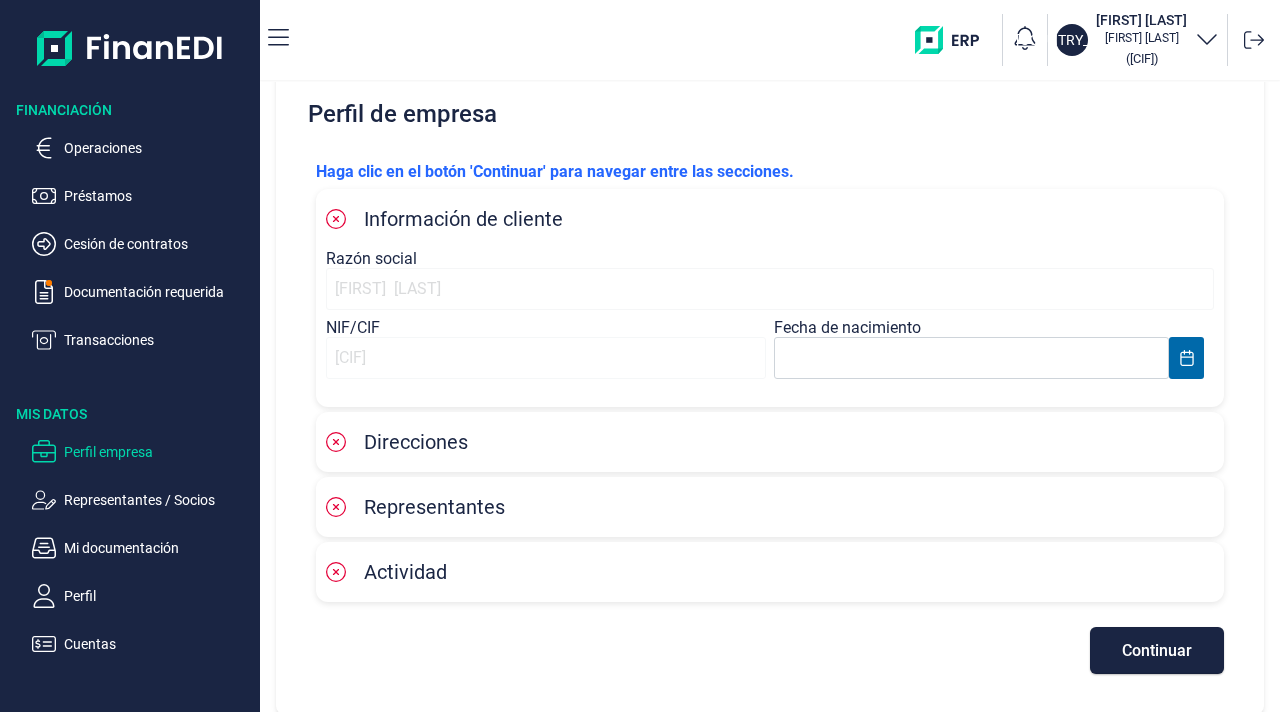 click on "Venancio    Valverde Yuste" at bounding box center [1141, 38] 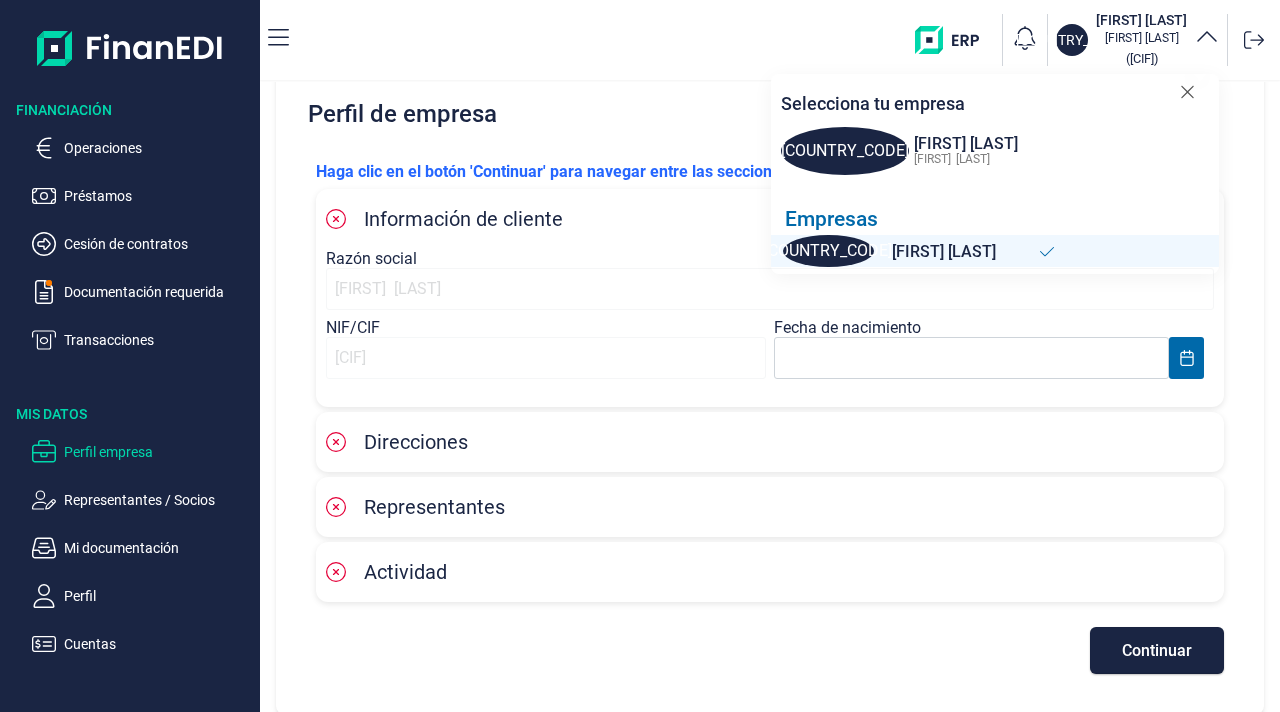 click at bounding box center (130, 48) 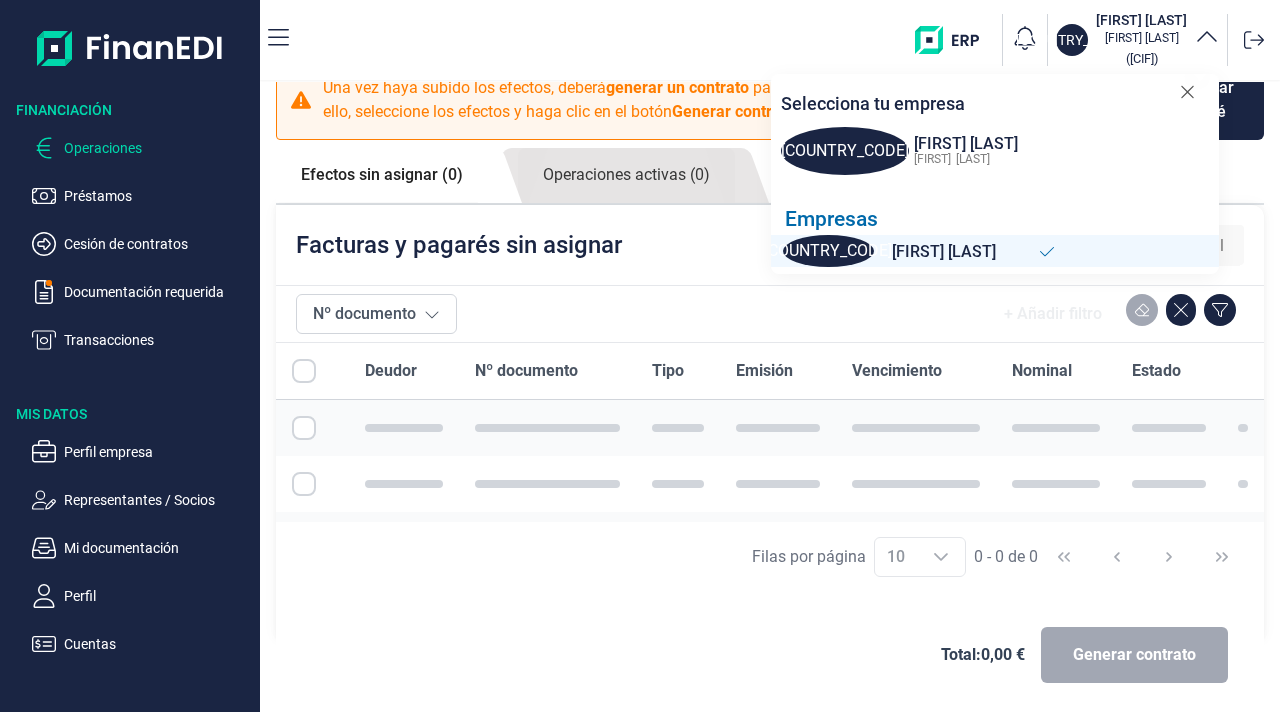 scroll, scrollTop: 0, scrollLeft: 0, axis: both 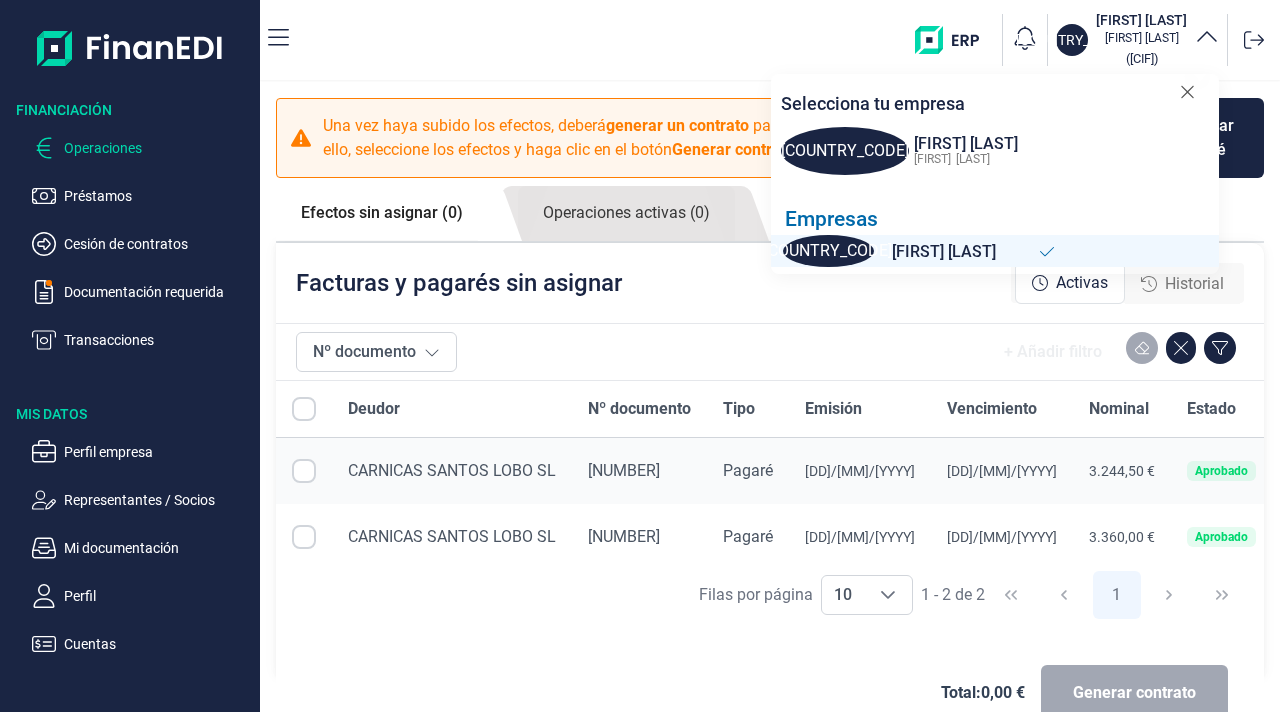 checkbox on "true" 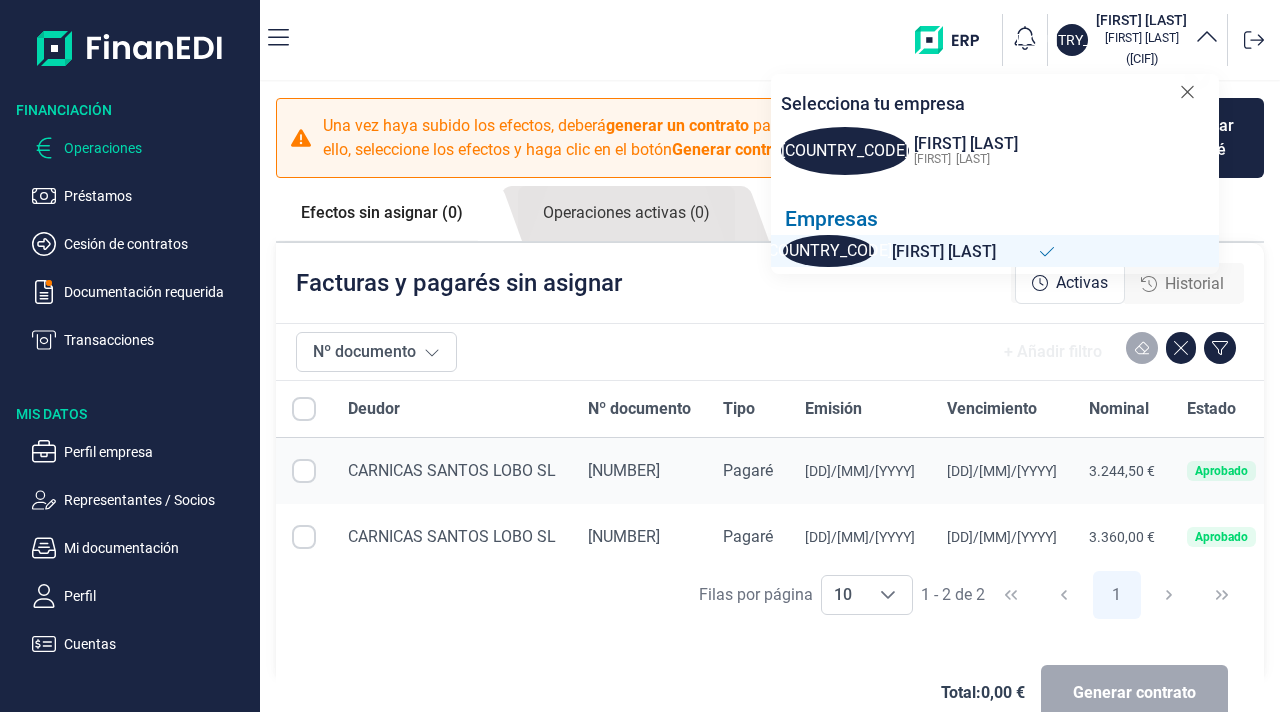 checkbox on "true" 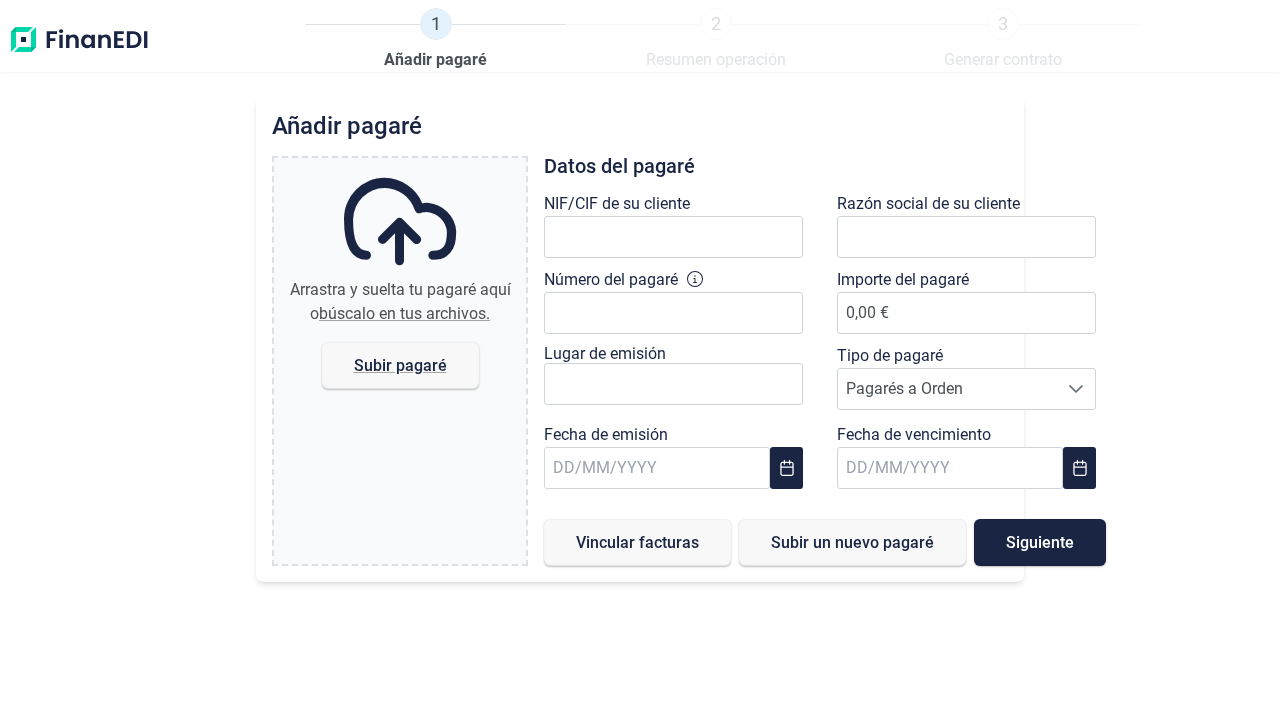 scroll, scrollTop: 0, scrollLeft: 0, axis: both 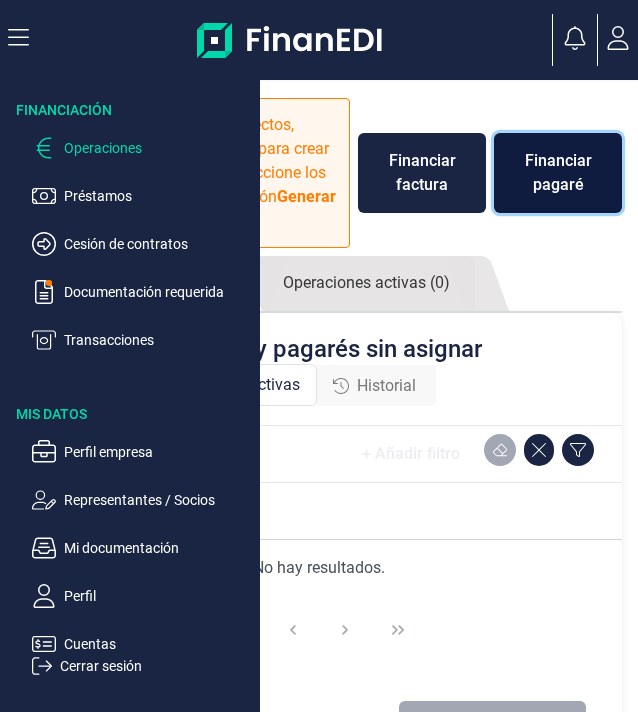 click on "Financiar pagaré" at bounding box center (558, 173) 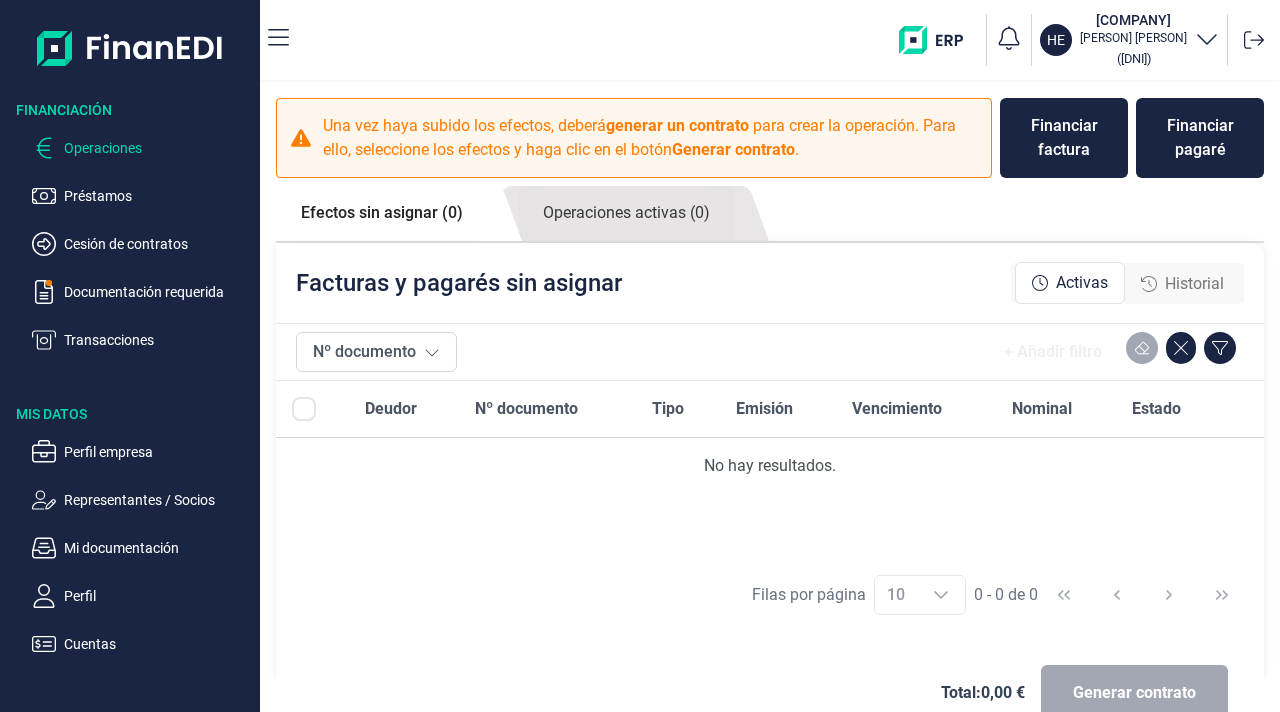 click on "Venancio    Valverde Yuste" at bounding box center (1133, 38) 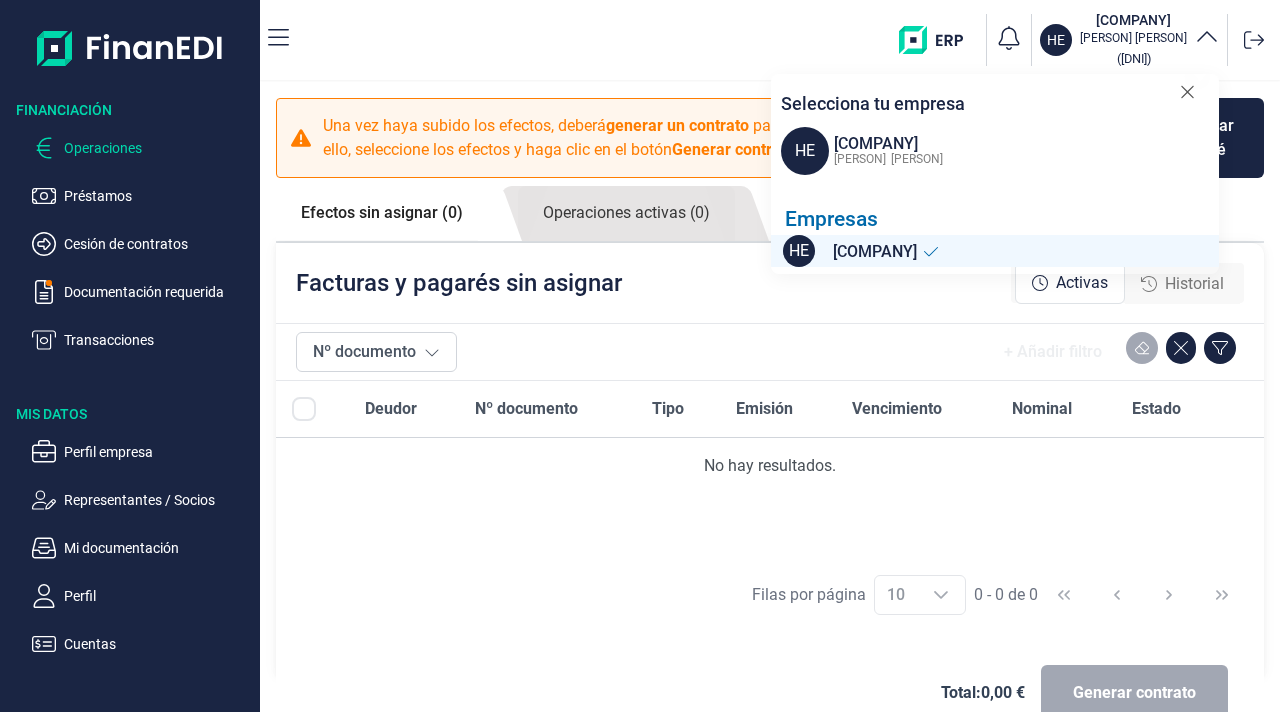 click on "Venancio    Valverde Yuste" at bounding box center [1133, 38] 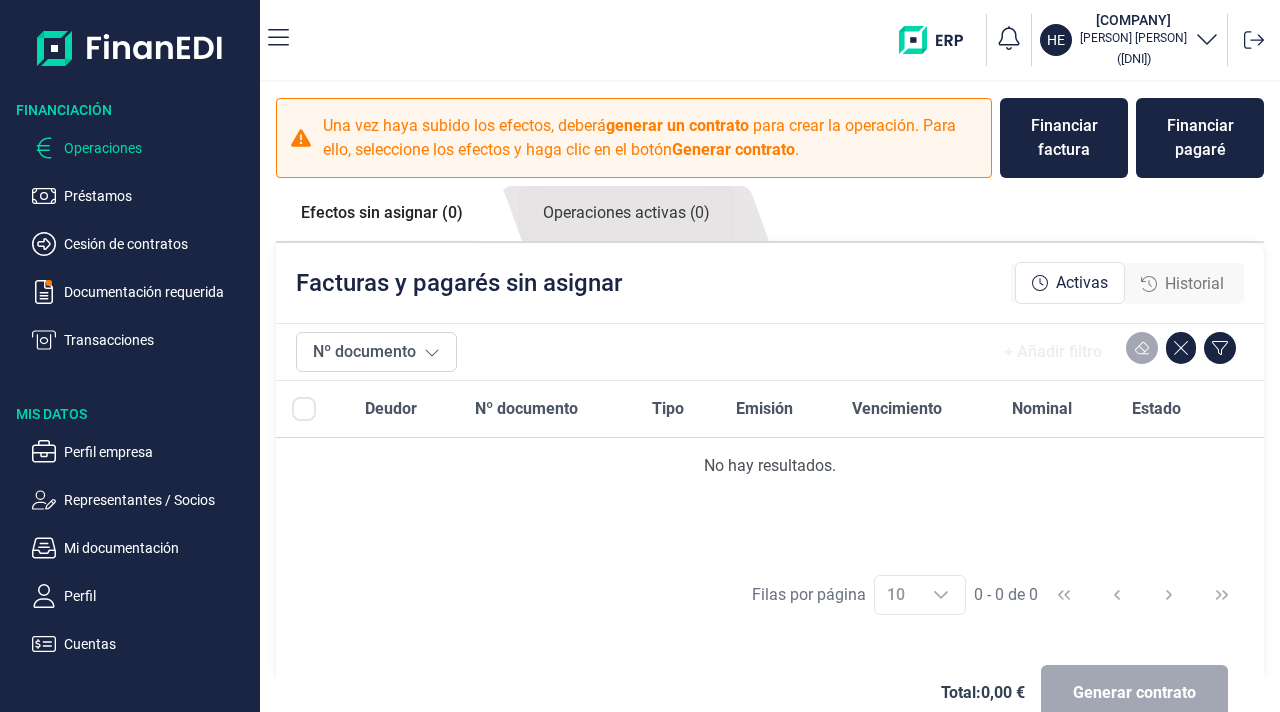 scroll, scrollTop: 44, scrollLeft: 0, axis: vertical 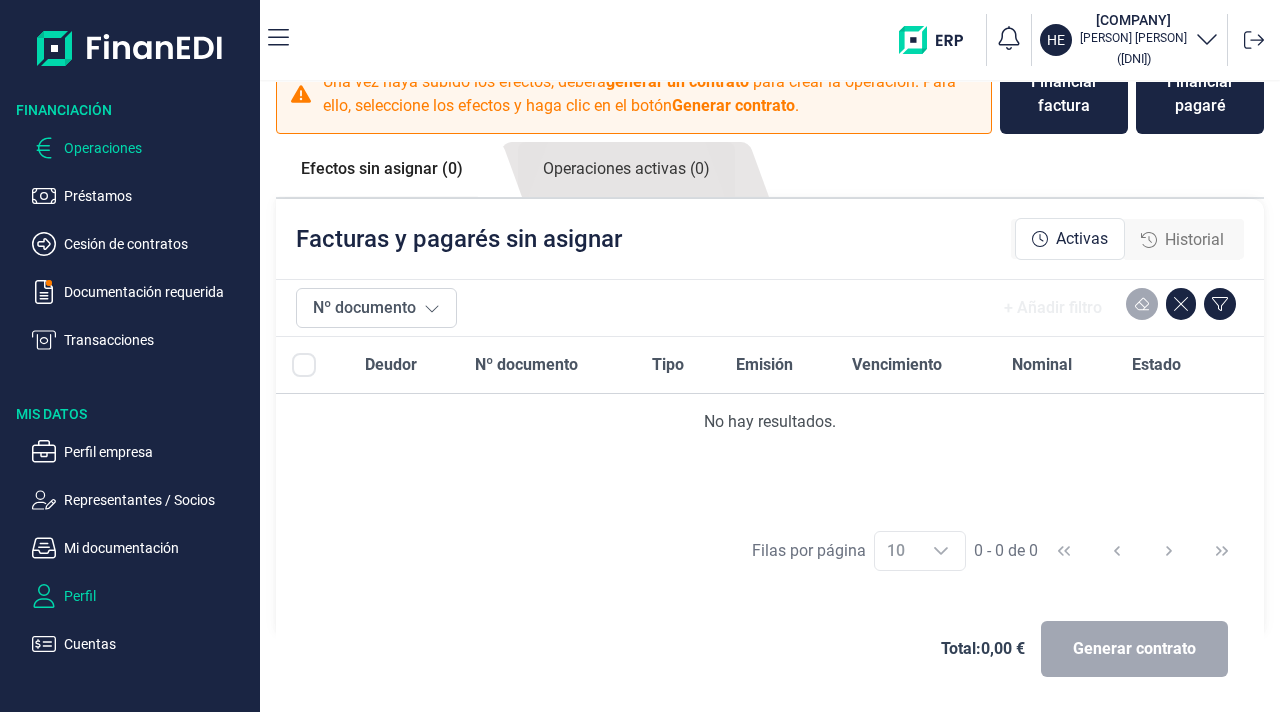 click on "Perfil" at bounding box center [158, 596] 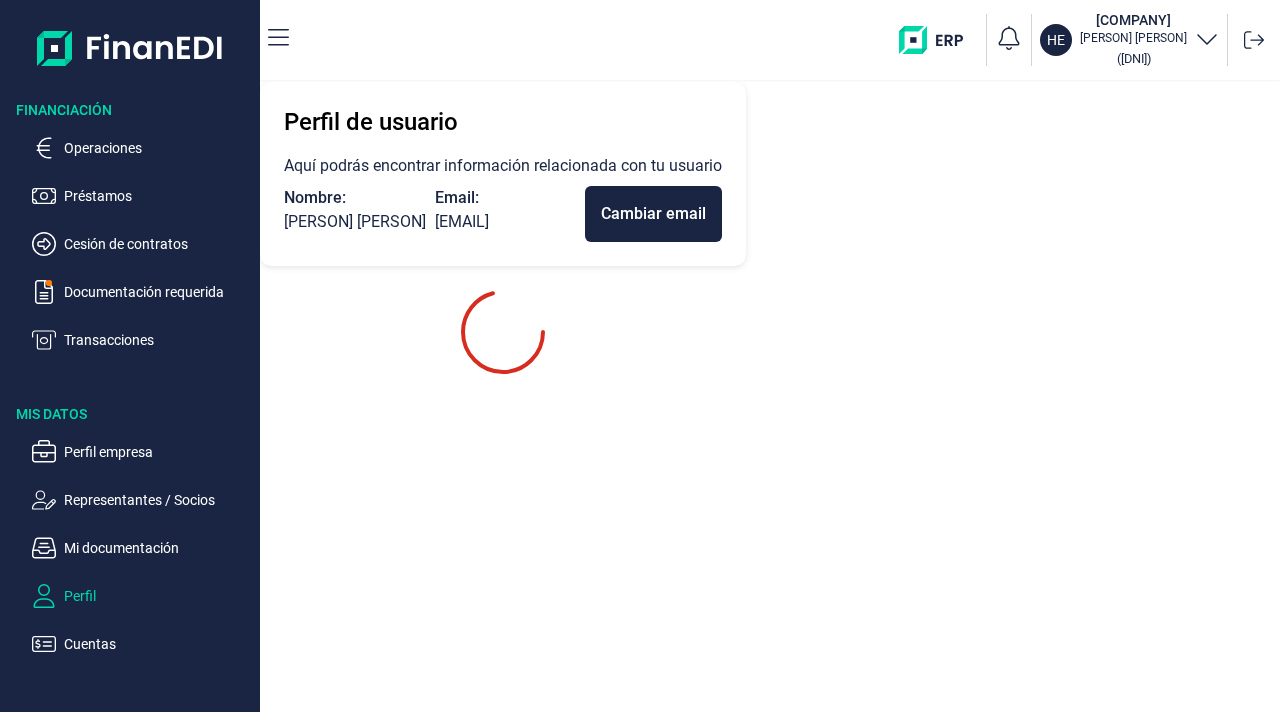 scroll, scrollTop: 0, scrollLeft: 0, axis: both 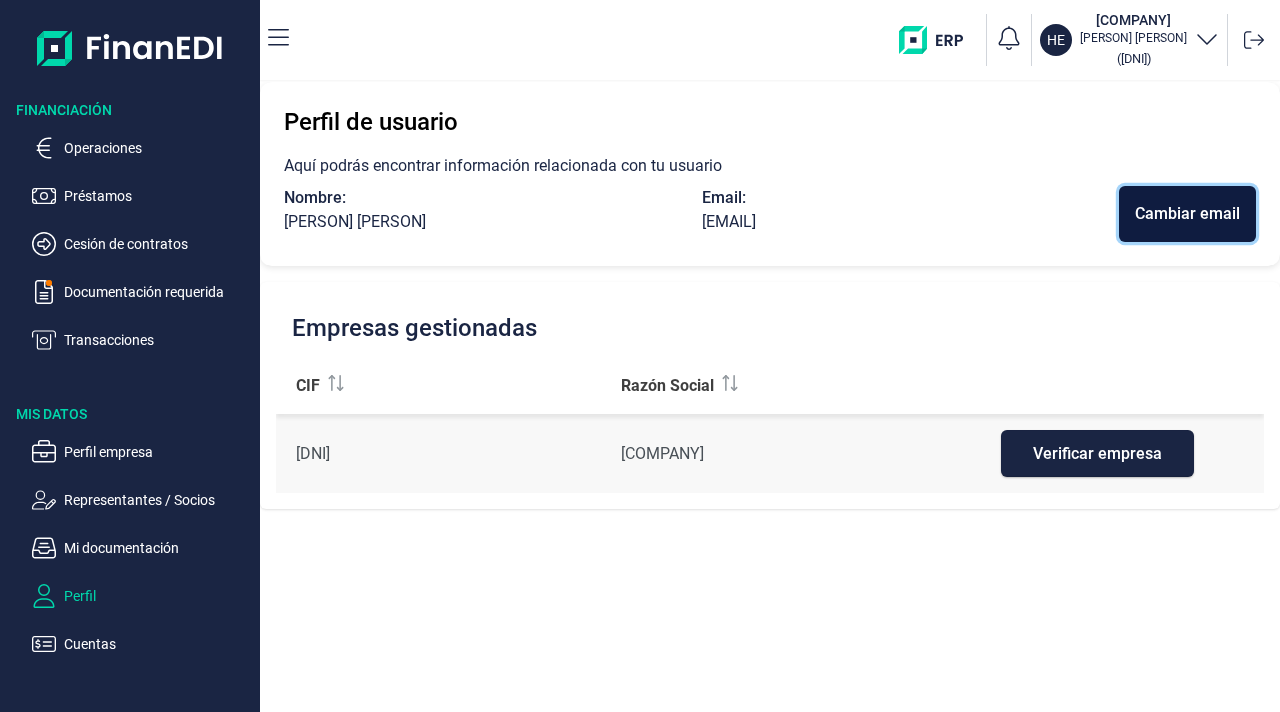 click on "Cambiar email" at bounding box center (1187, 214) 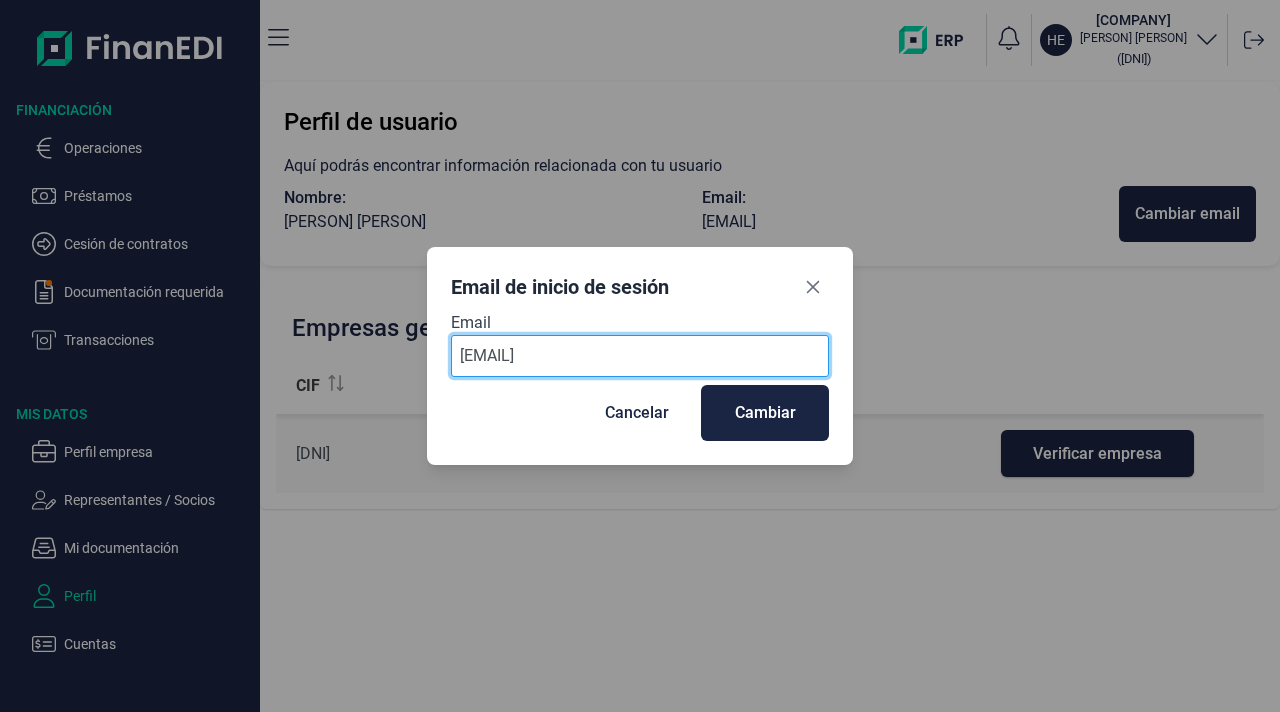 click on "[EMAIL]" at bounding box center (640, 356) 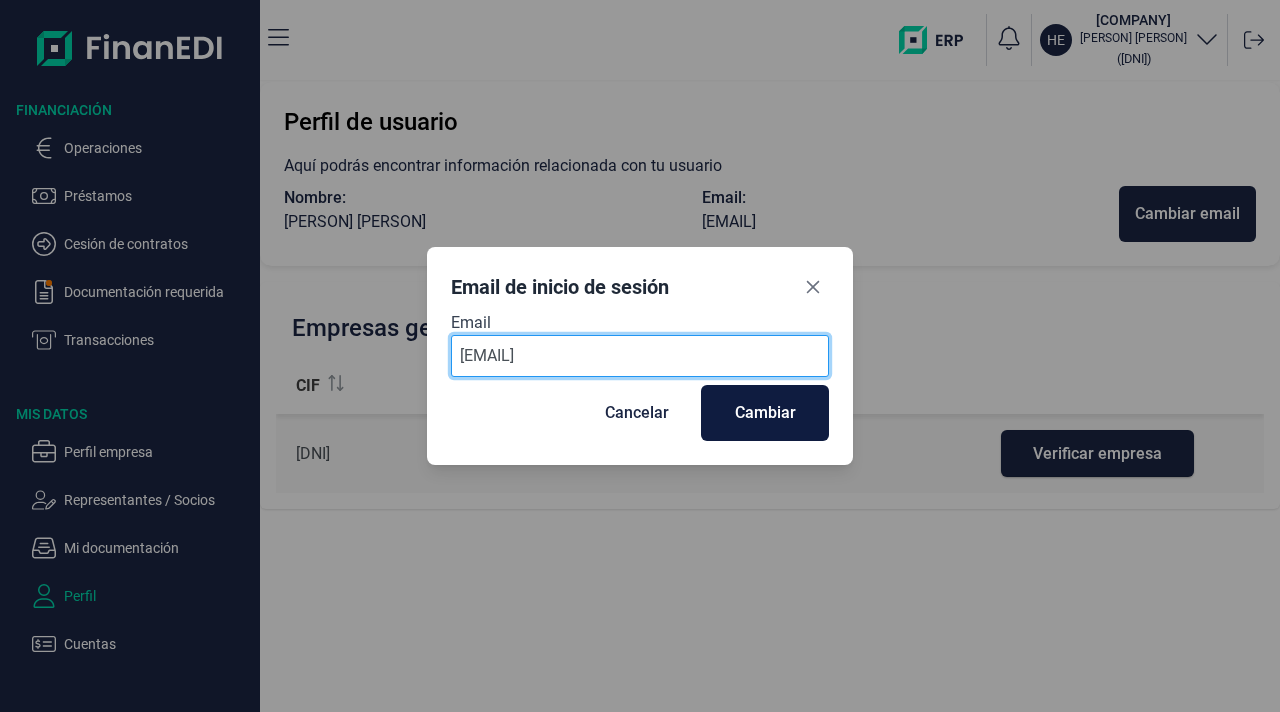 type on "[EMAIL]" 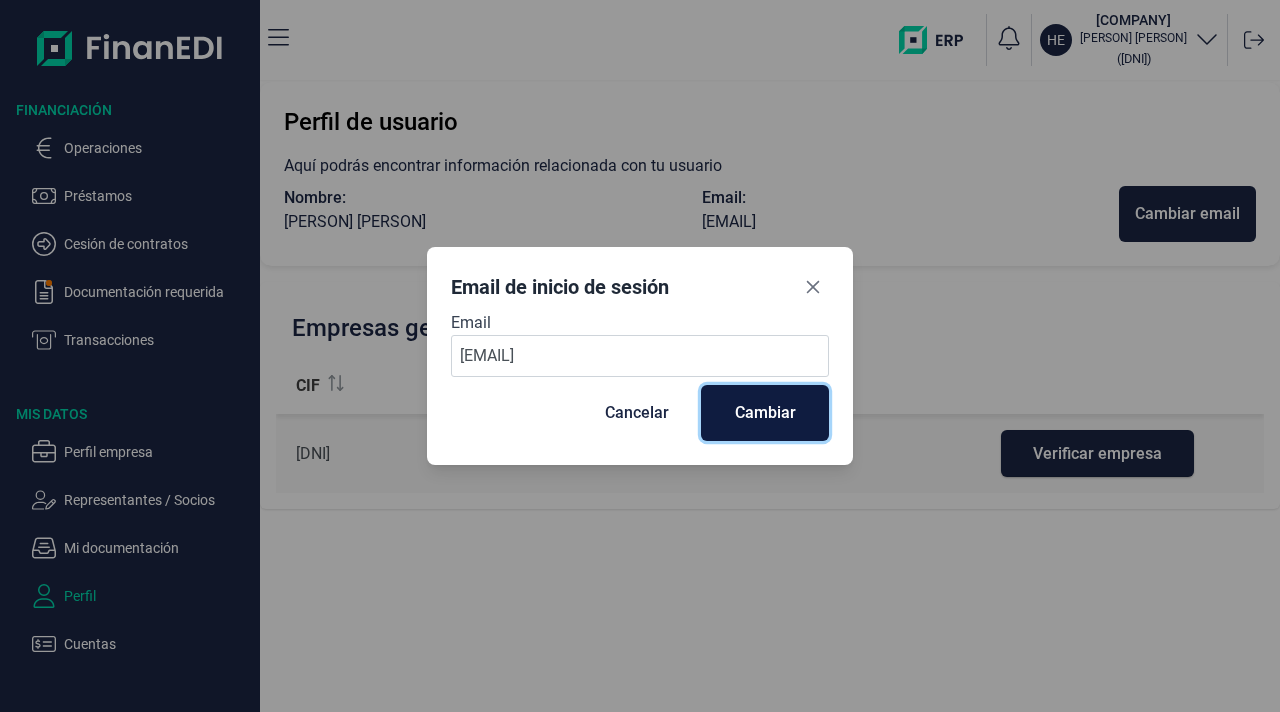 click on "Cambiar" at bounding box center [765, 413] 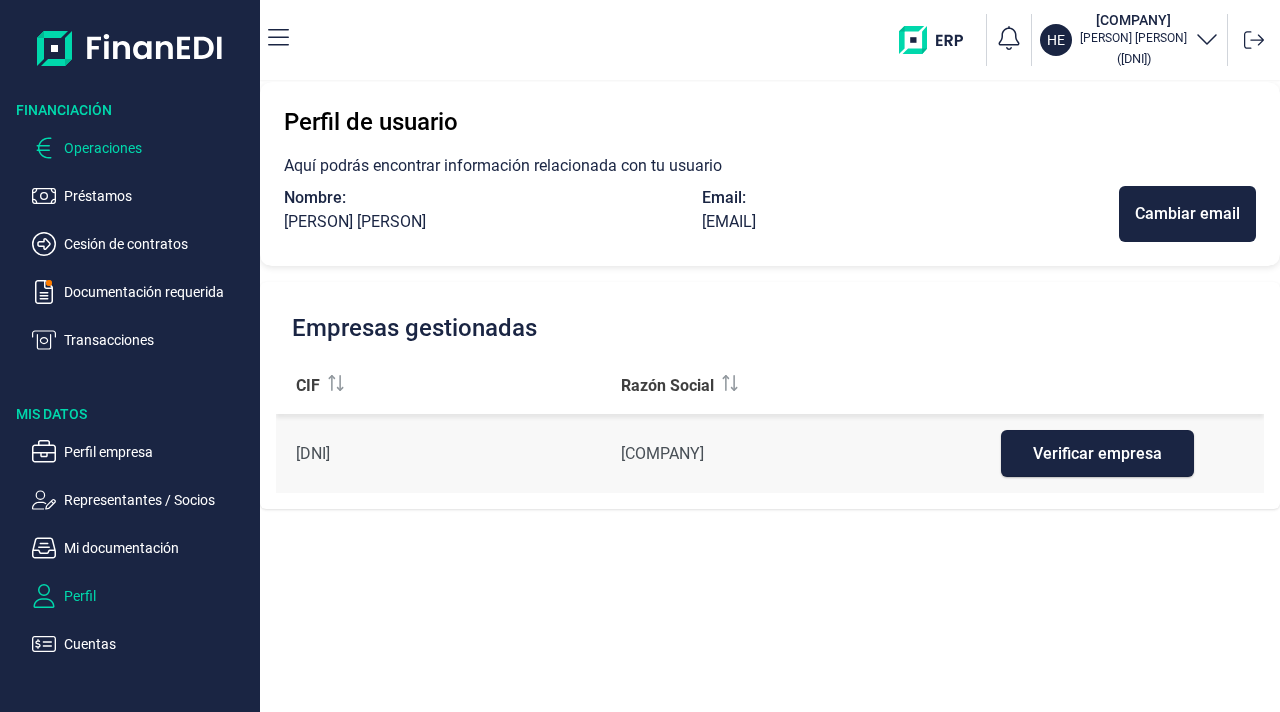 click on "Operaciones" at bounding box center (158, 148) 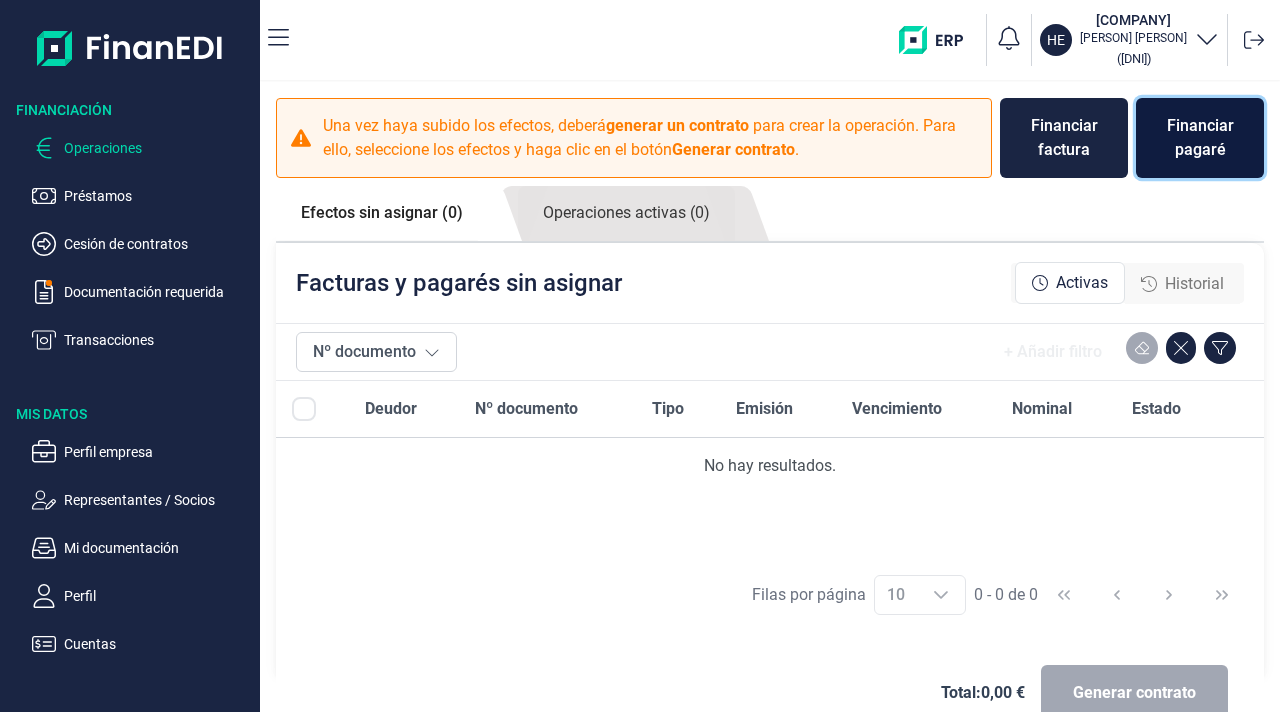 click on "Financiar pagaré" at bounding box center [1200, 138] 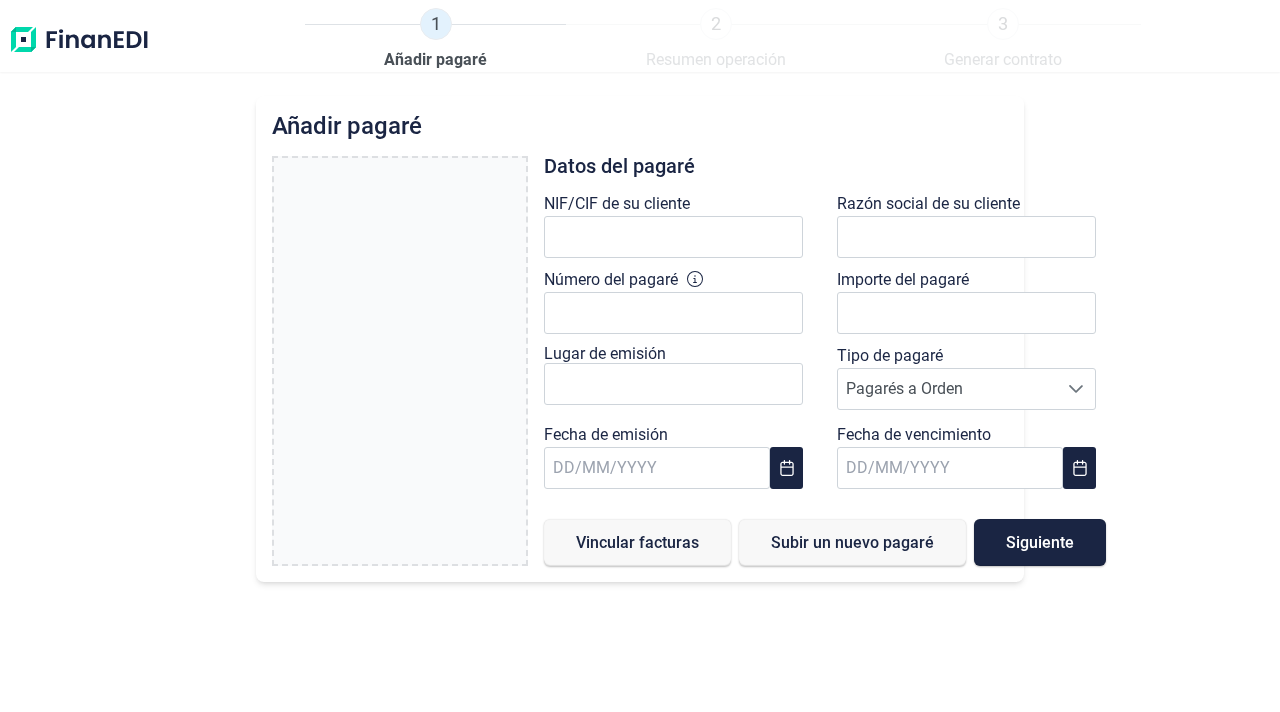 type on "0,00 €" 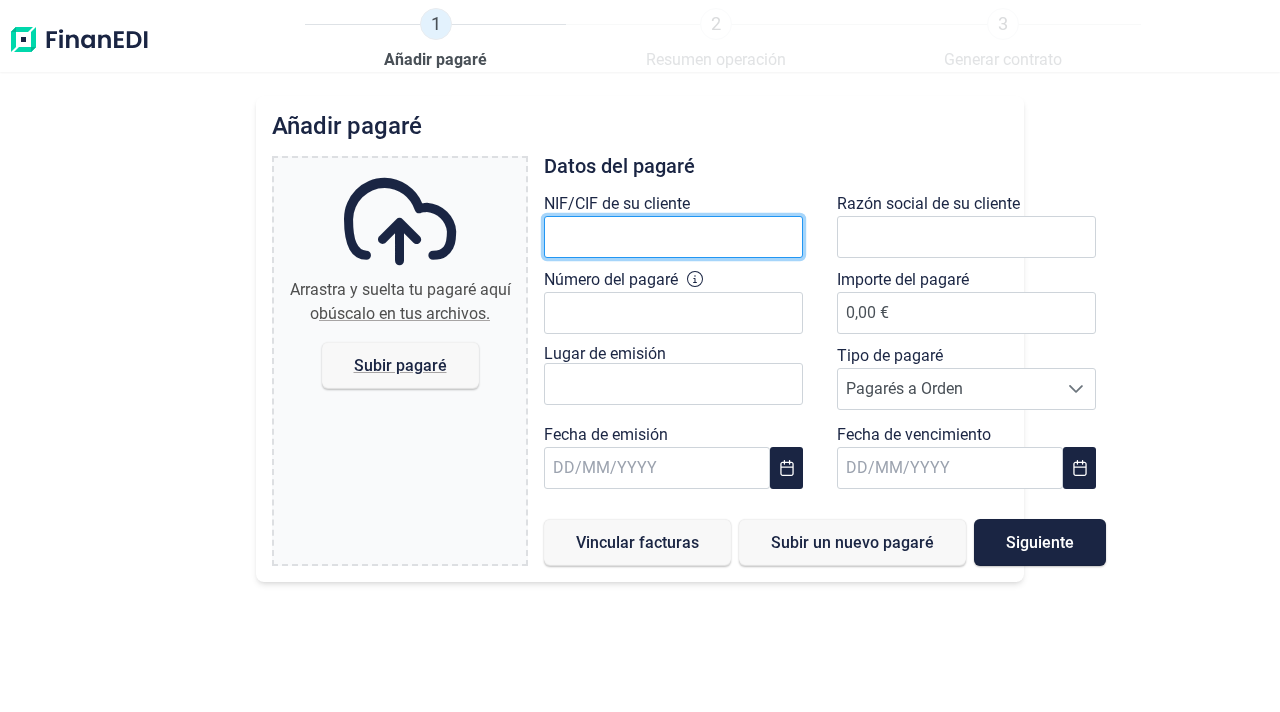 click at bounding box center (673, 237) 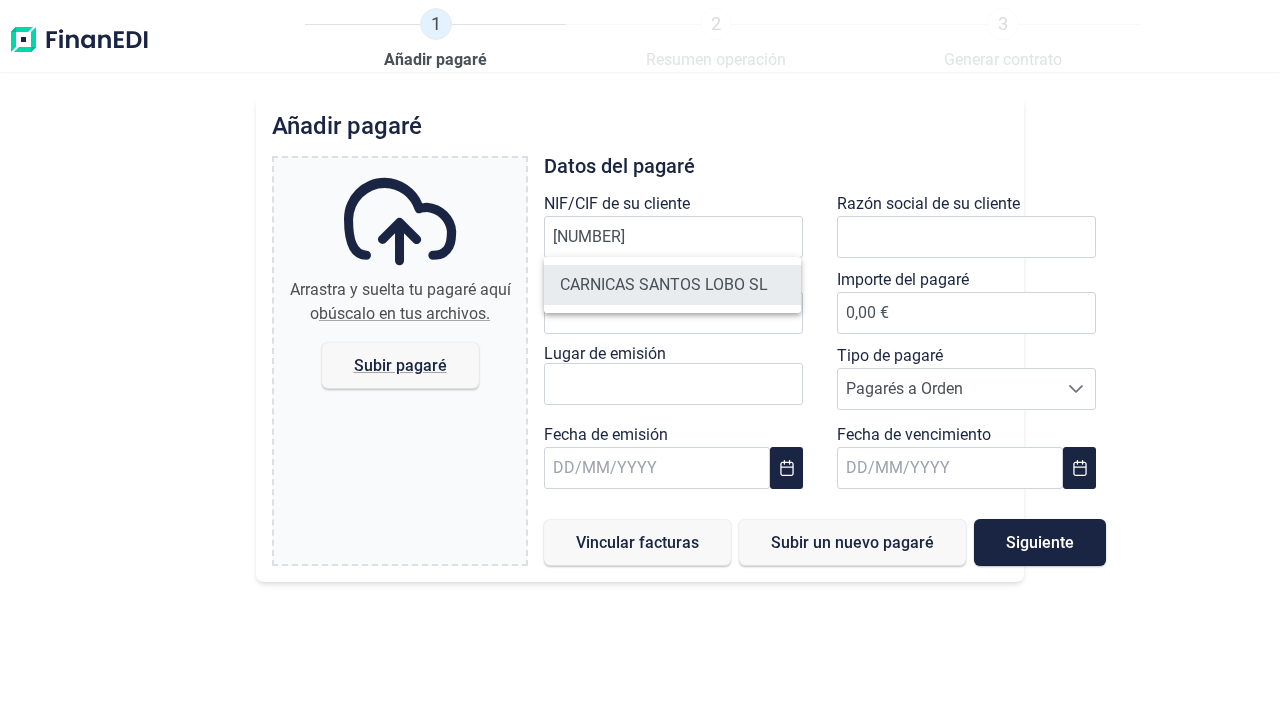 click on "CARNICAS SANTOS LOBO SL" at bounding box center [672, 285] 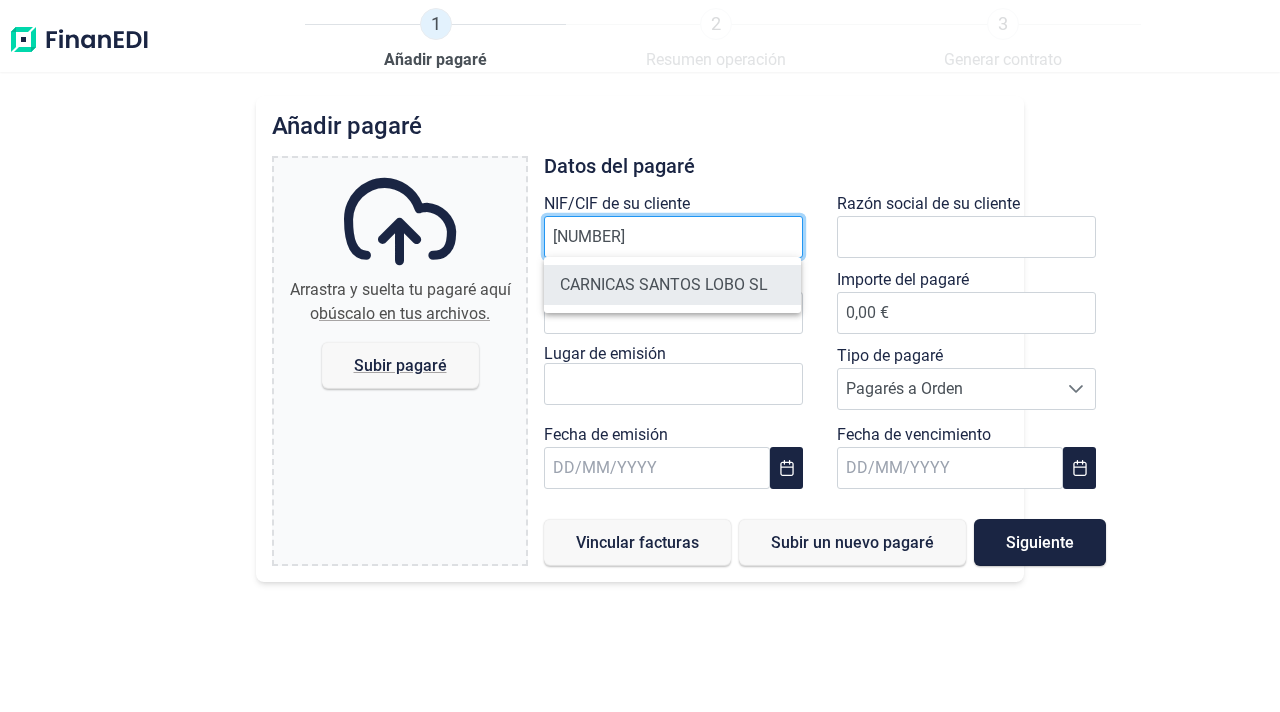 type on "[NUMBER]" 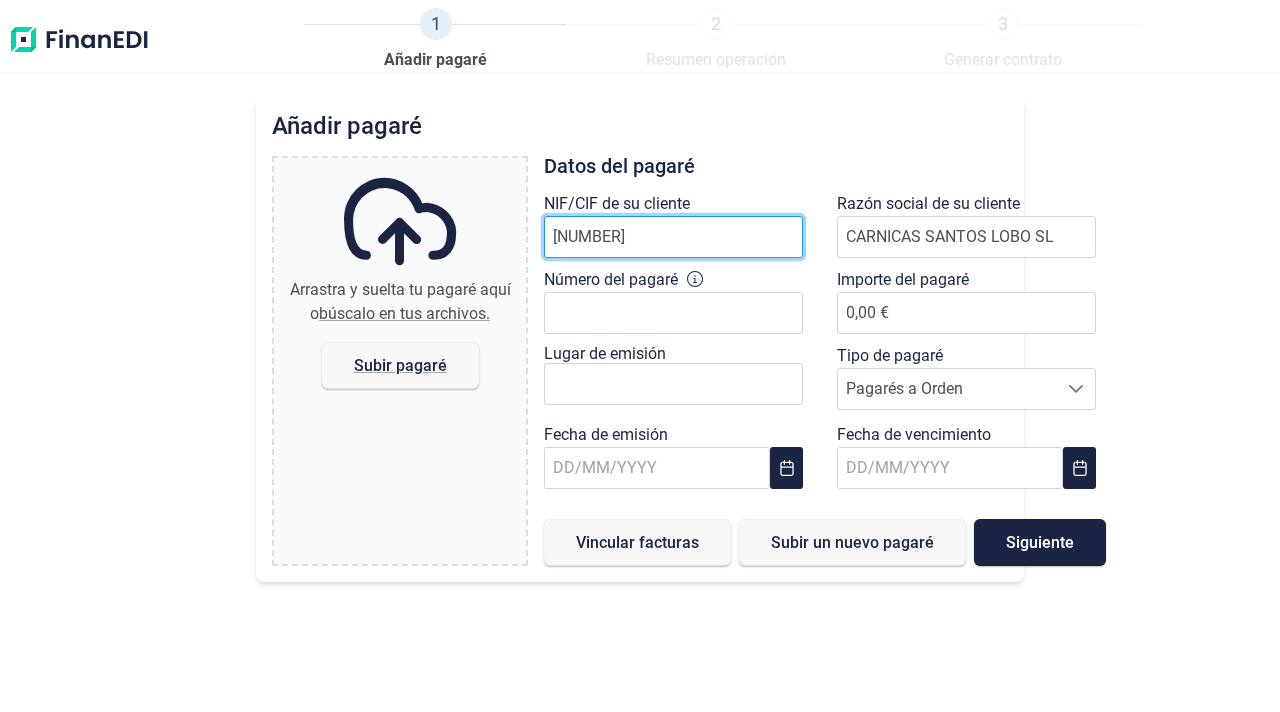 scroll, scrollTop: 0, scrollLeft: 0, axis: both 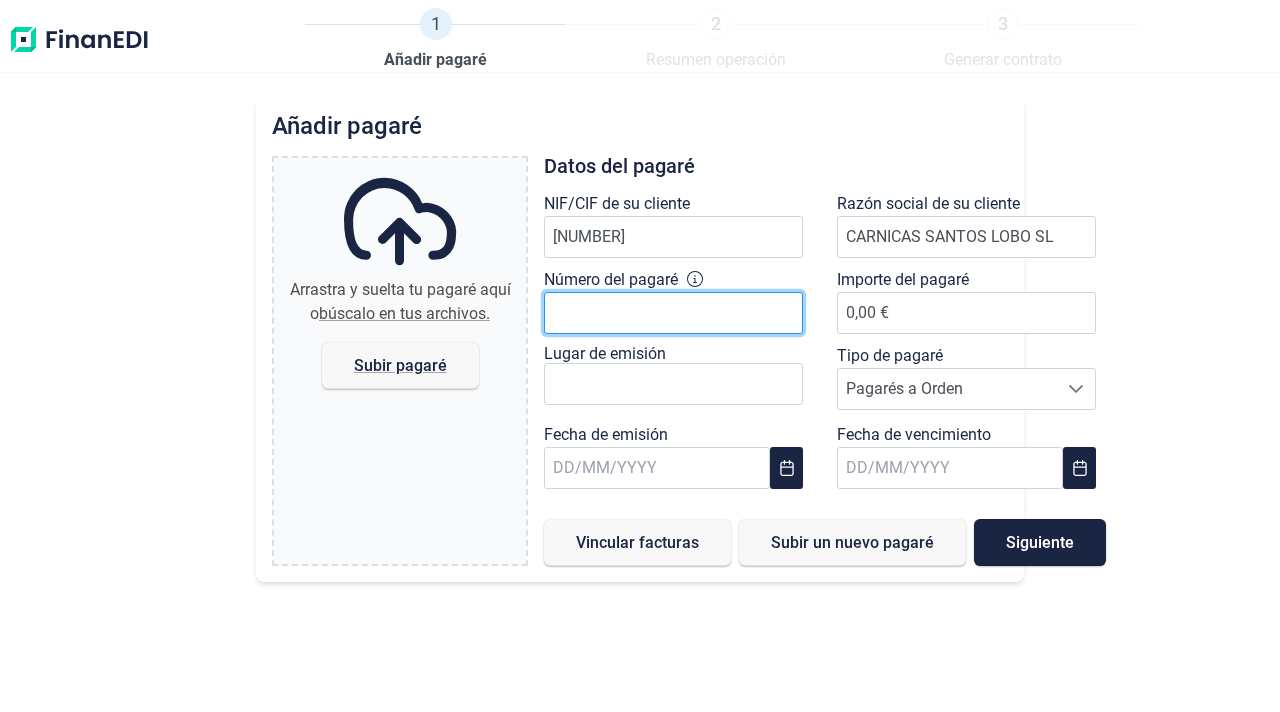 click on "Número del pagaré" at bounding box center (673, 313) 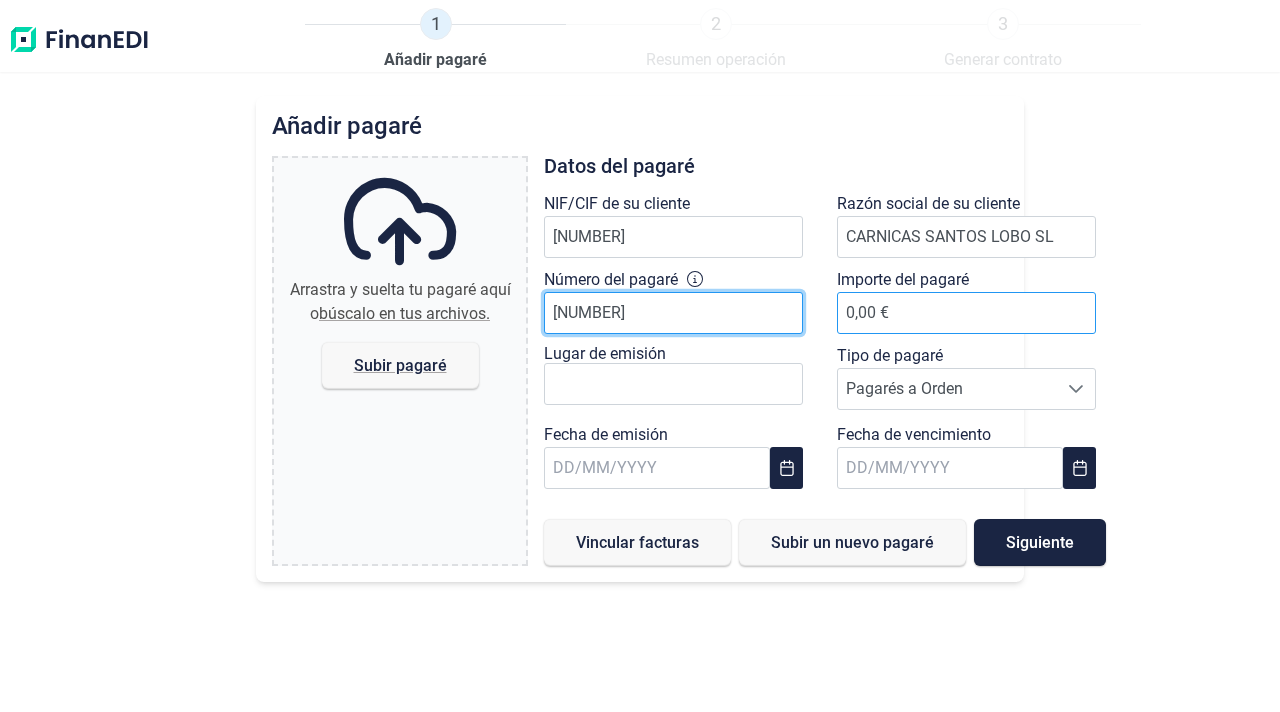 type on "[NUMBER]" 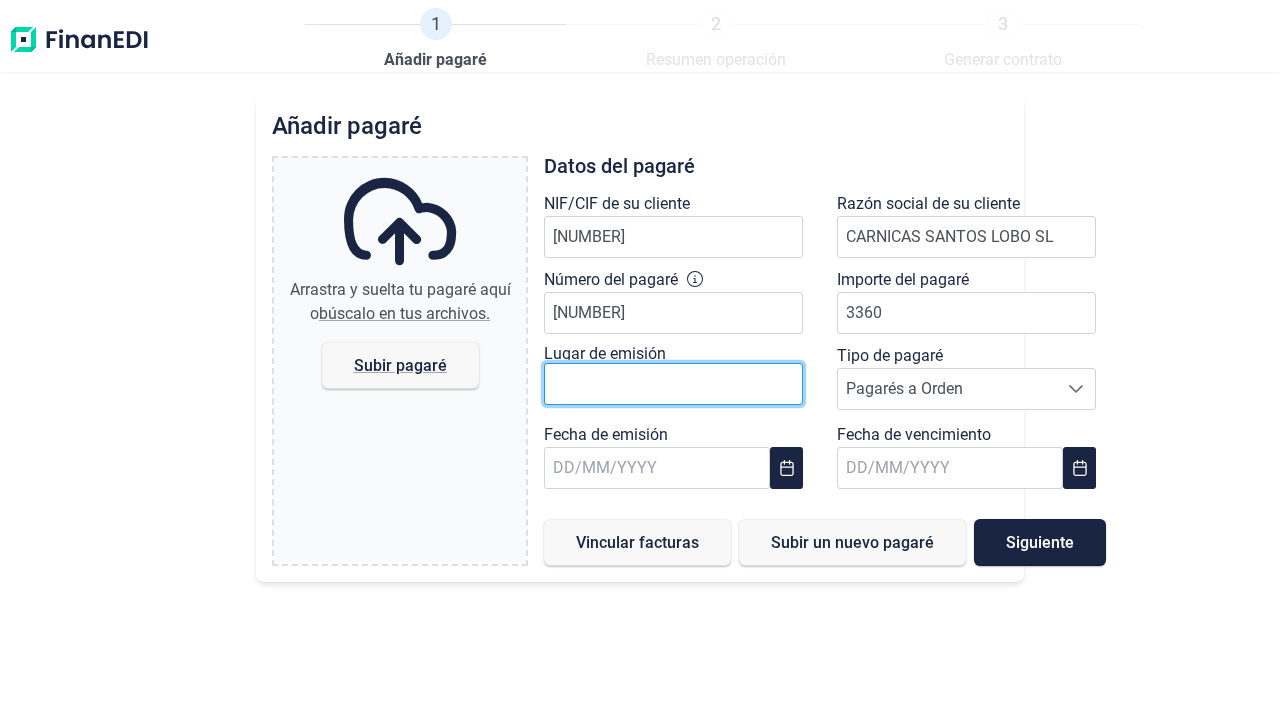 type on "3.360,00 €" 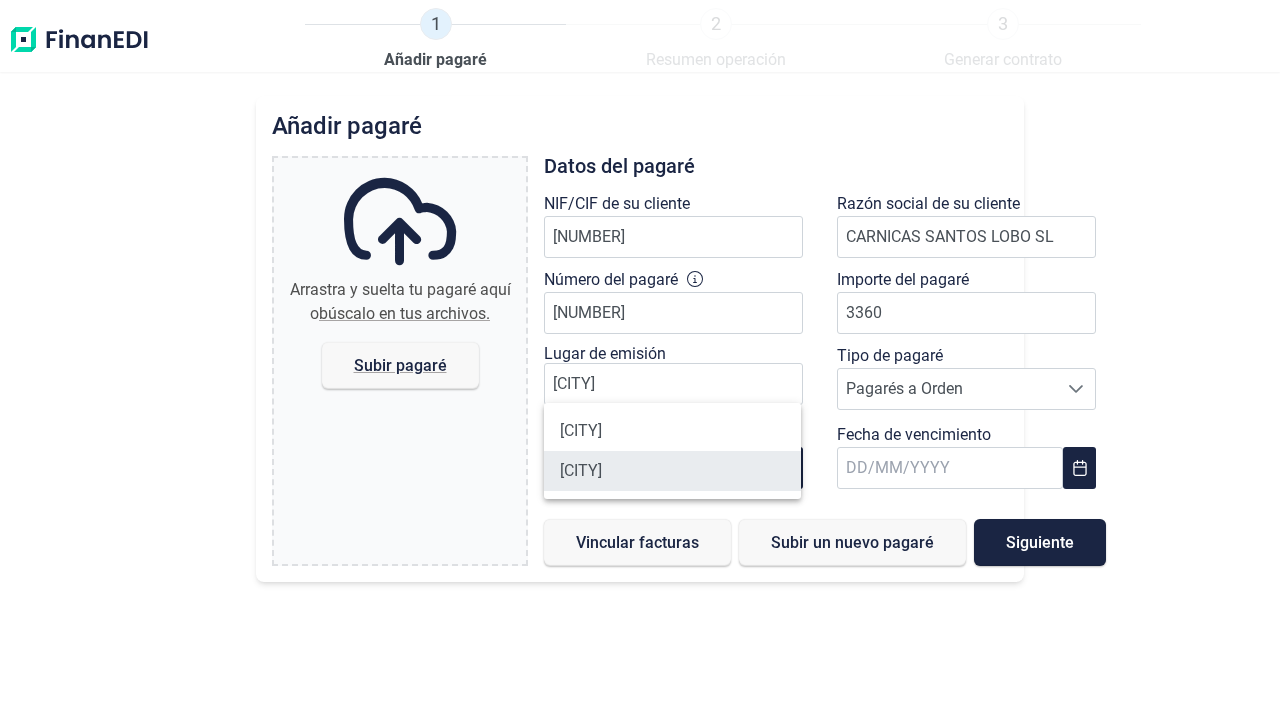 click on "[CITY]" at bounding box center (672, 471) 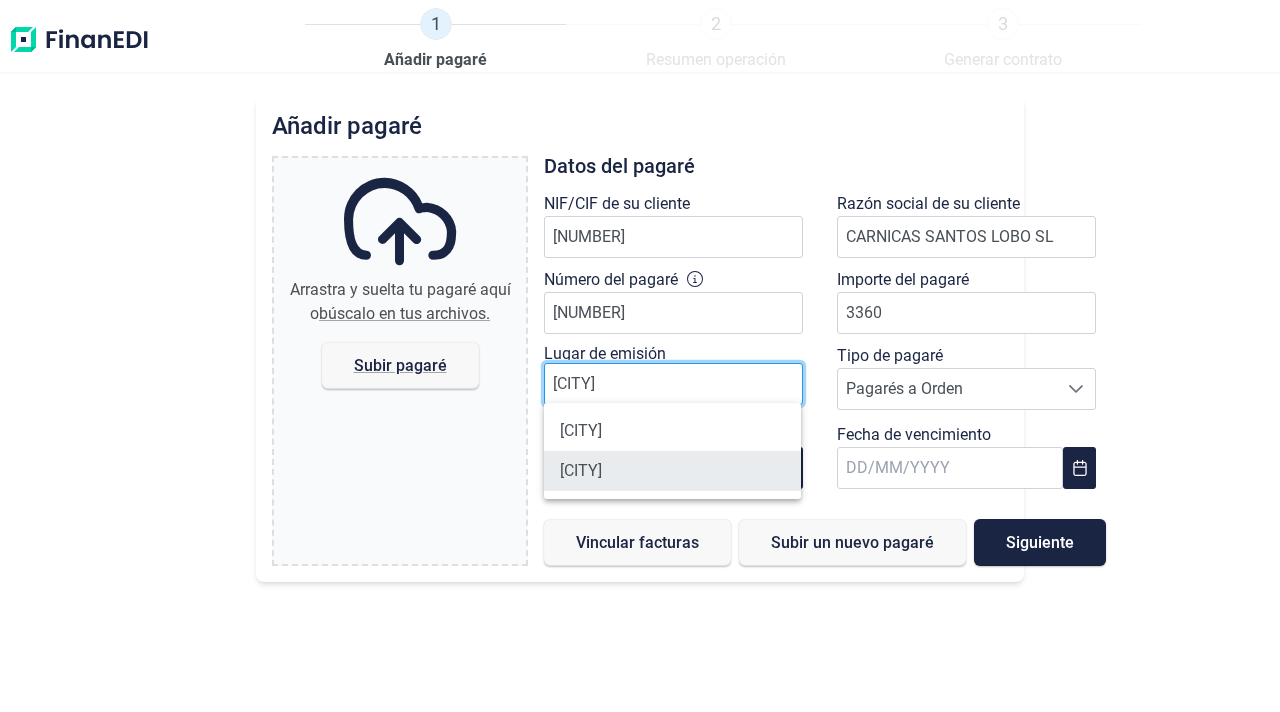 type on "[CITY]" 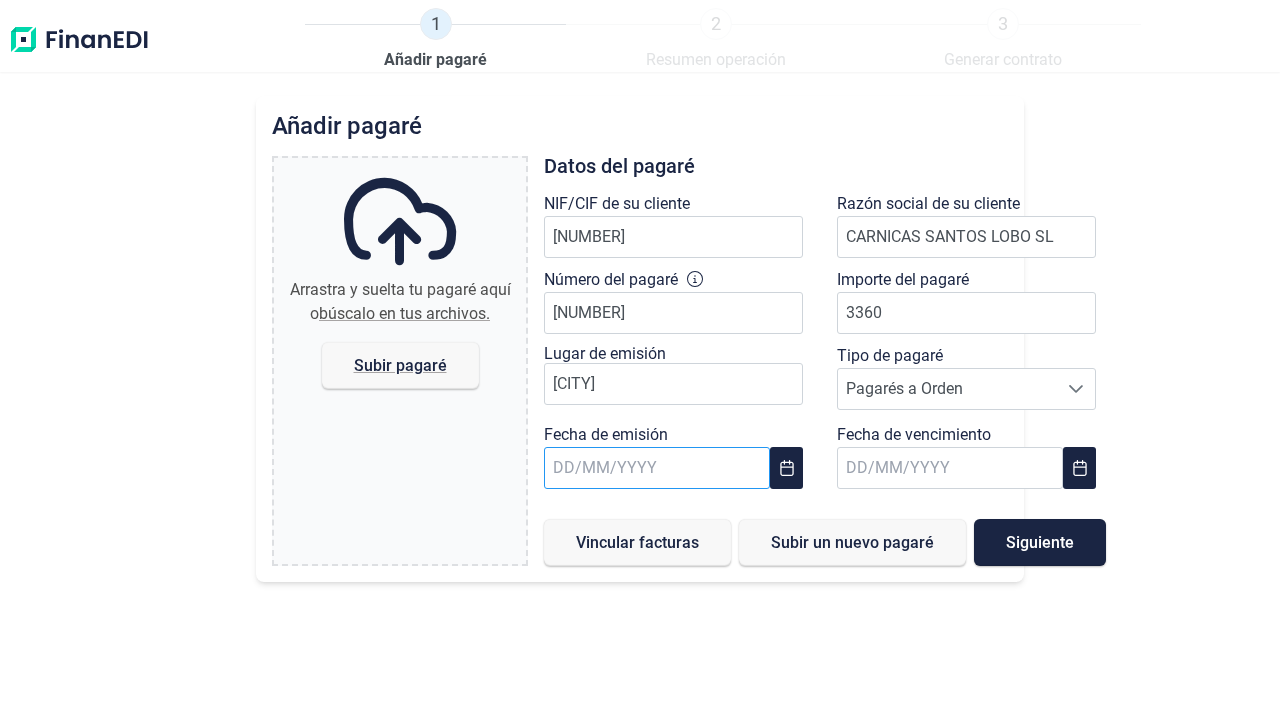 click at bounding box center [657, 468] 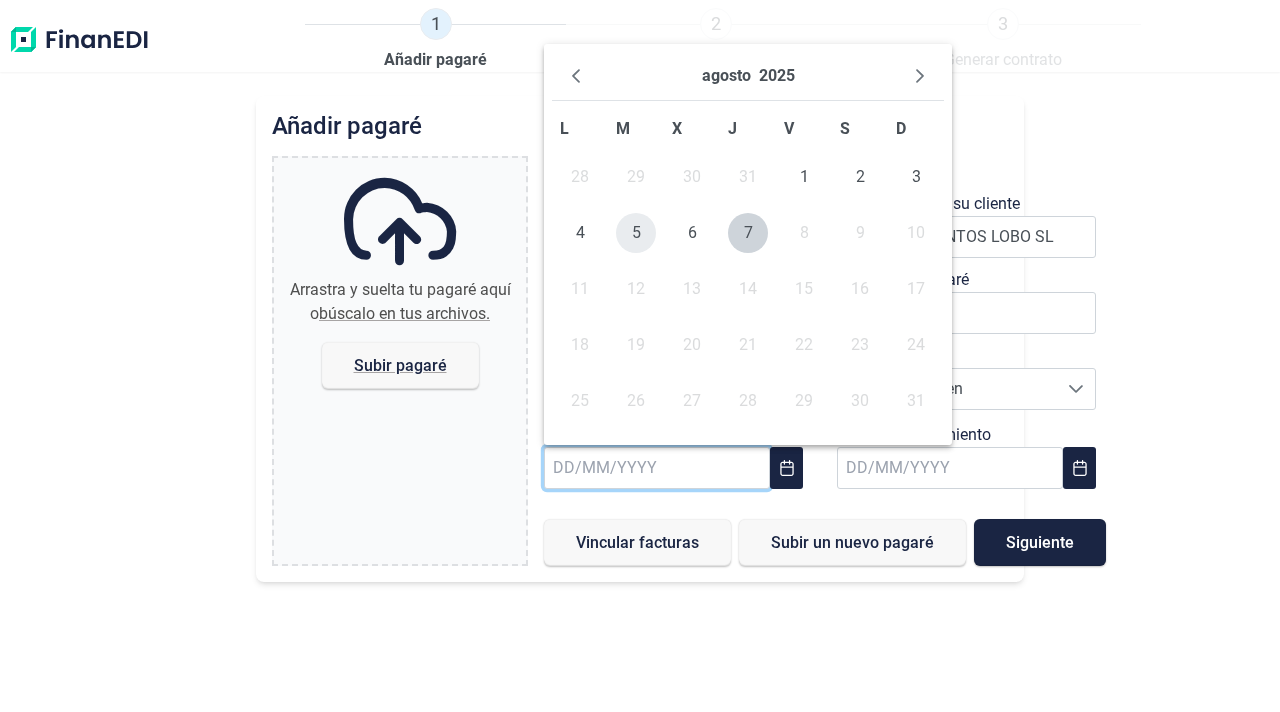 click on "5" at bounding box center [636, 233] 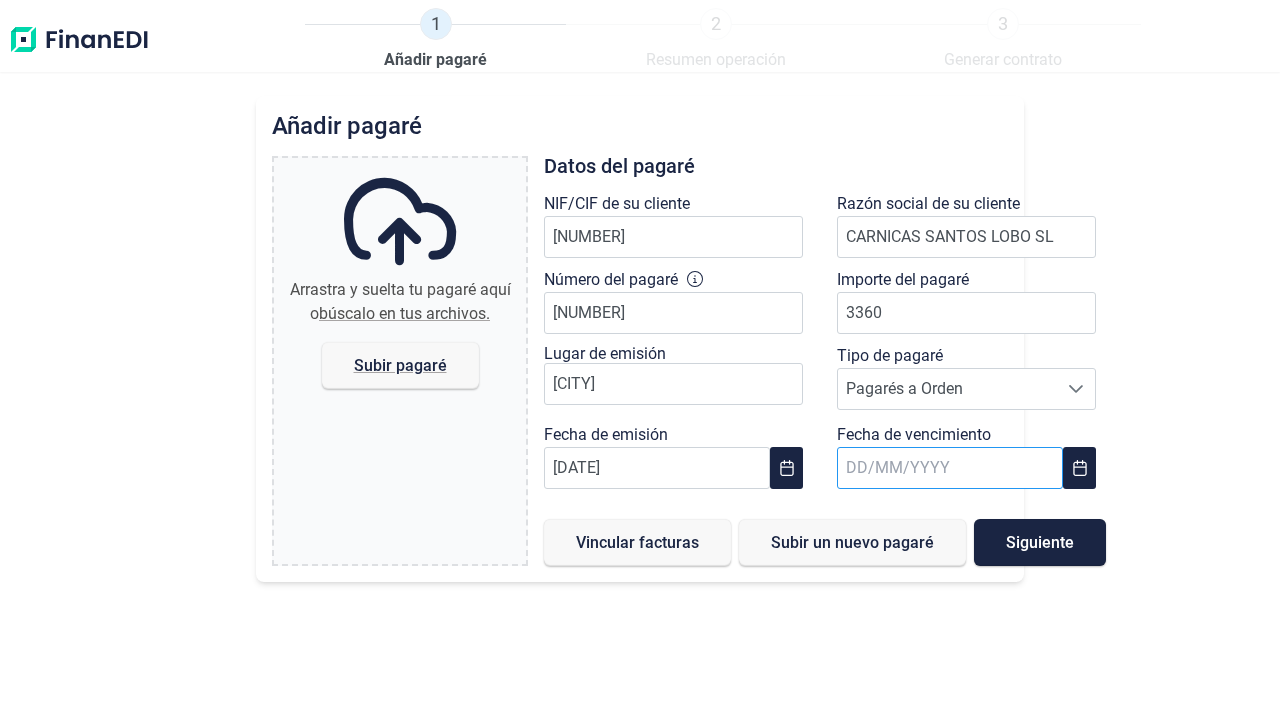 click at bounding box center (950, 468) 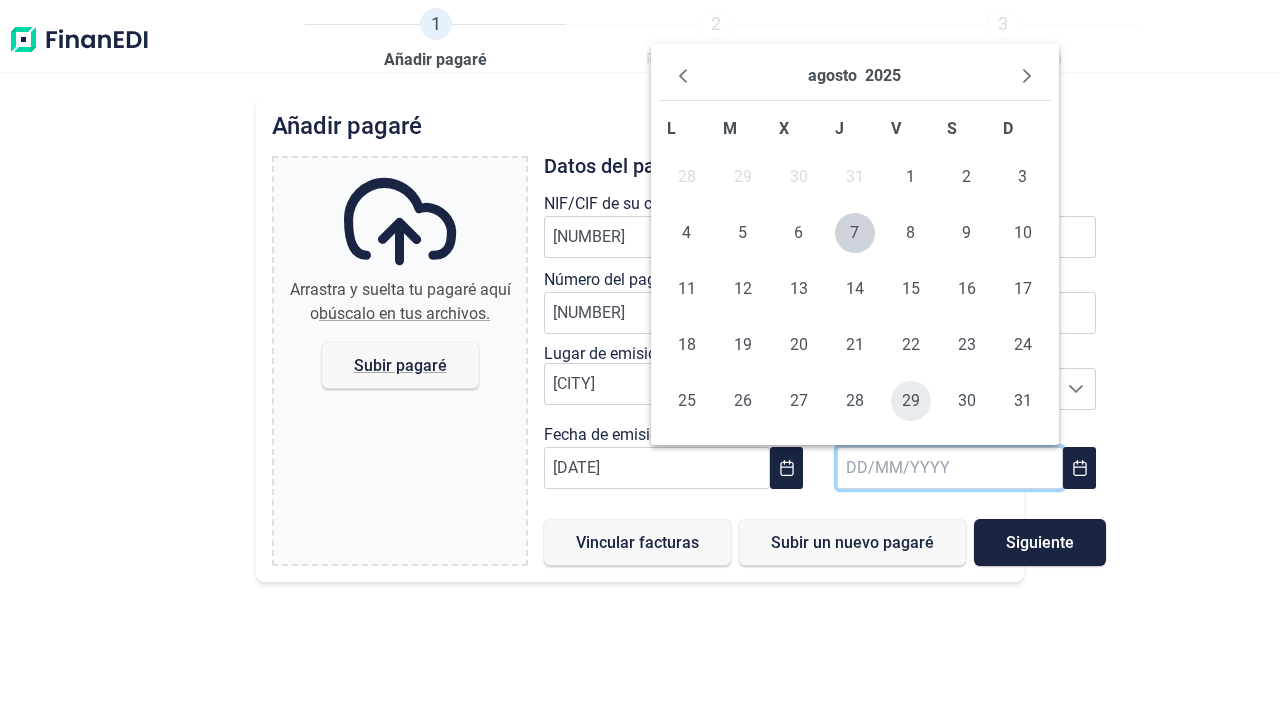 click on "29" at bounding box center [911, 401] 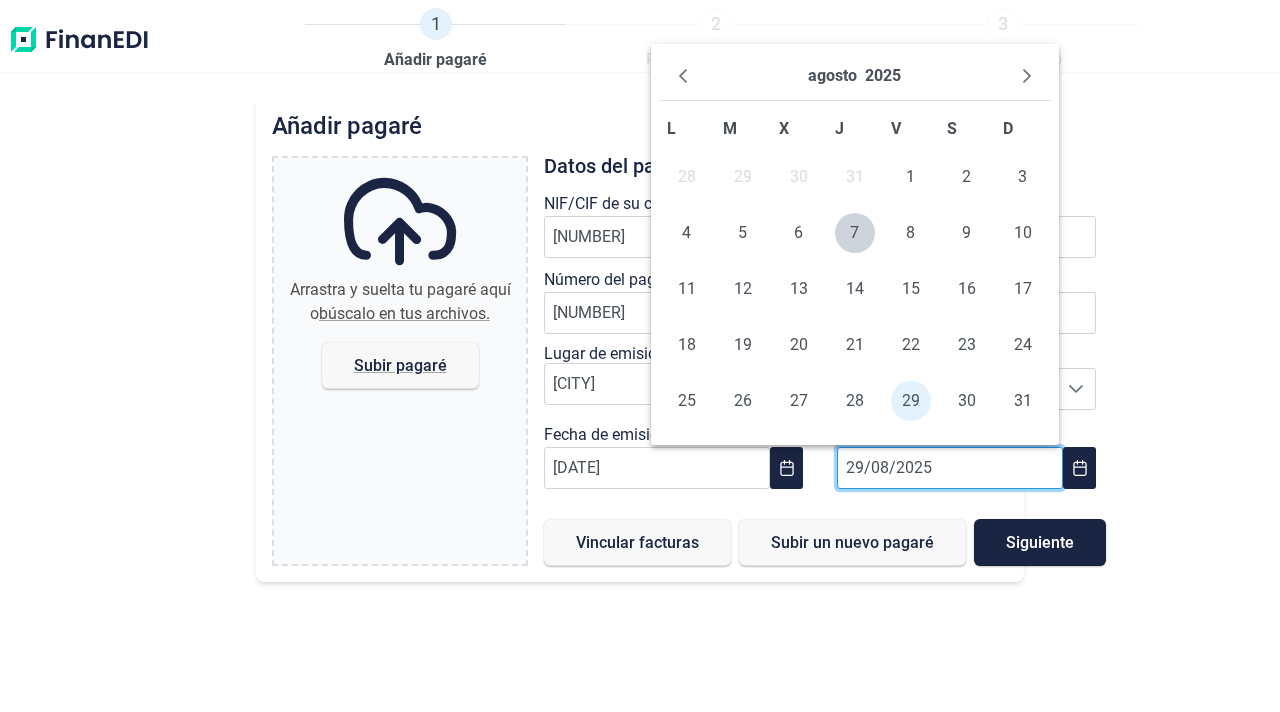 click on "29/08/2025" at bounding box center (950, 468) 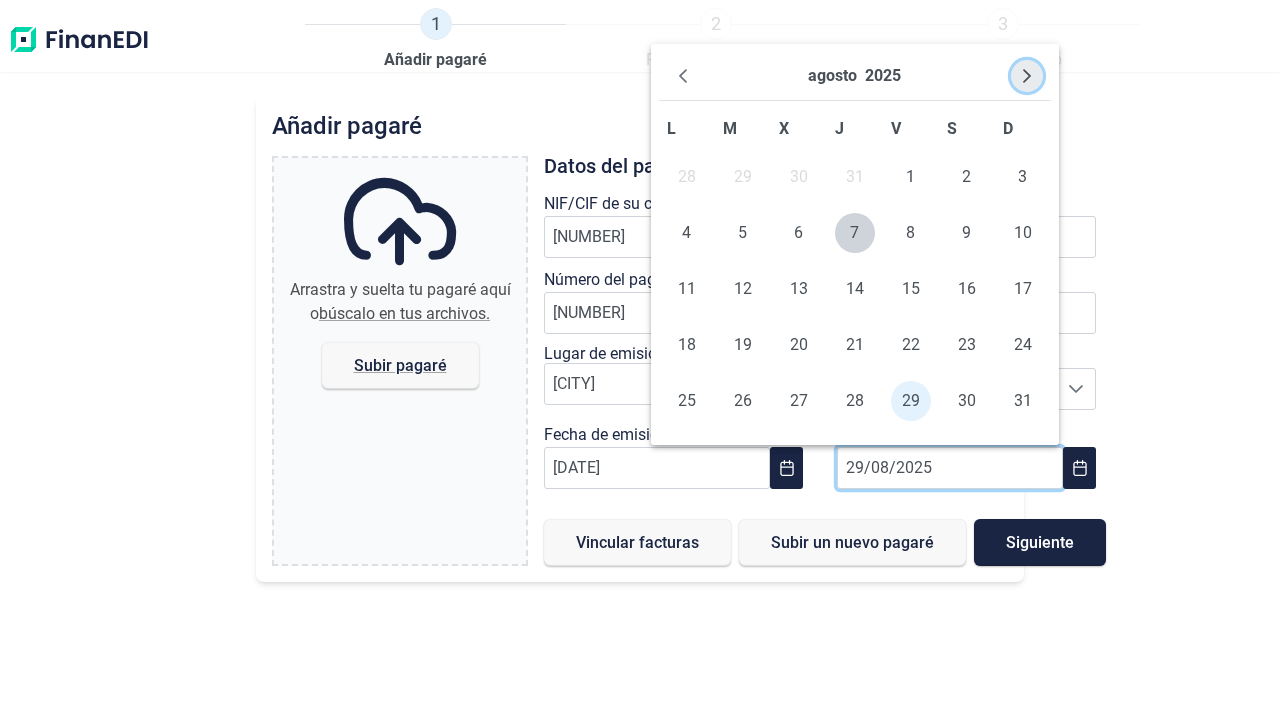 click 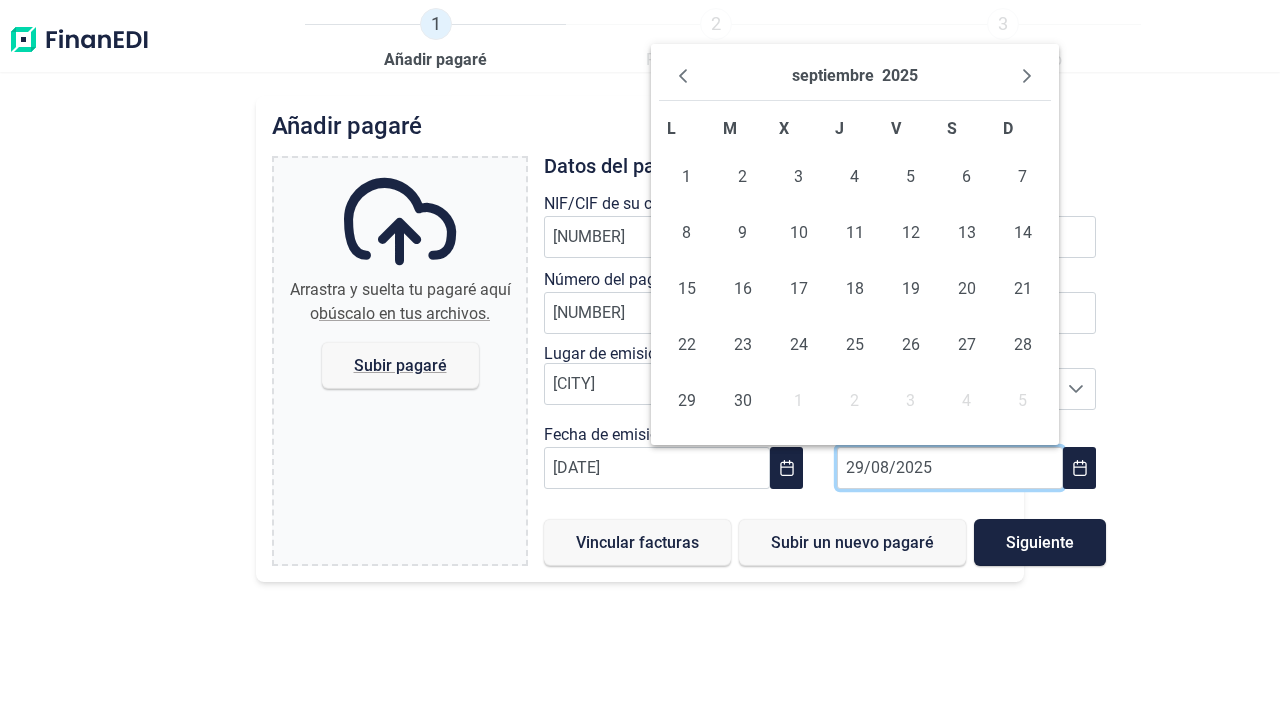 click 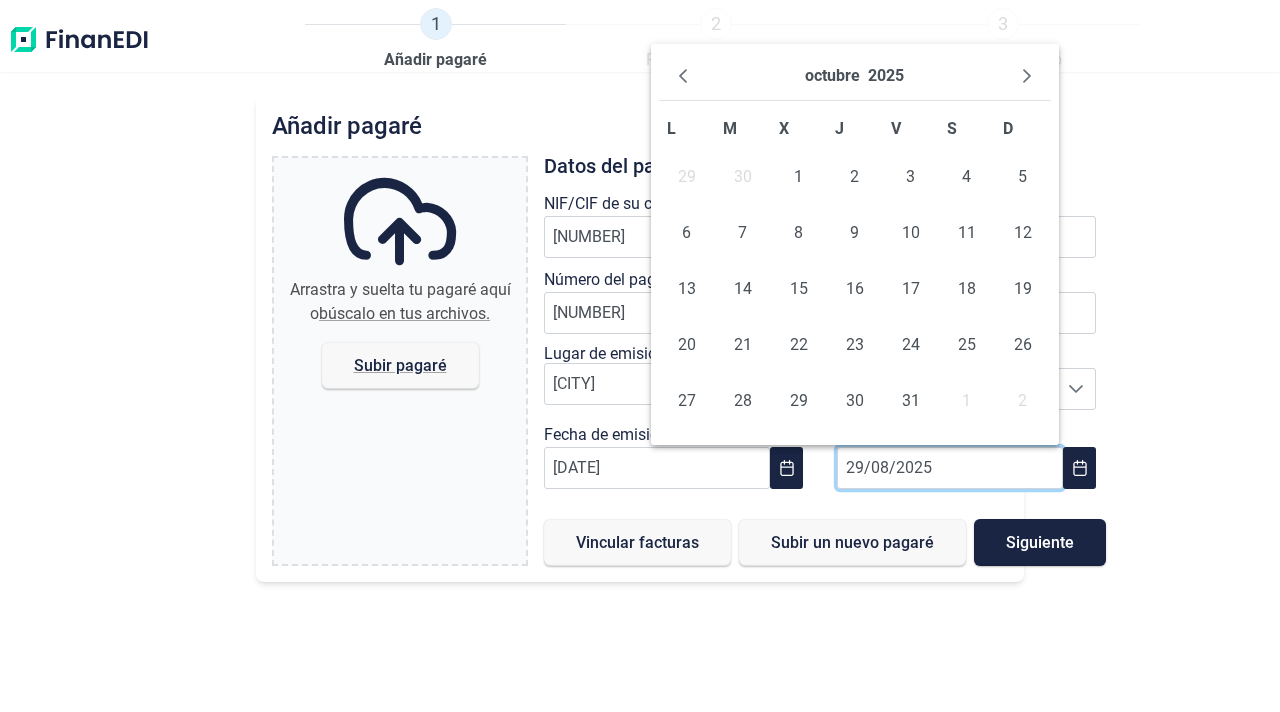 click 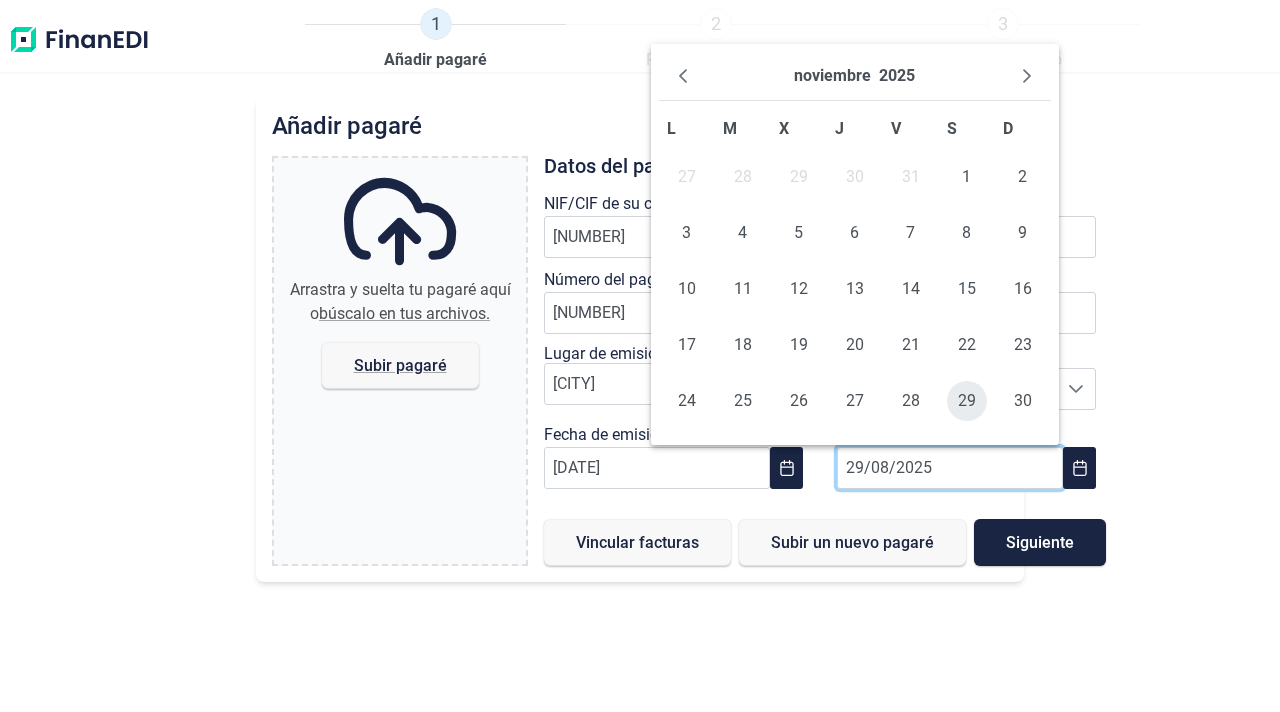 click on "29" at bounding box center [967, 401] 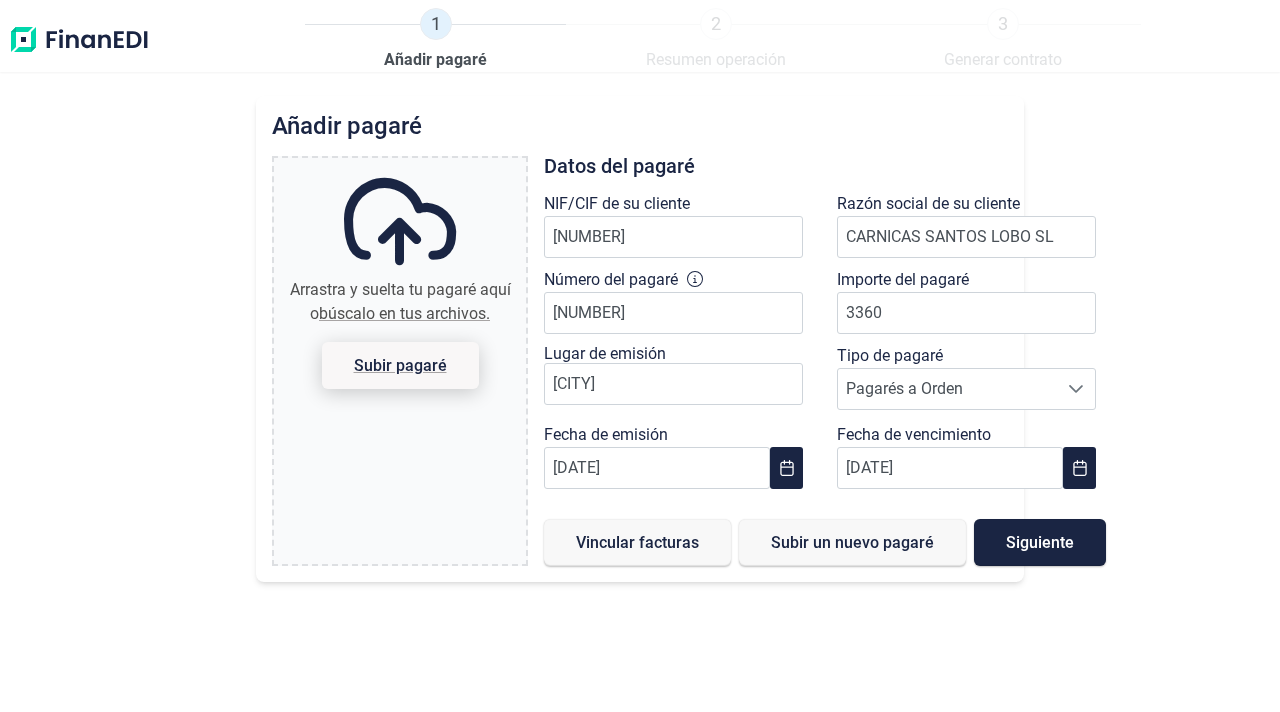click on "Subir pagaré" at bounding box center [400, 365] 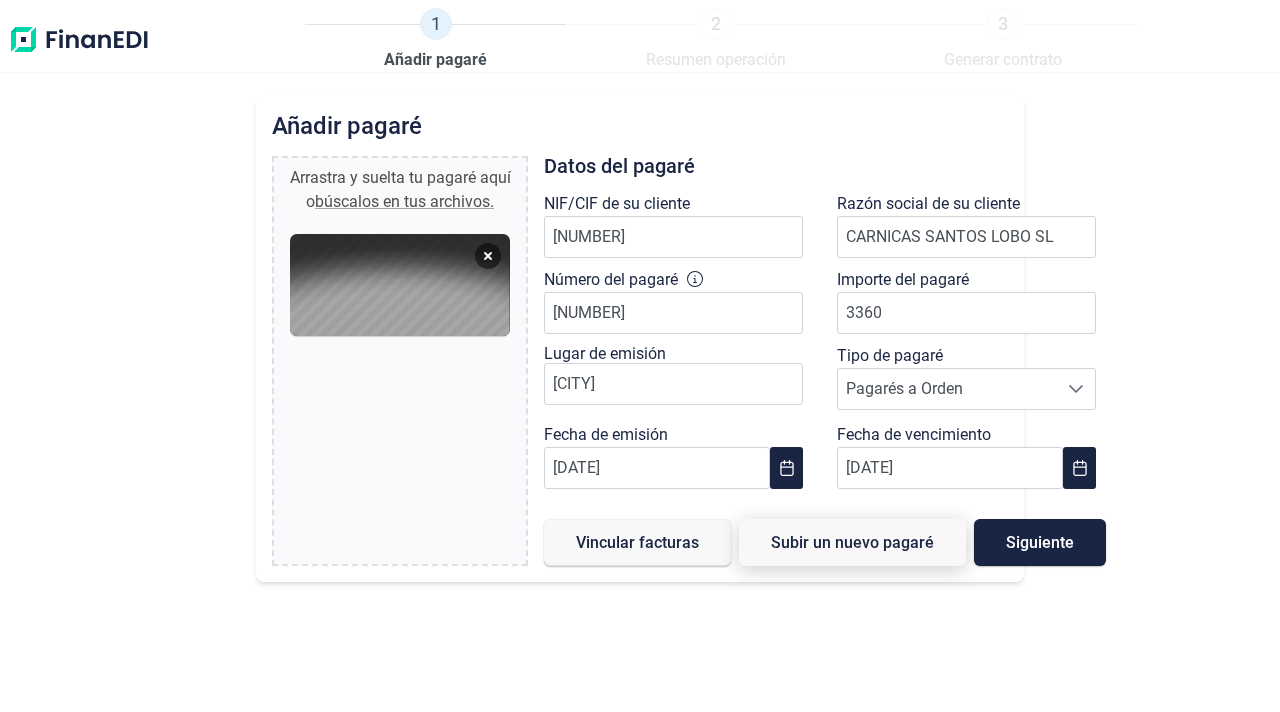click on "Subir un nuevo pagaré" at bounding box center (852, 542) 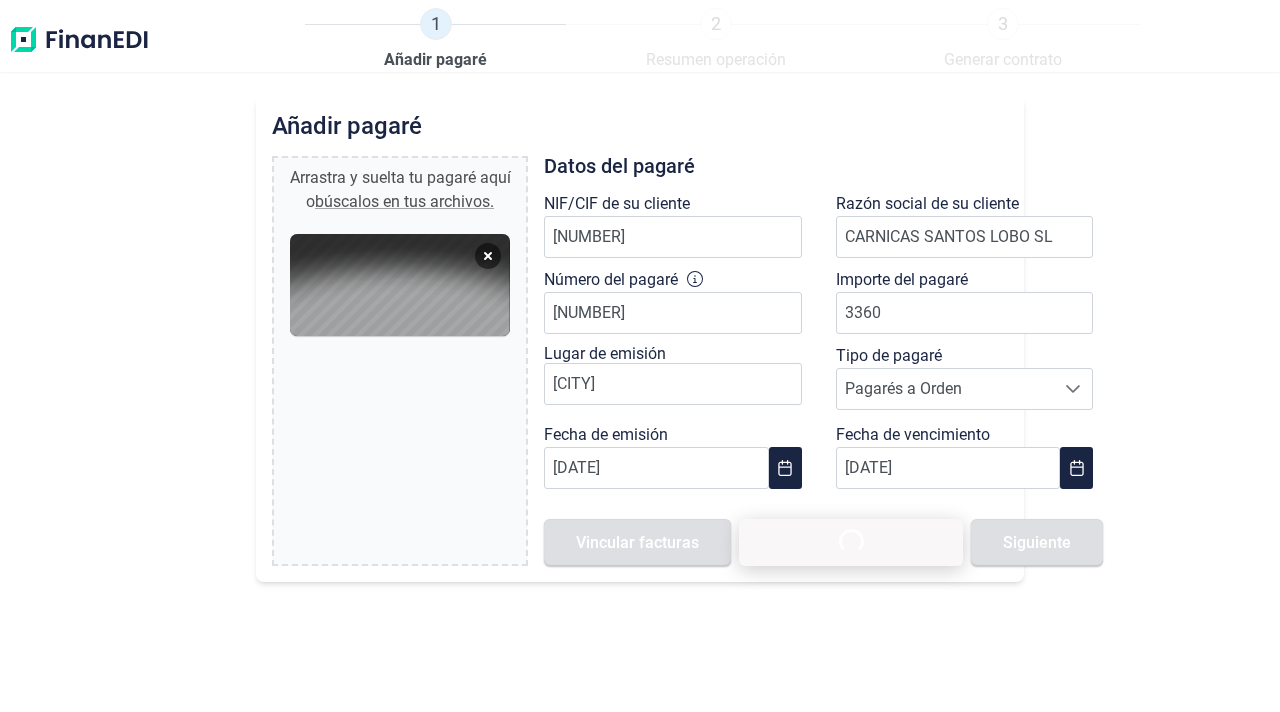 type 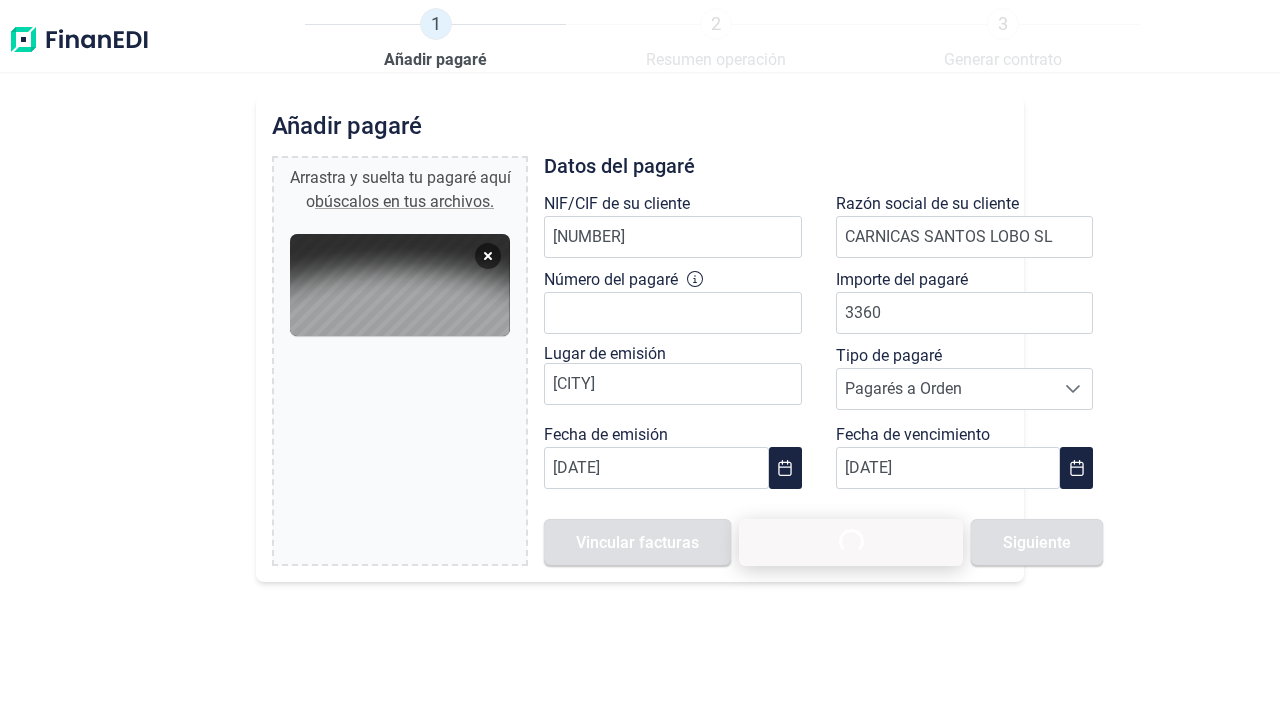 type 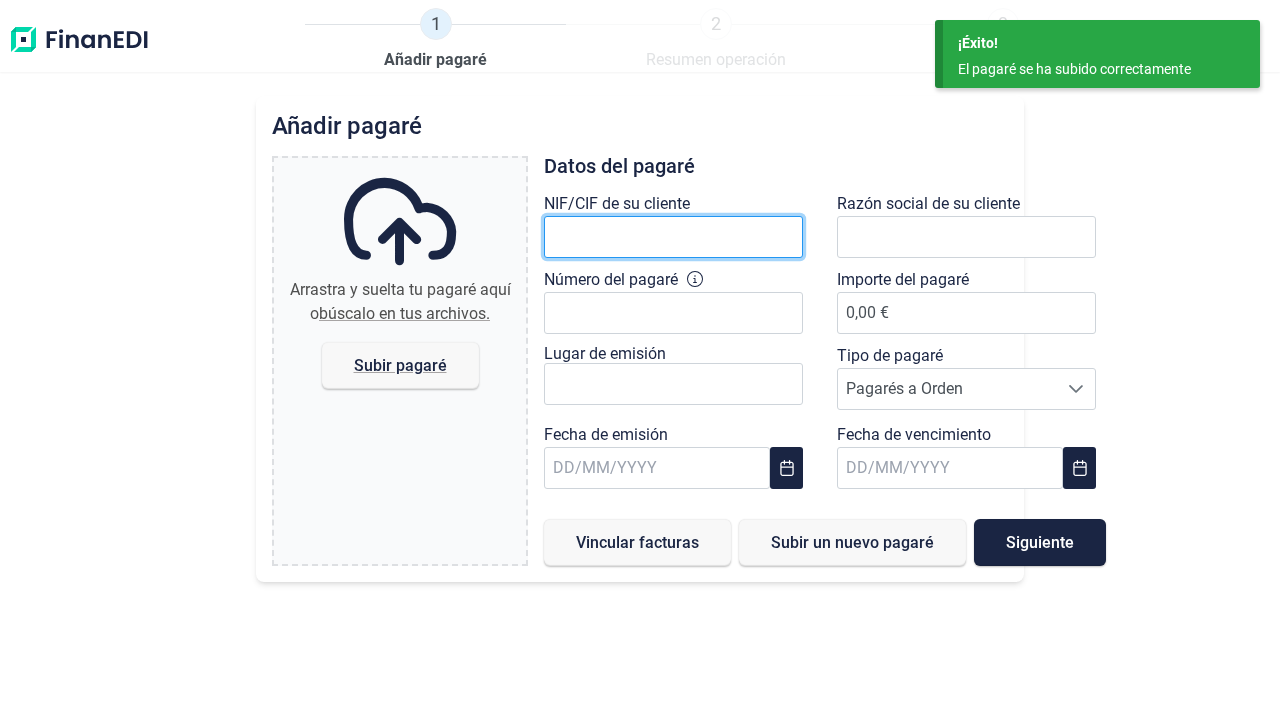 click at bounding box center (673, 237) 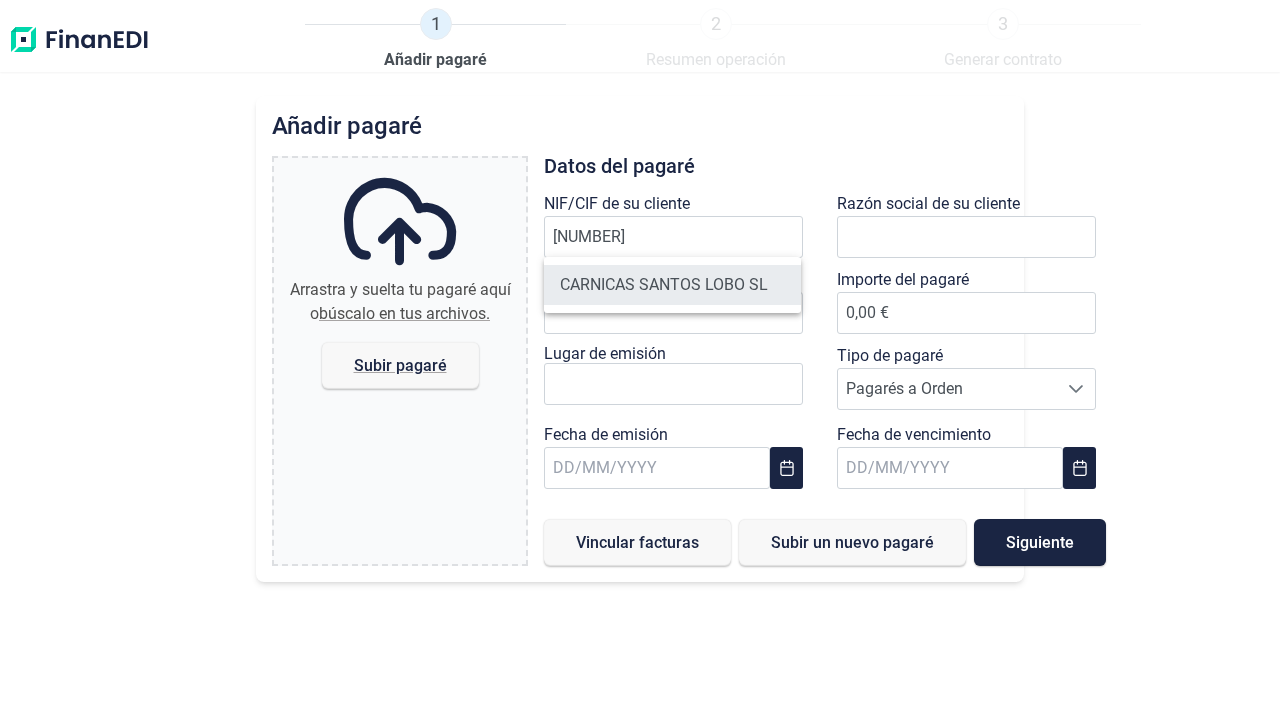 click on "CARNICAS SANTOS LOBO SL" at bounding box center [672, 285] 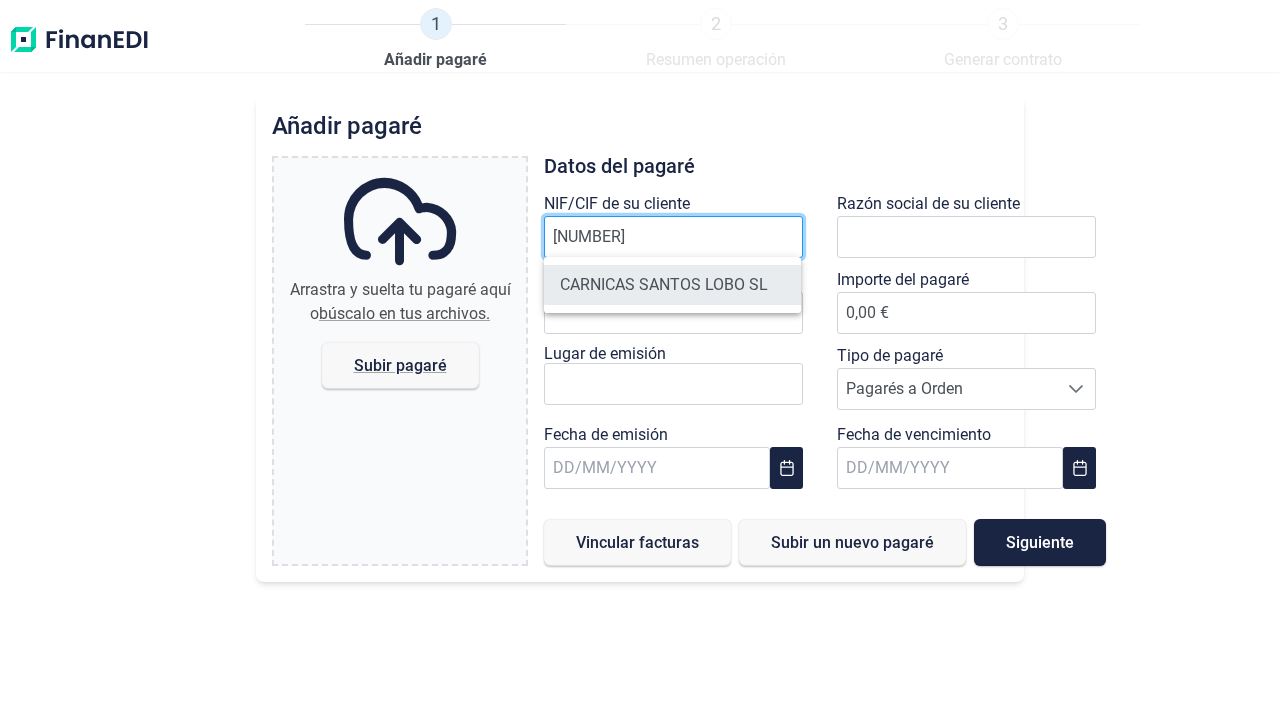 type on "[NUMBER]" 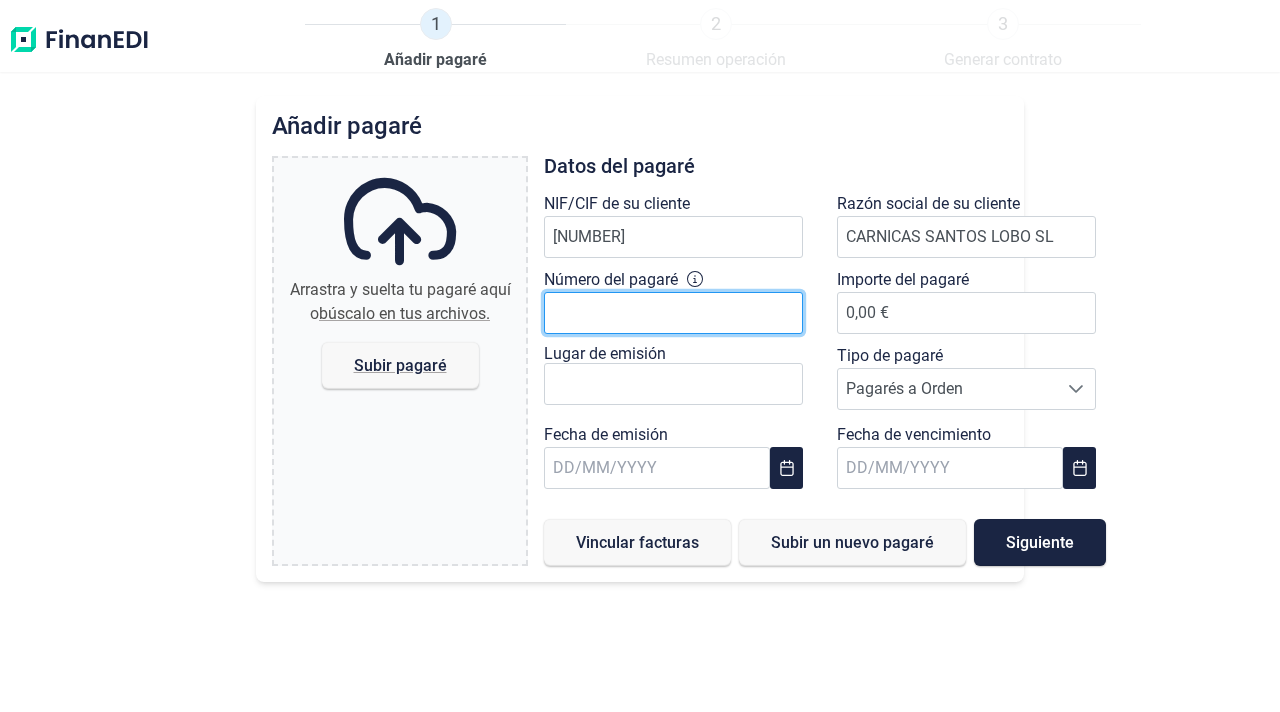 click on "Número del pagaré" at bounding box center (673, 313) 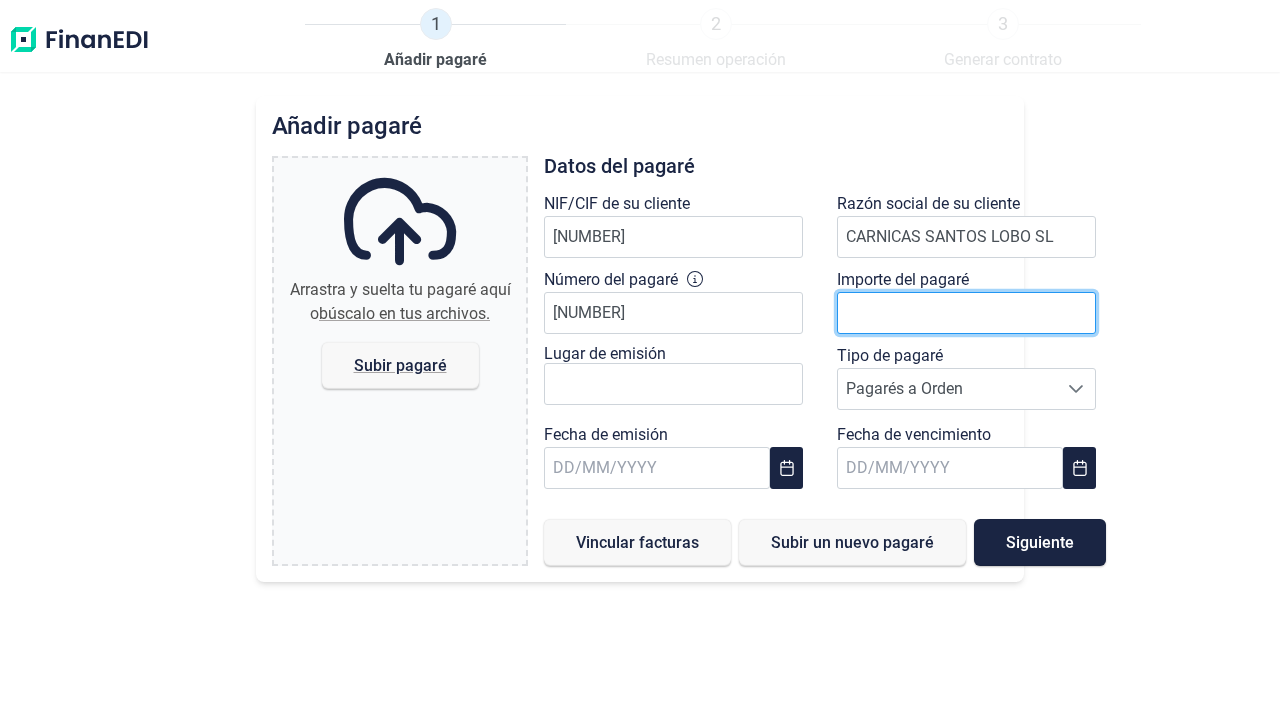 type 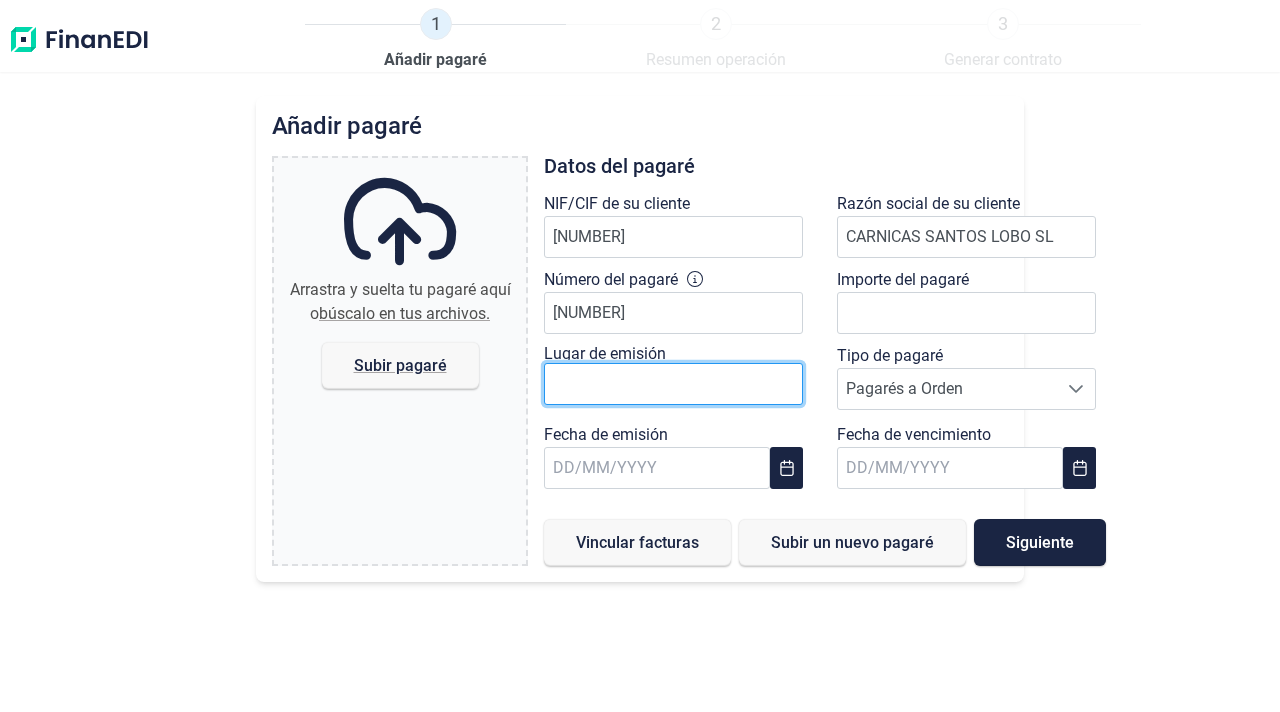 click at bounding box center (673, 384) 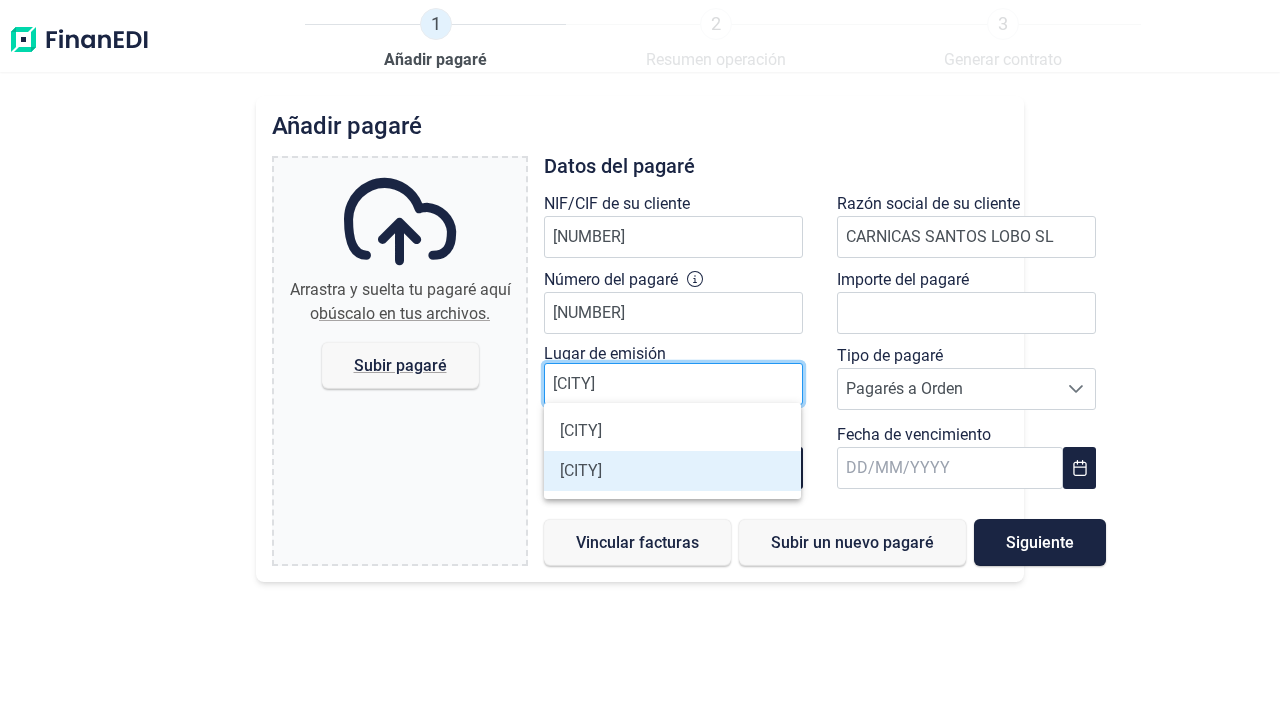 type on "[CITY]" 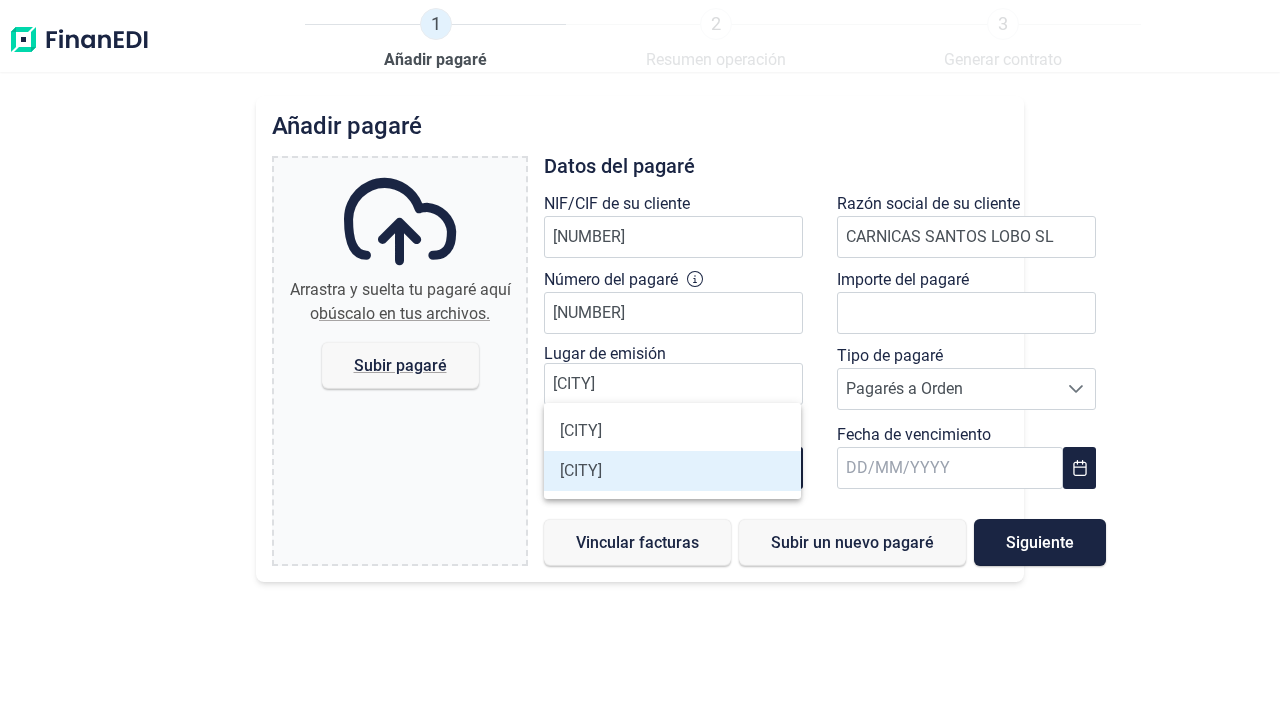 click on "[CITY]" at bounding box center (672, 471) 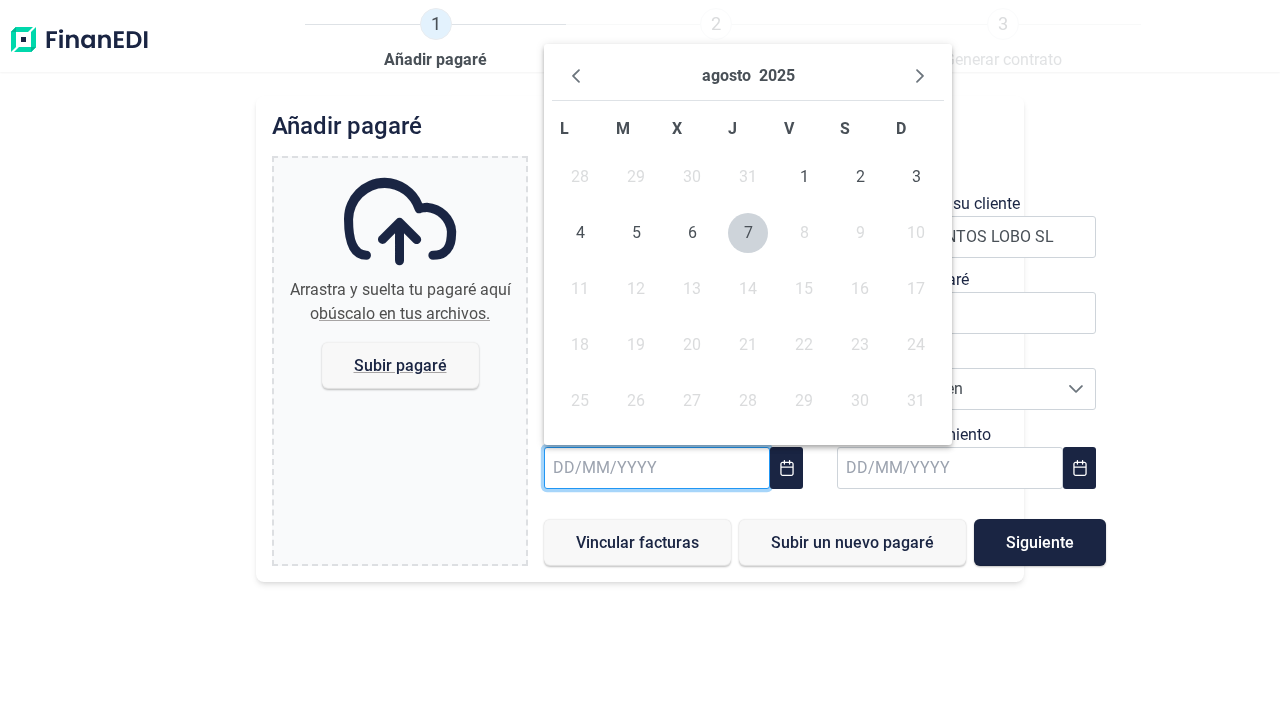 click at bounding box center (657, 468) 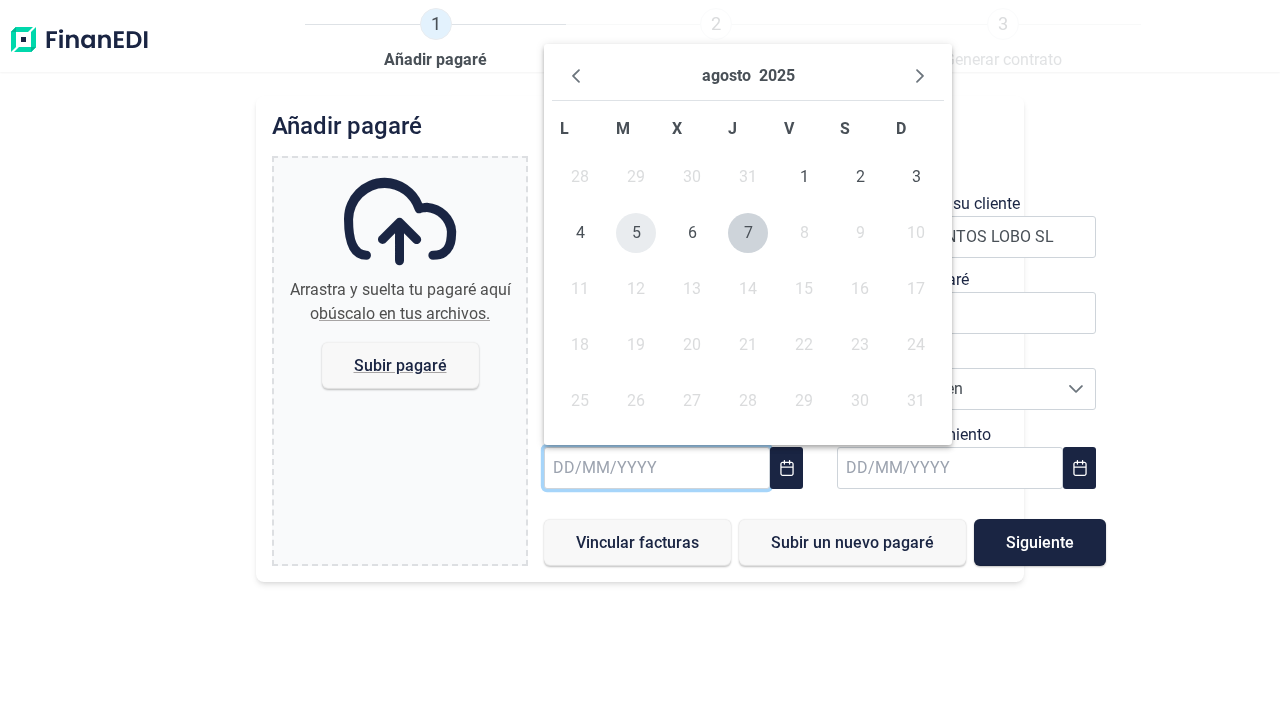 click on "5" at bounding box center (636, 233) 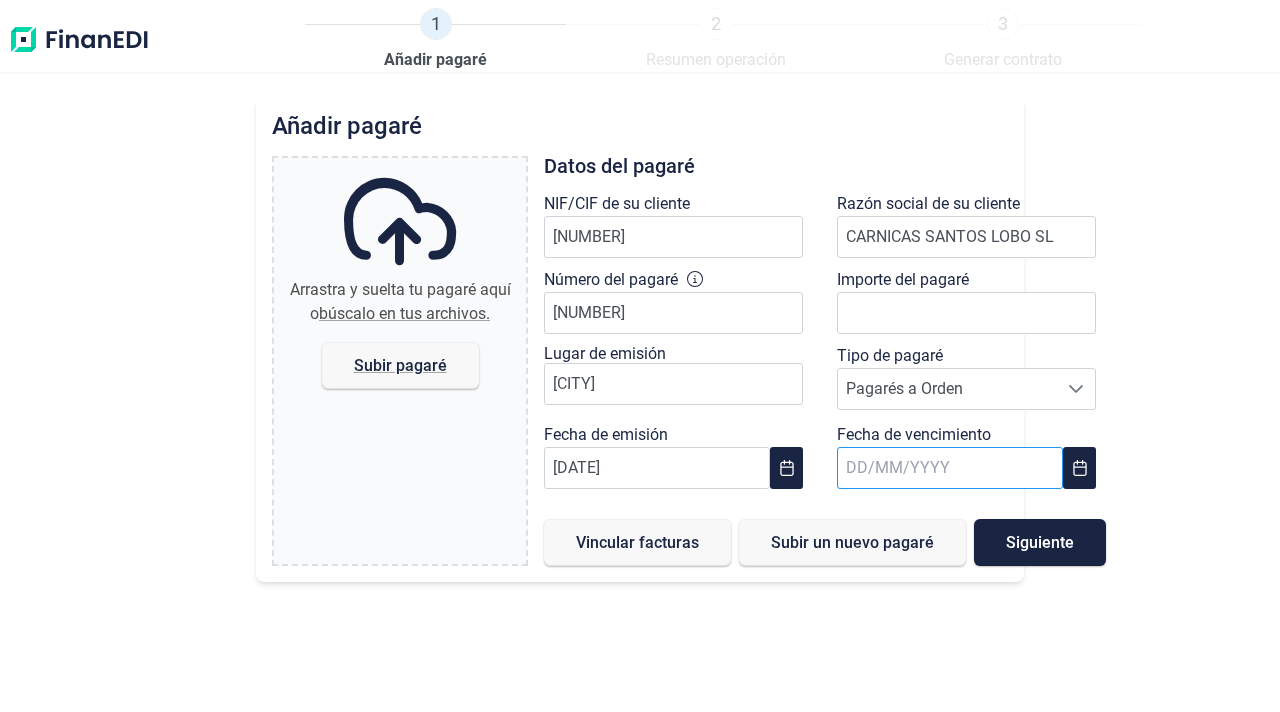 click at bounding box center (950, 468) 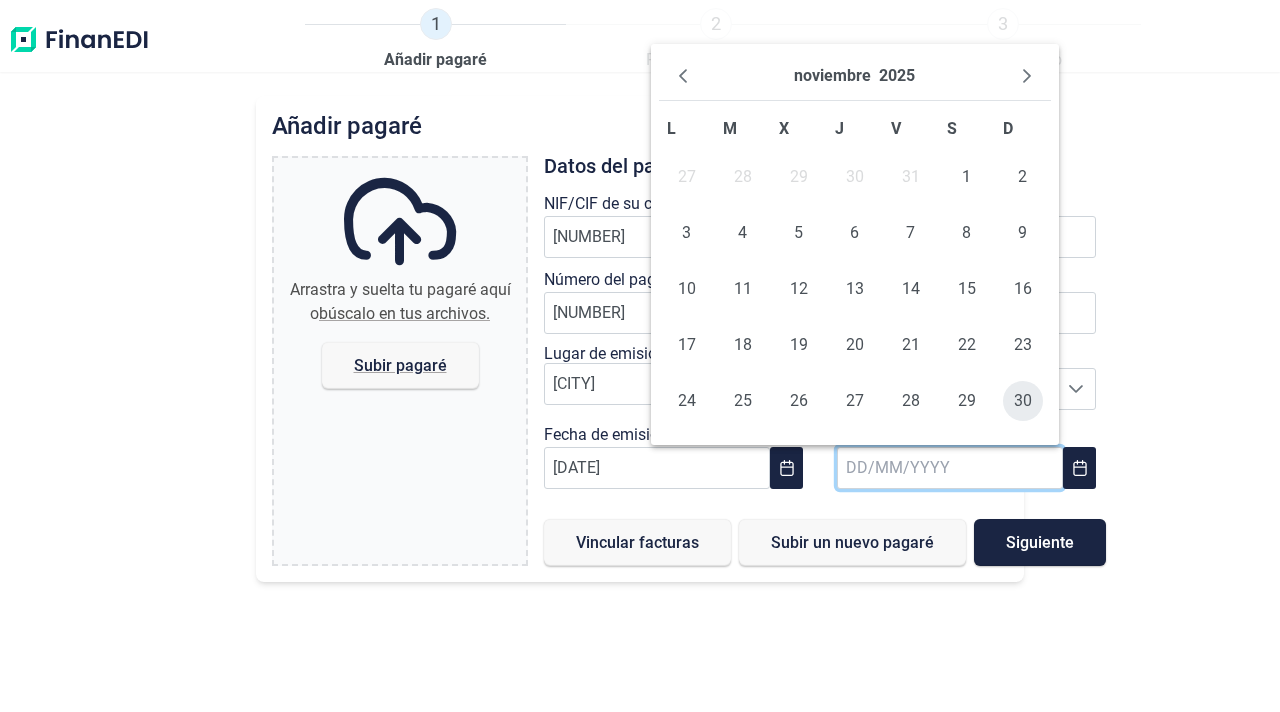 click on "30" at bounding box center (1023, 401) 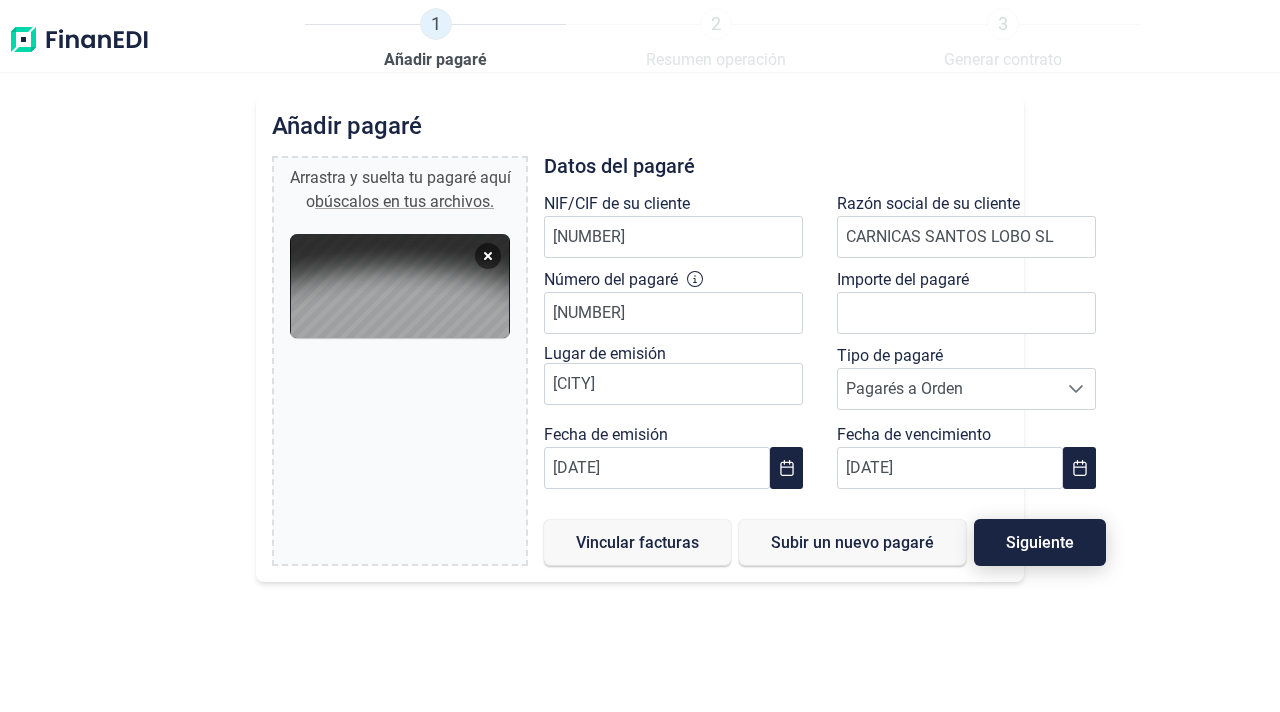 click on "Siguiente" at bounding box center (1040, 542) 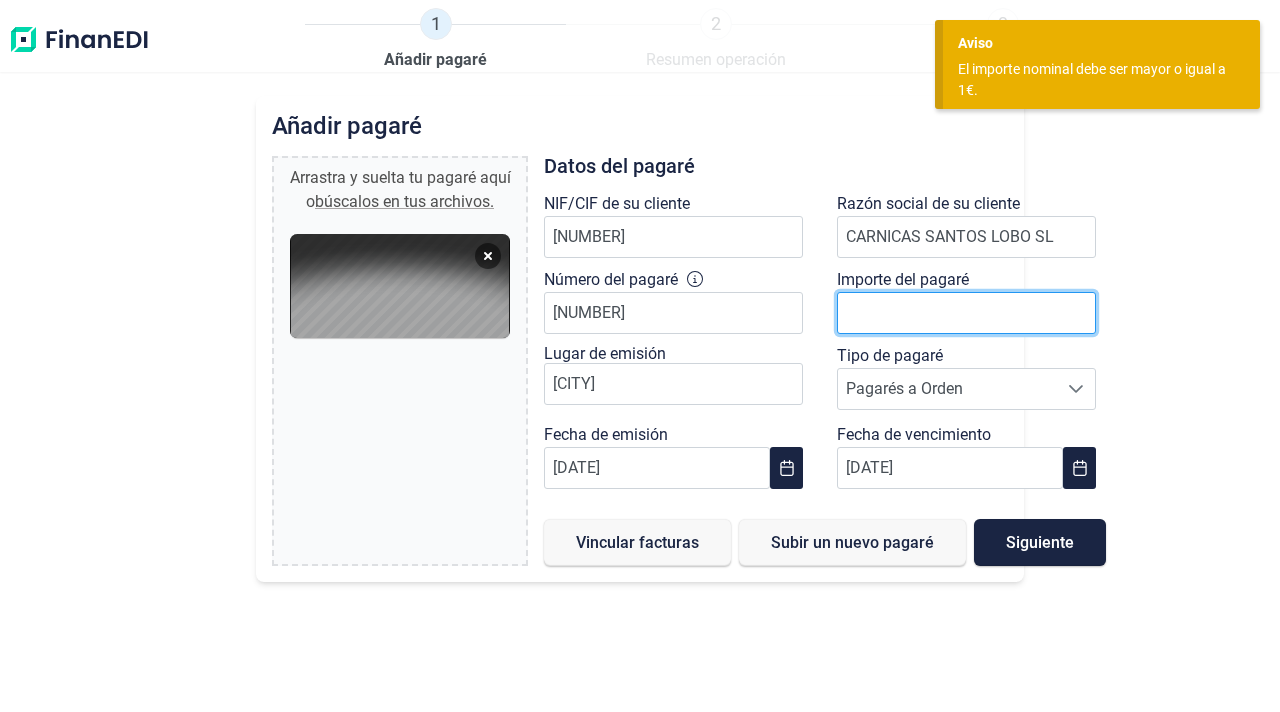 click at bounding box center [966, 313] 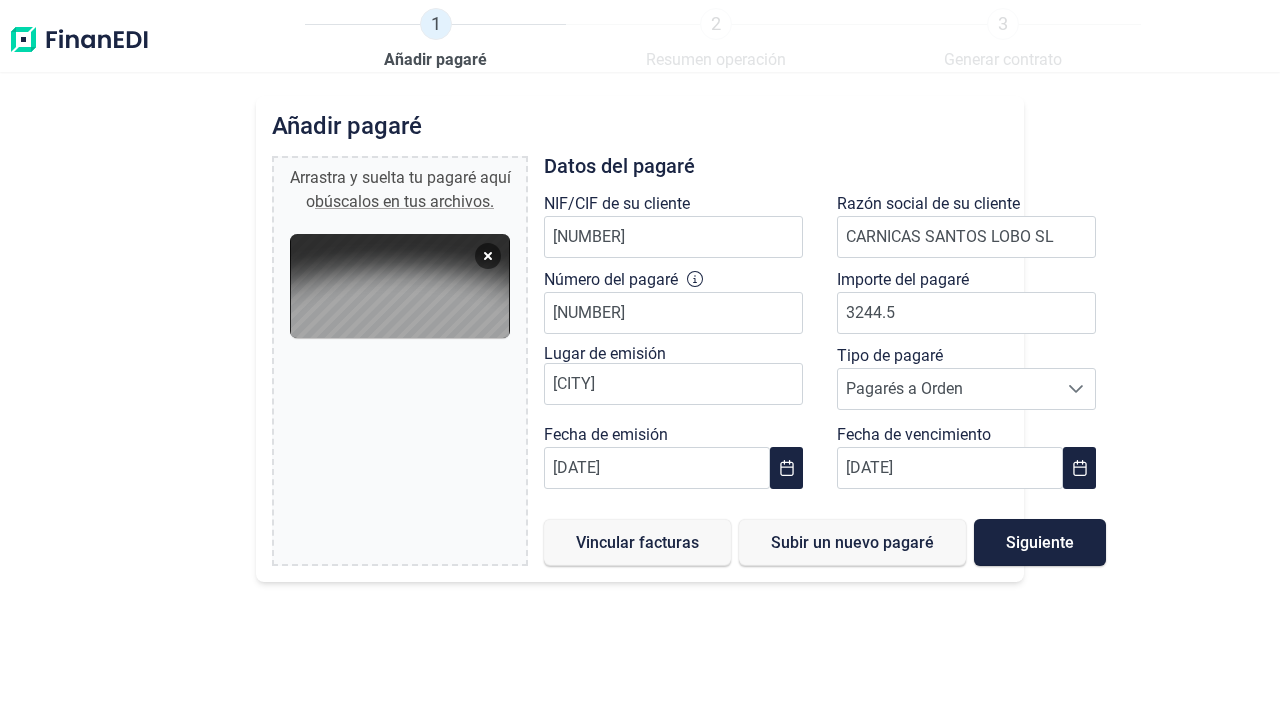 type on "3.244,50 €" 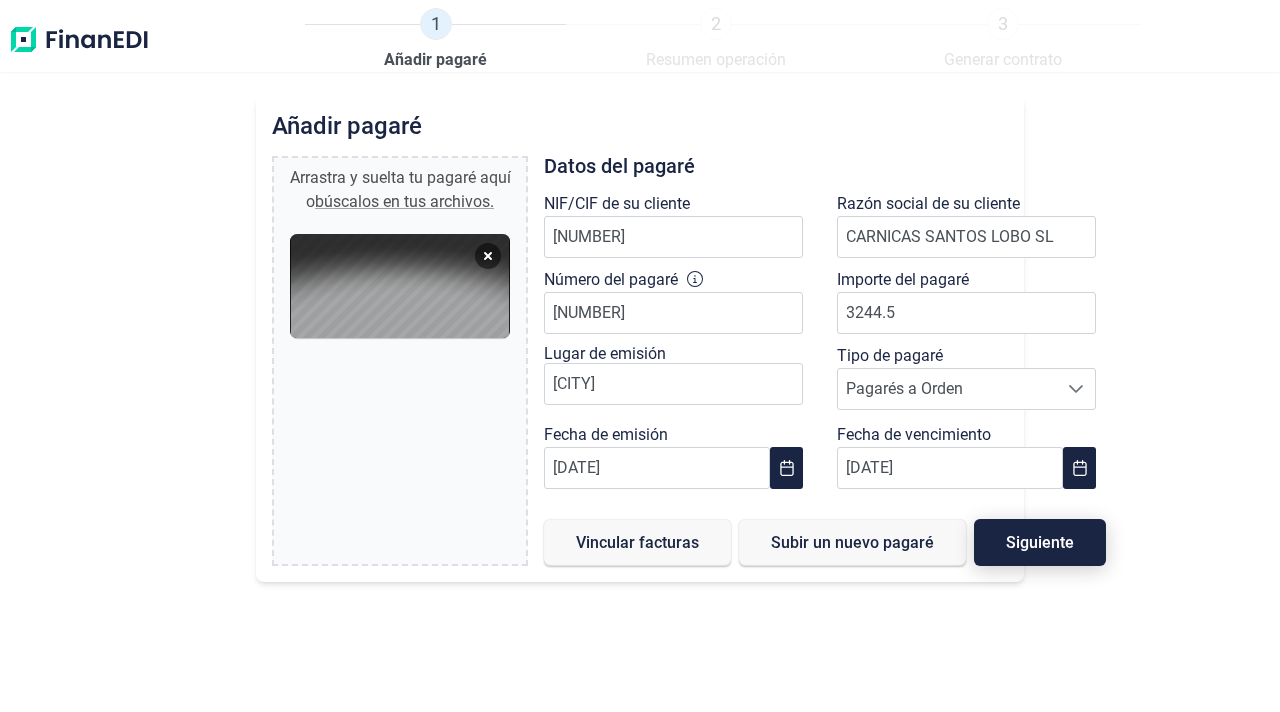 click on "Siguiente" at bounding box center (1040, 542) 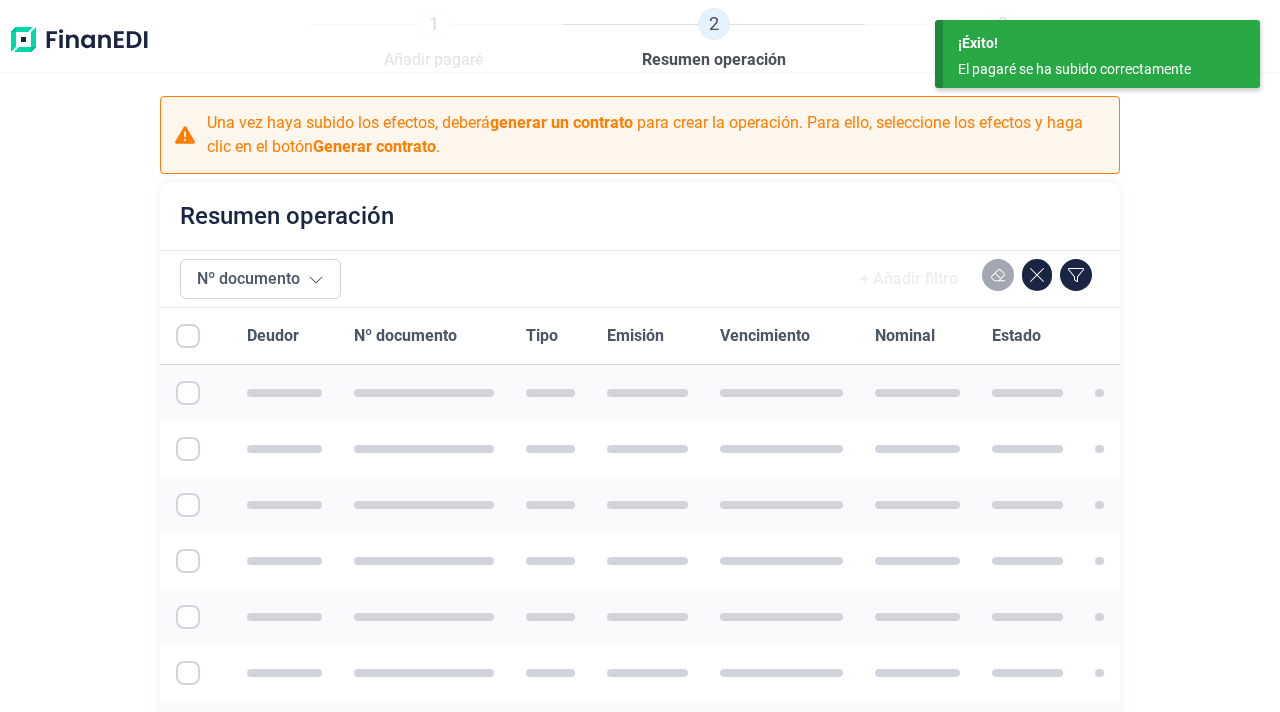 checkbox on "true" 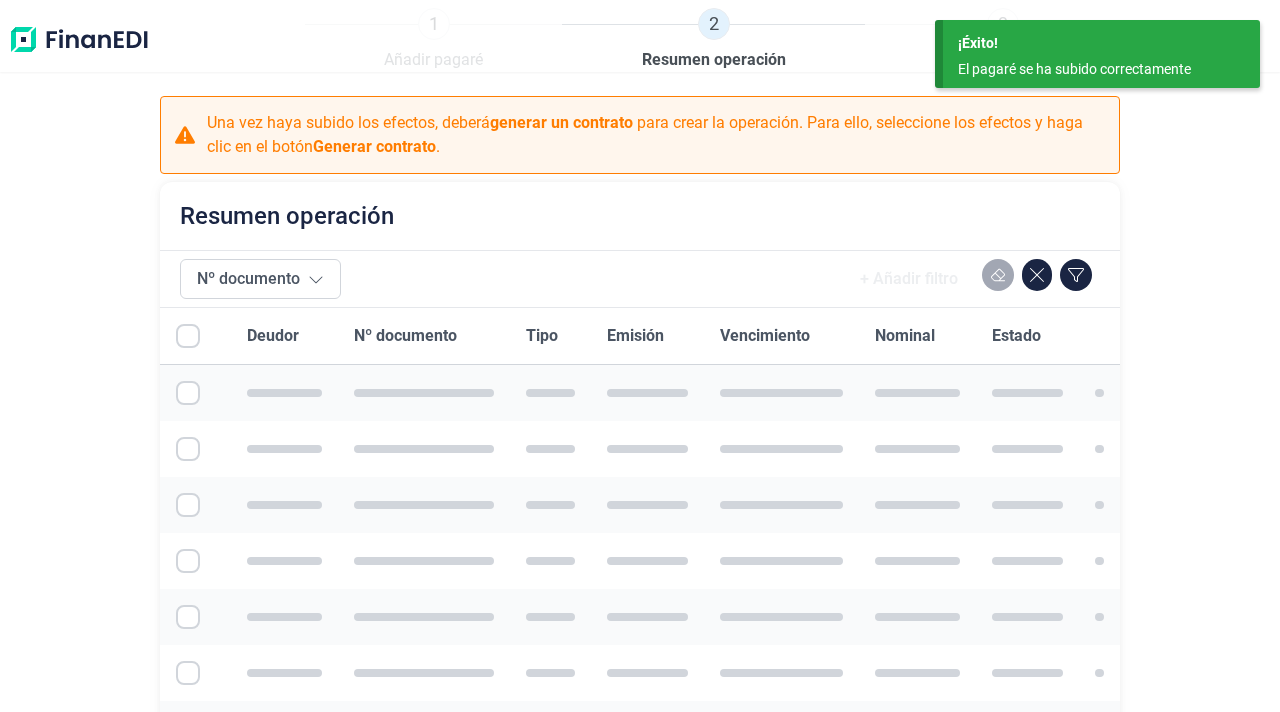 checkbox on "true" 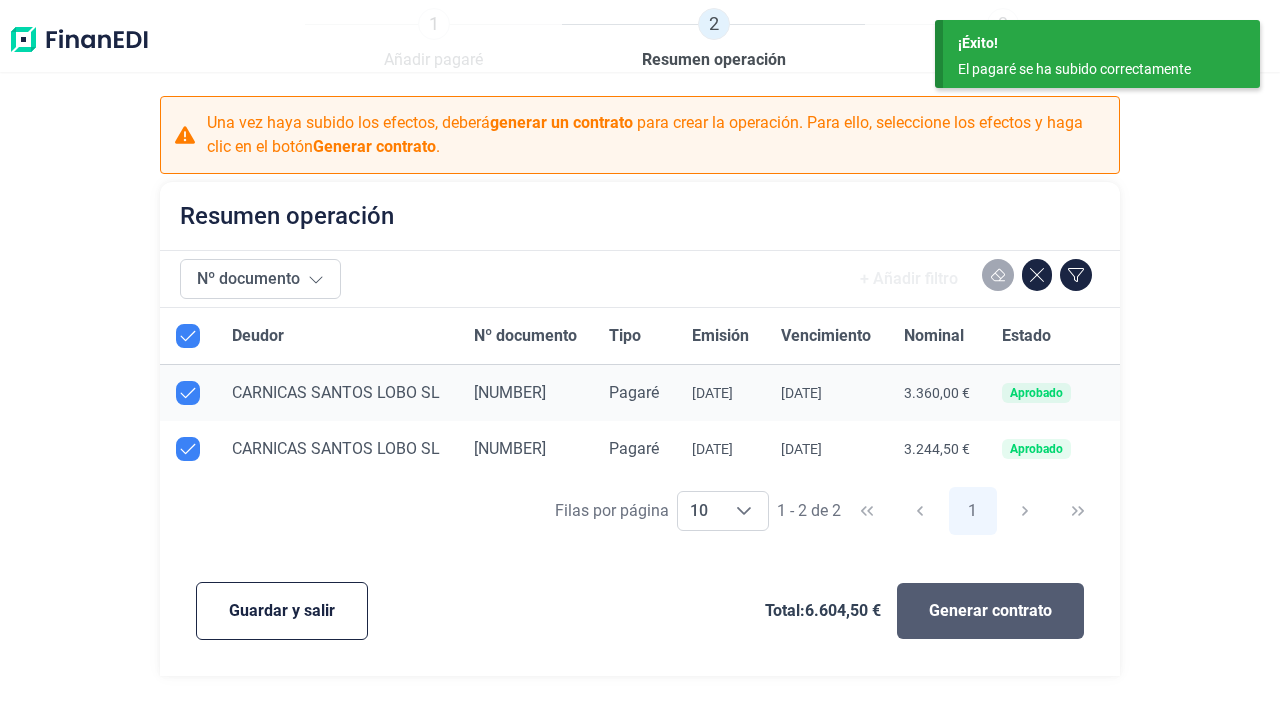 click on "Generar contrato" at bounding box center [990, 611] 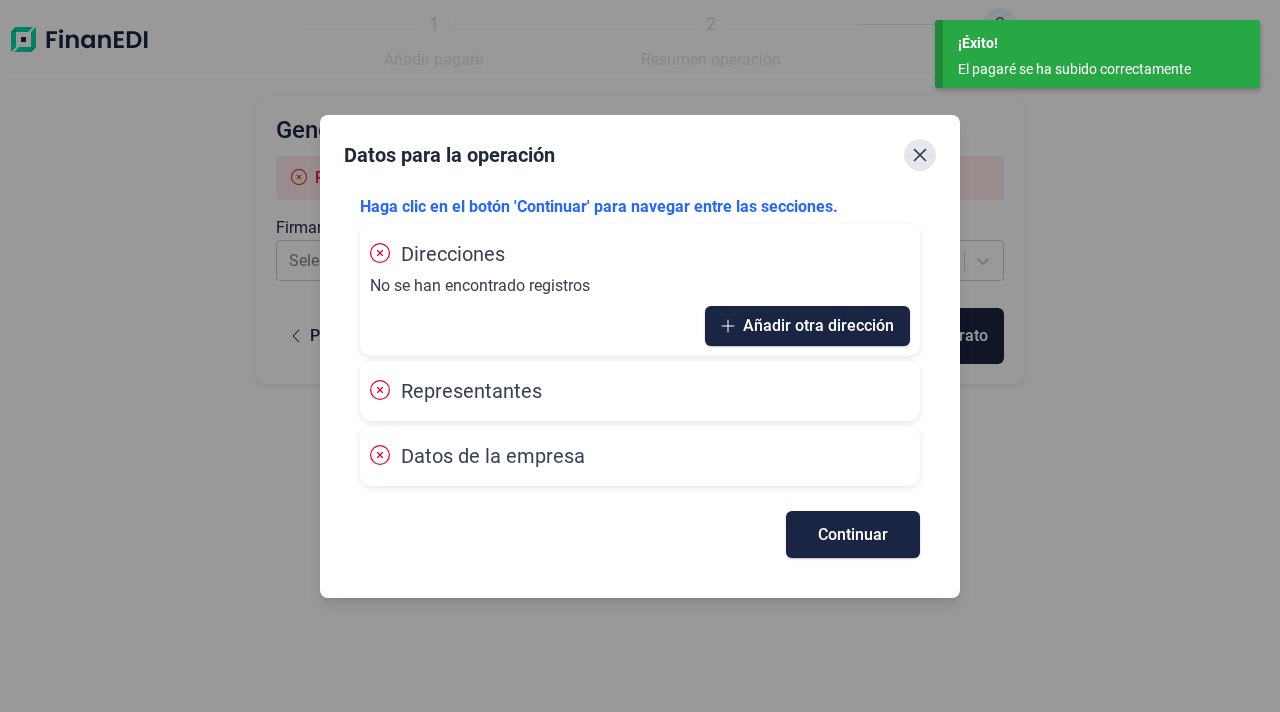 click 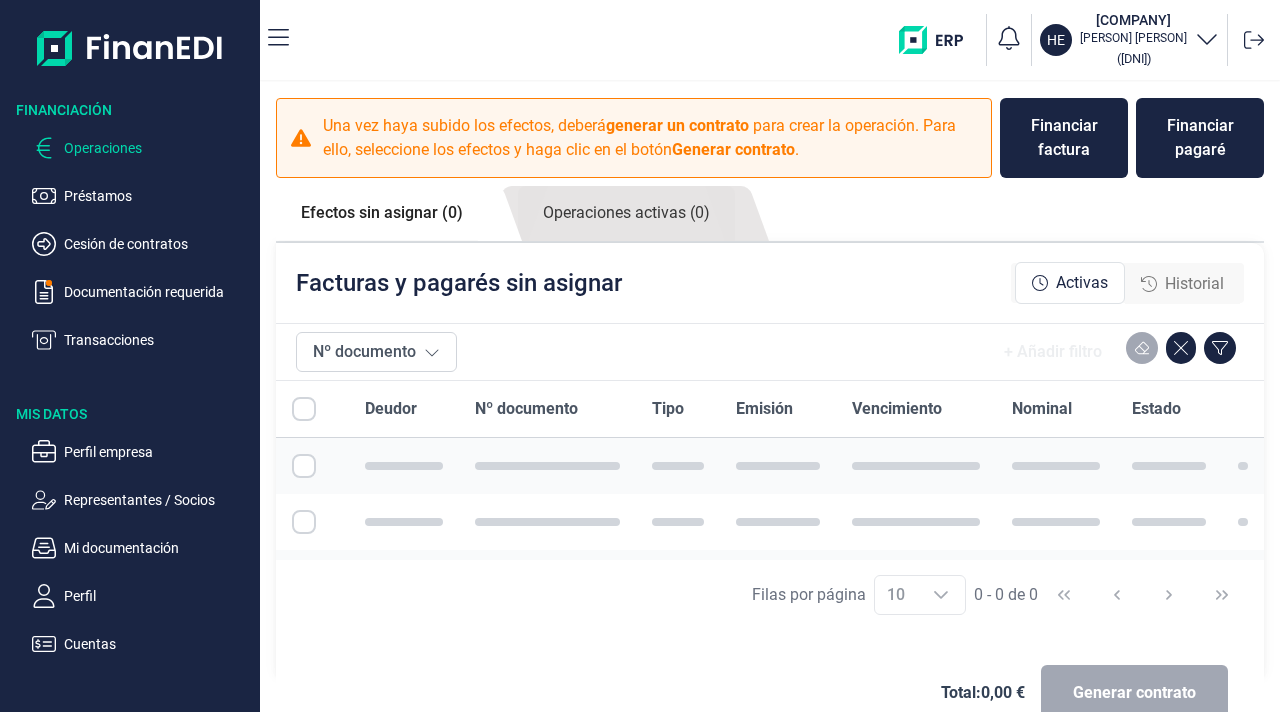 checkbox on "true" 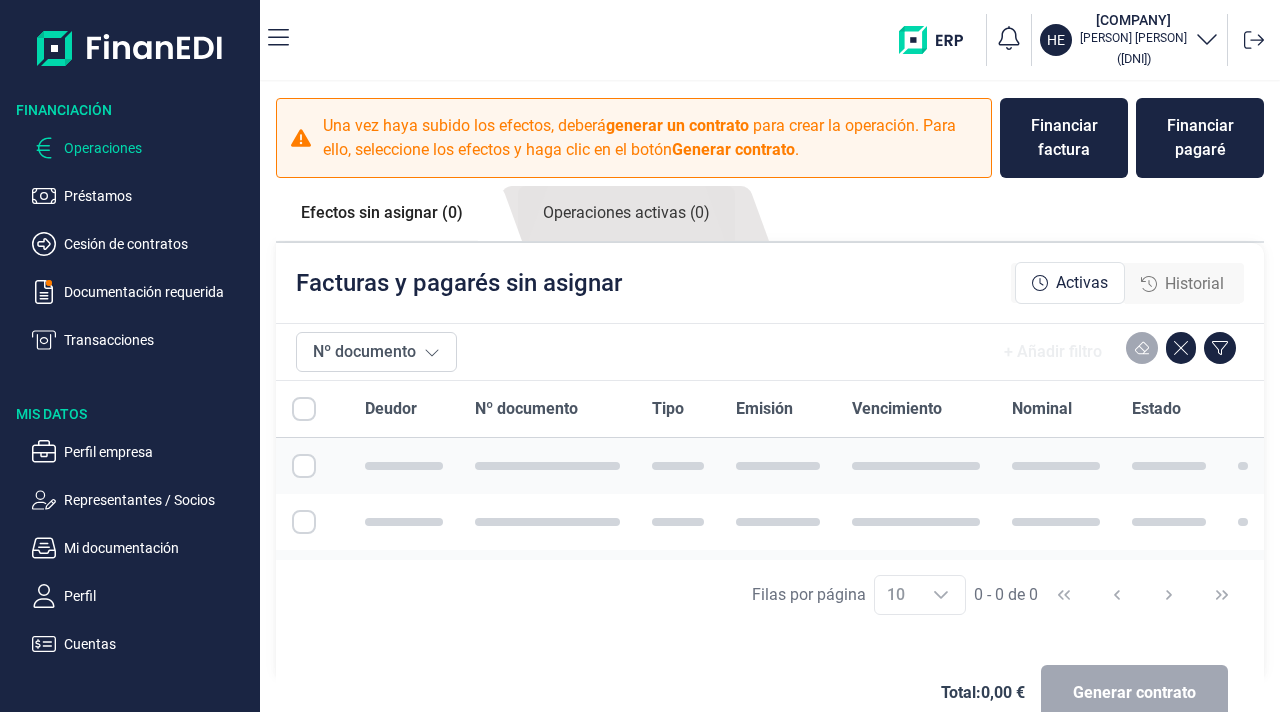 checkbox on "true" 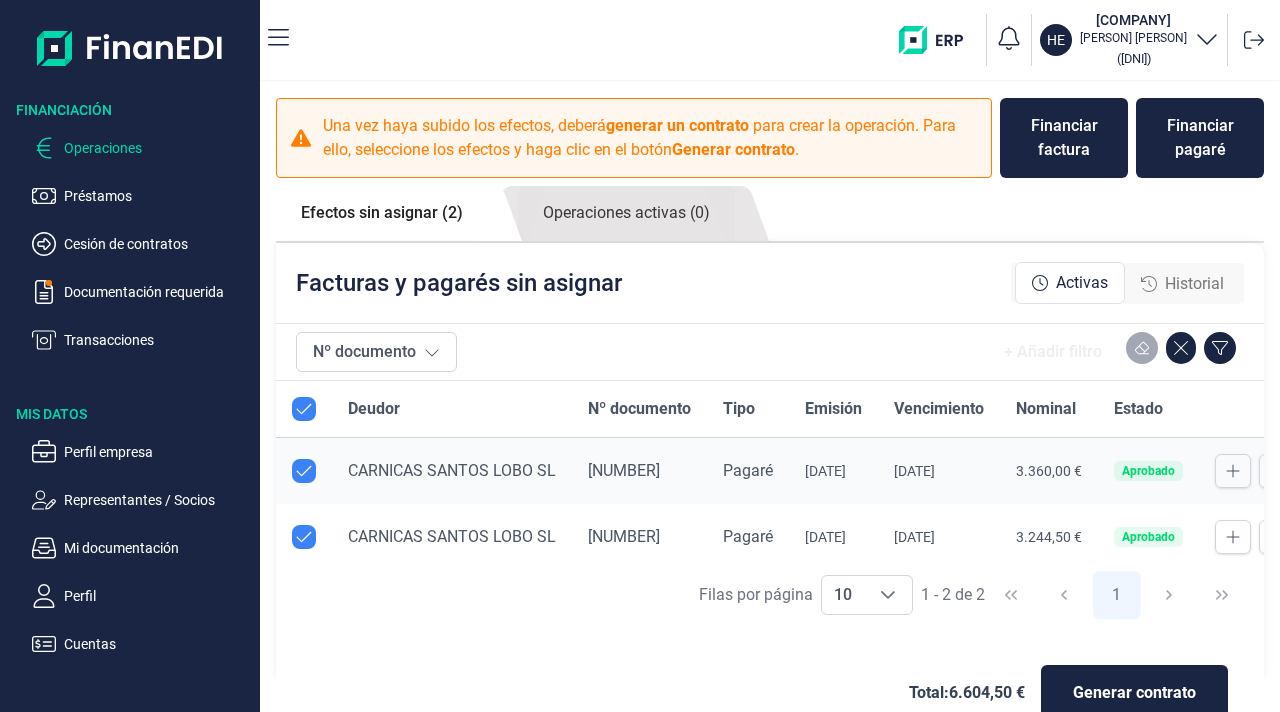 checkbox on "true" 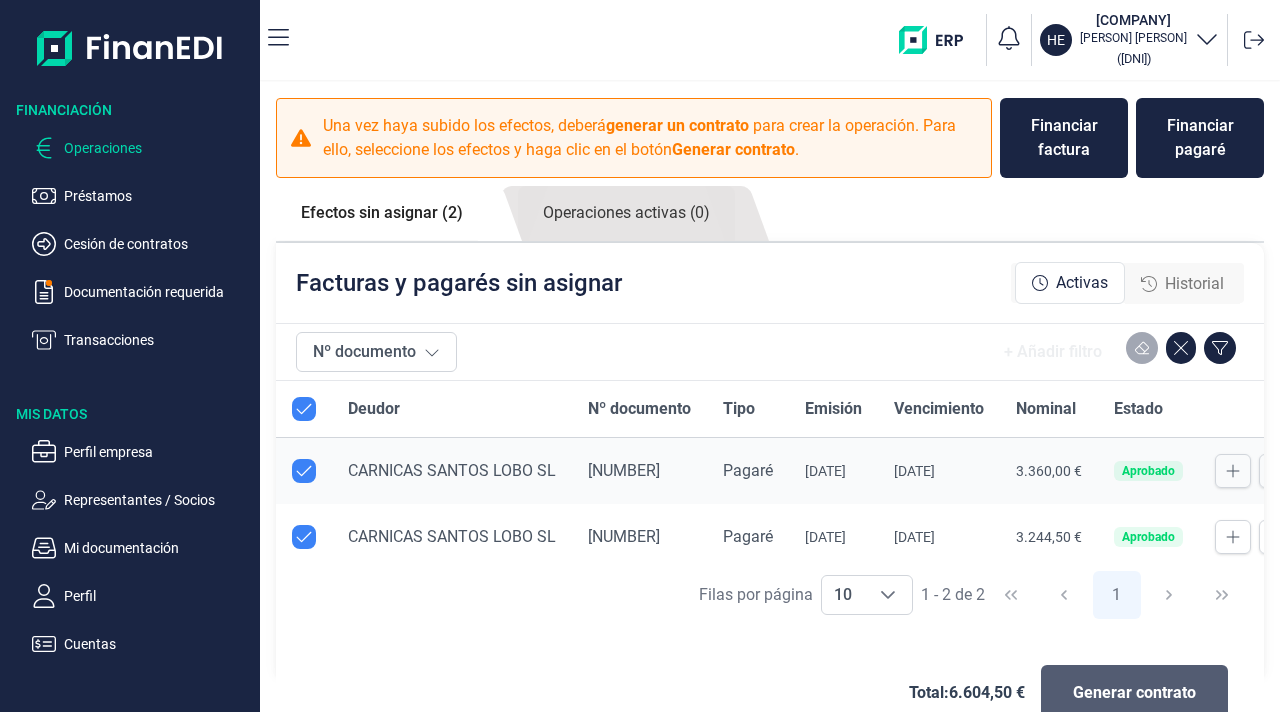 click on "Generar contrato" at bounding box center (1134, 693) 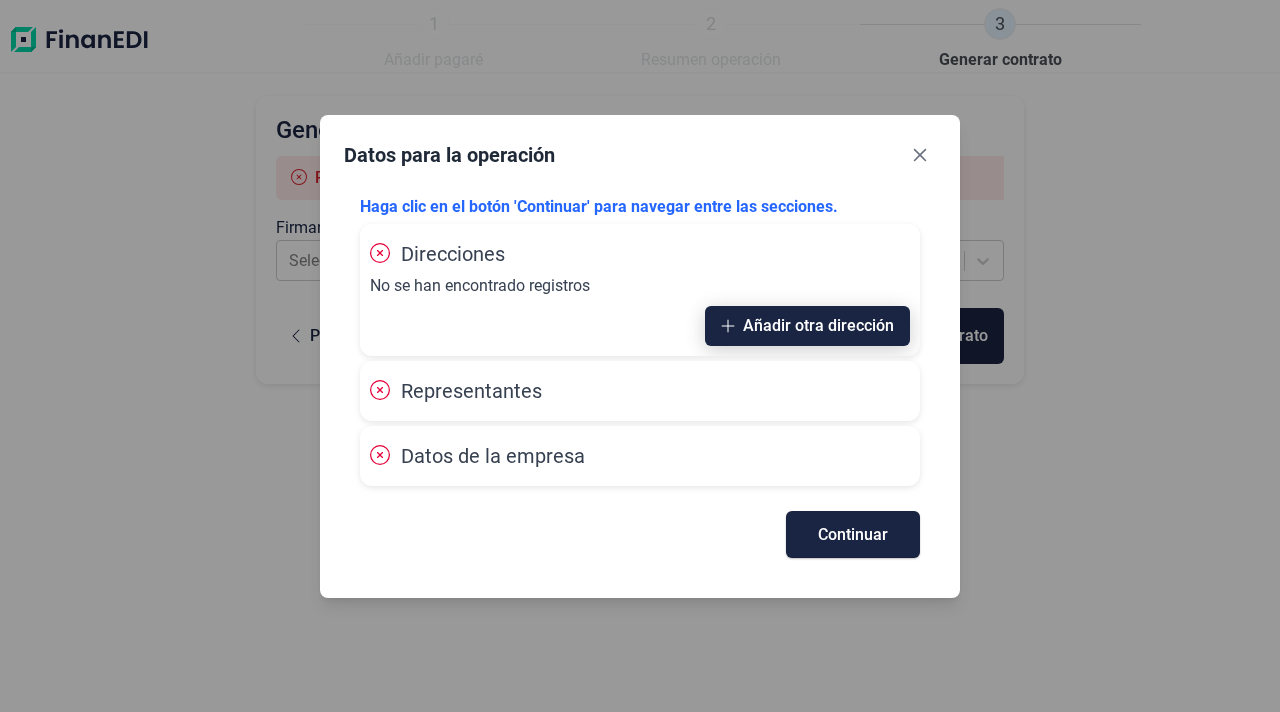 click on "Añadir otra dirección" at bounding box center (818, 325) 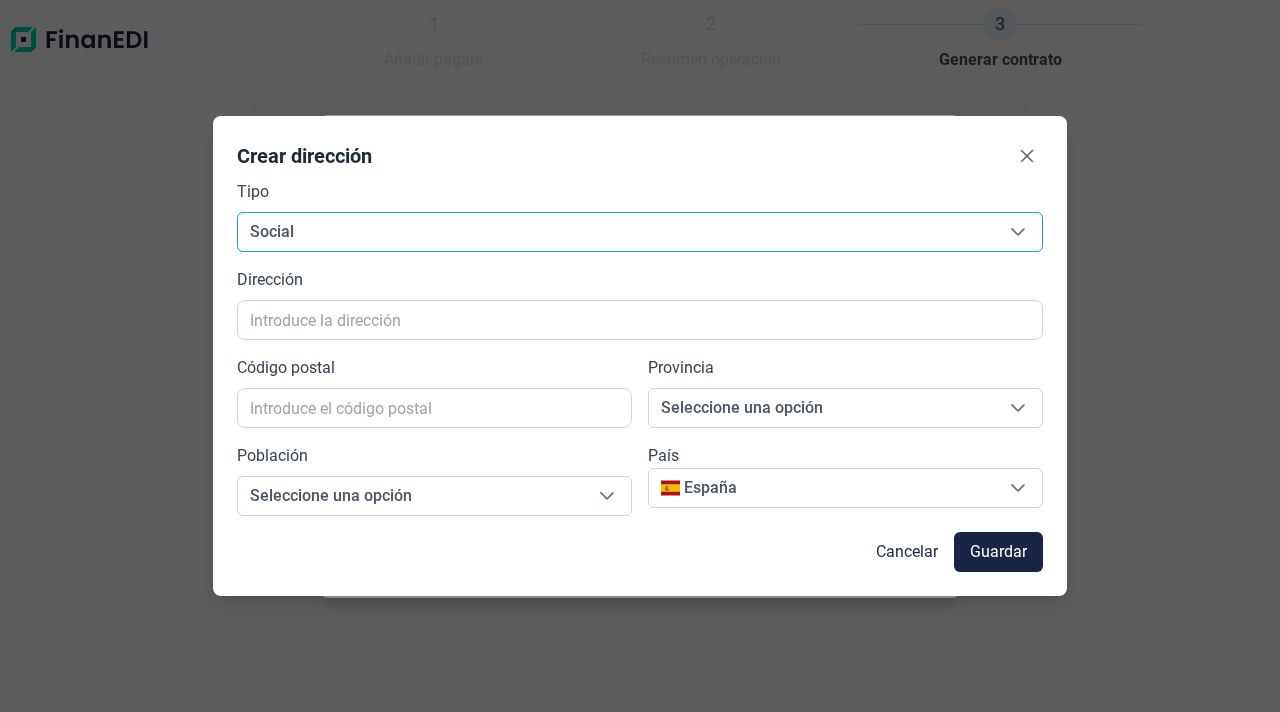 click on "Social" at bounding box center (615, 232) 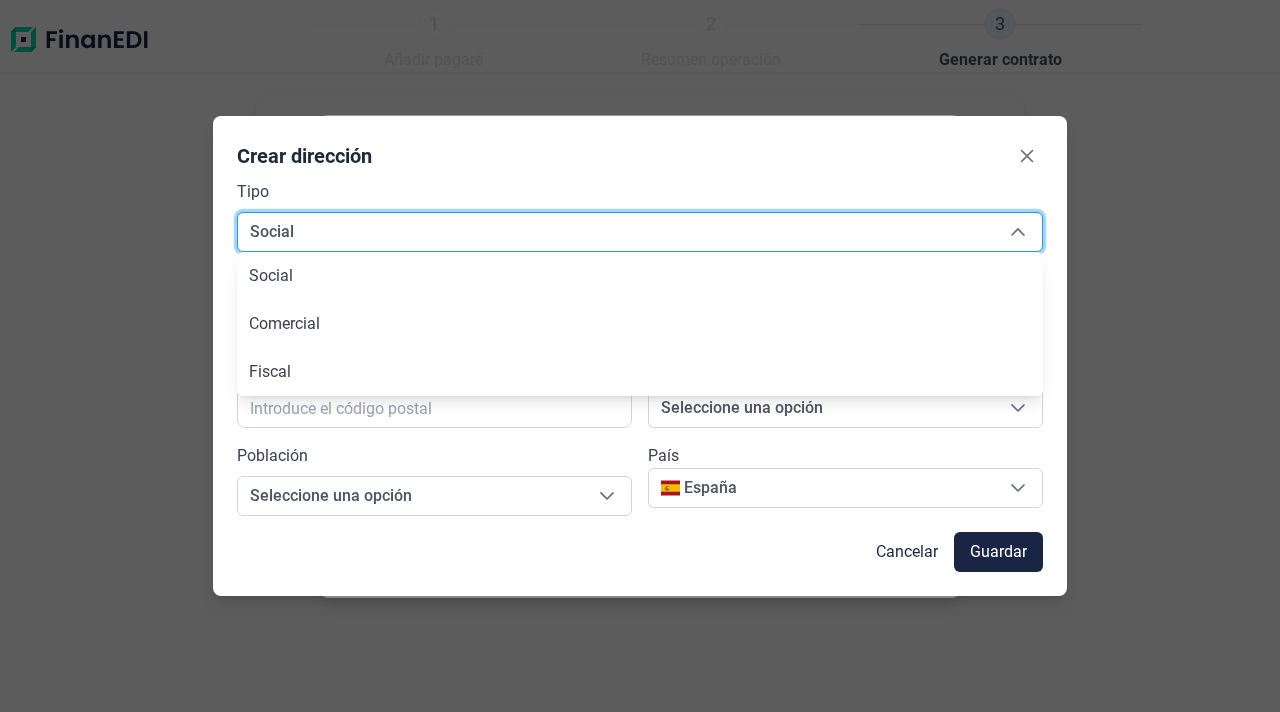 click on "Social" at bounding box center [615, 232] 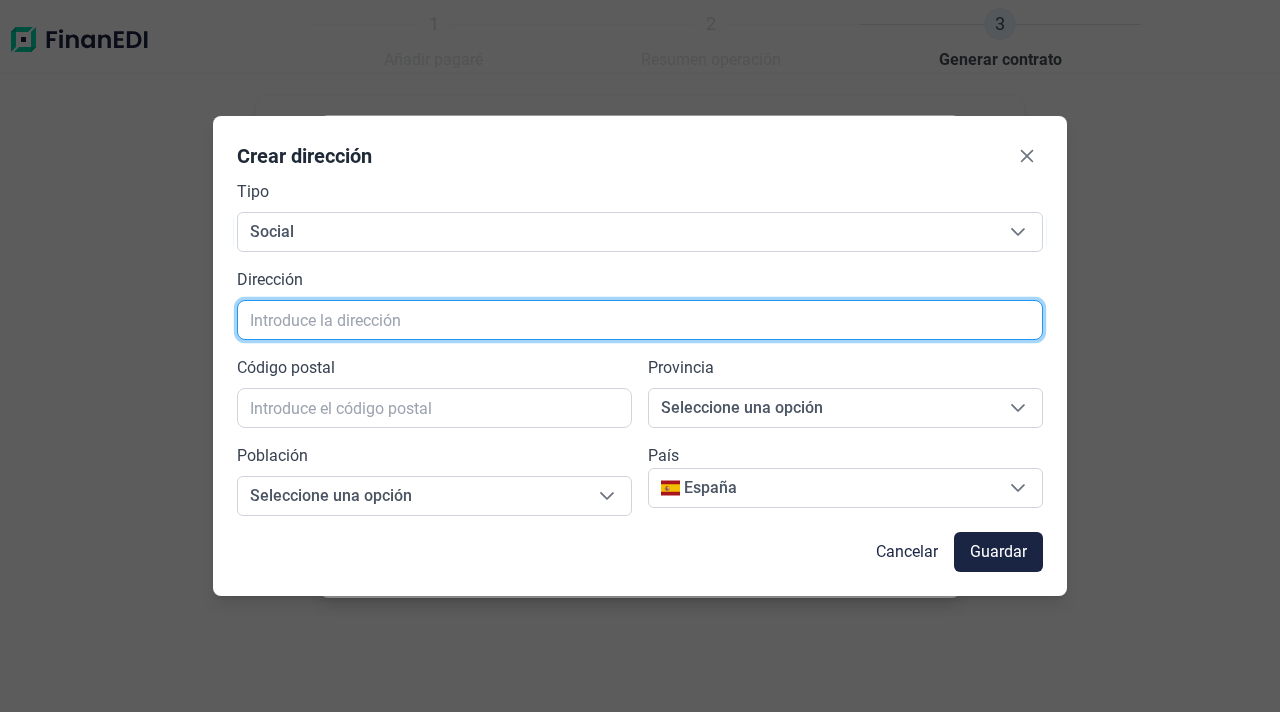click at bounding box center (639, 320) 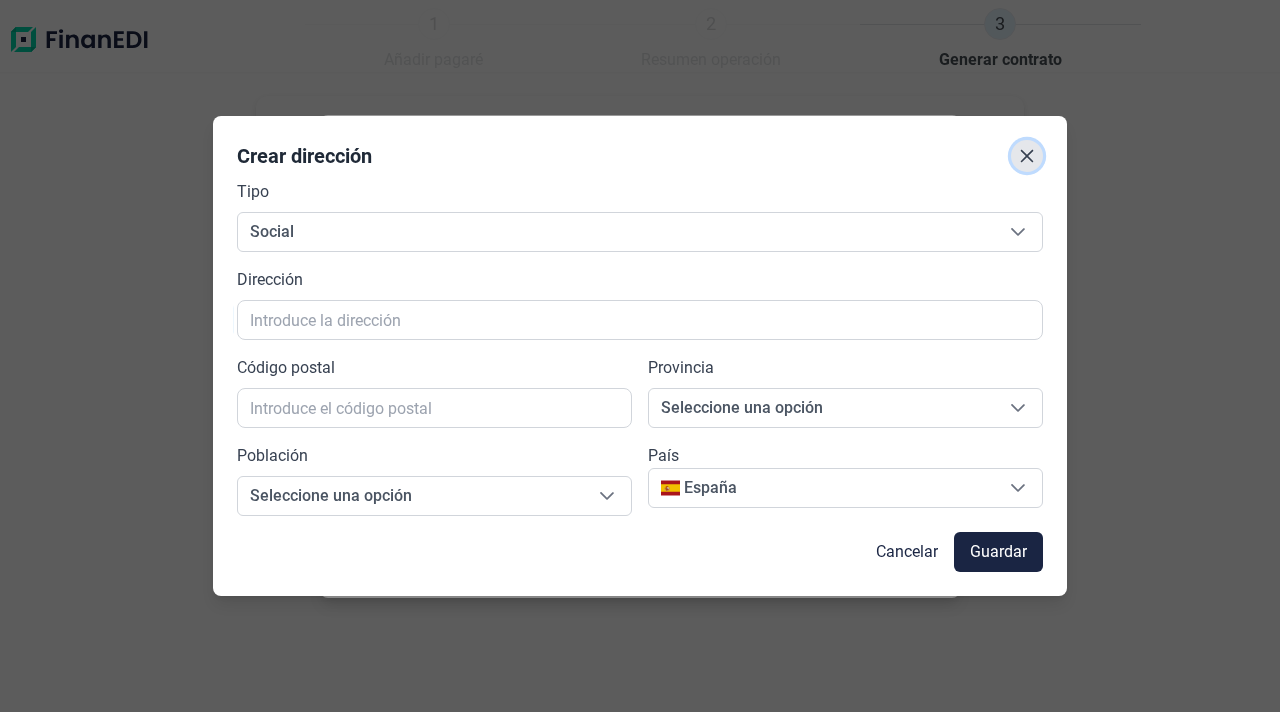 click at bounding box center [1027, 156] 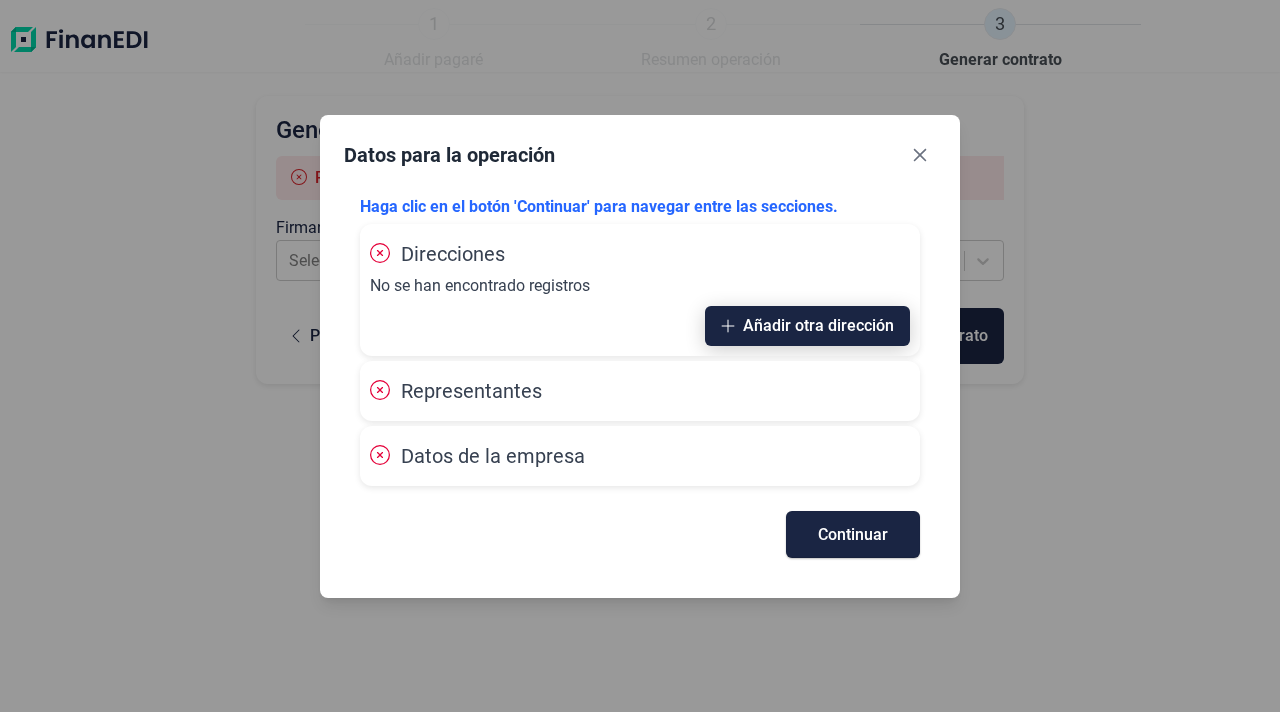 click on "Añadir otra dirección" at bounding box center [818, 325] 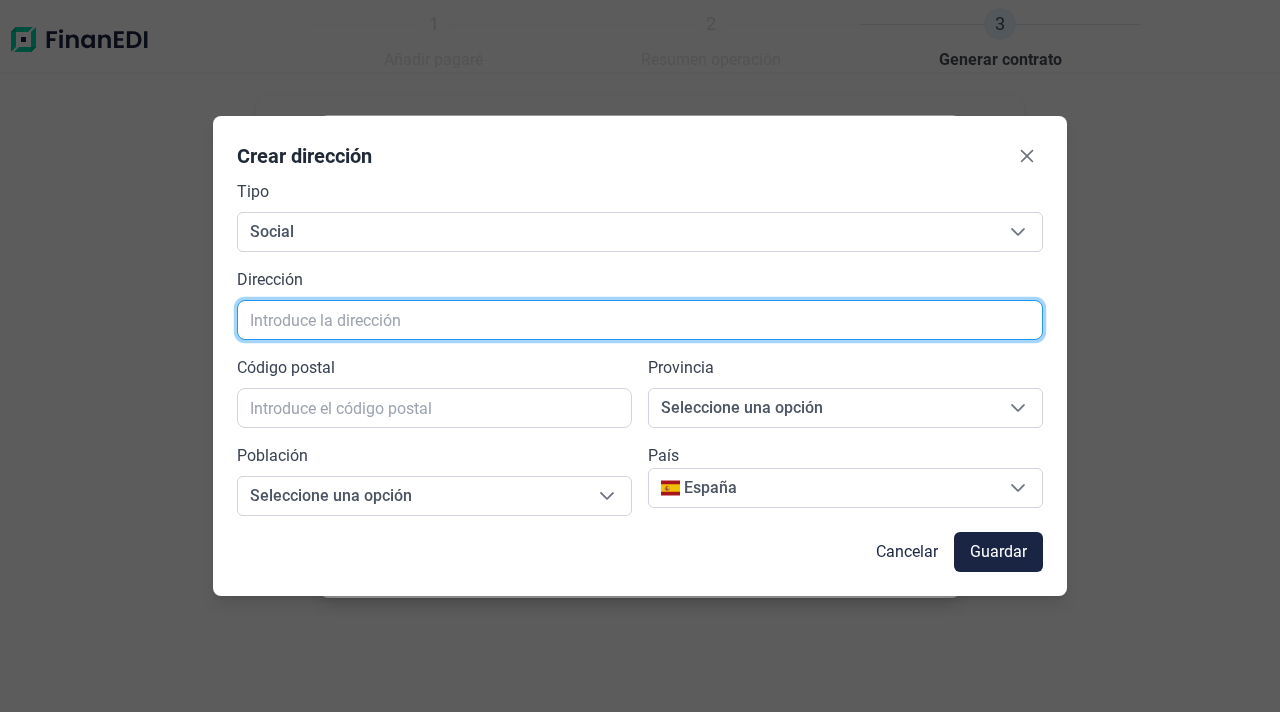 click at bounding box center (639, 320) 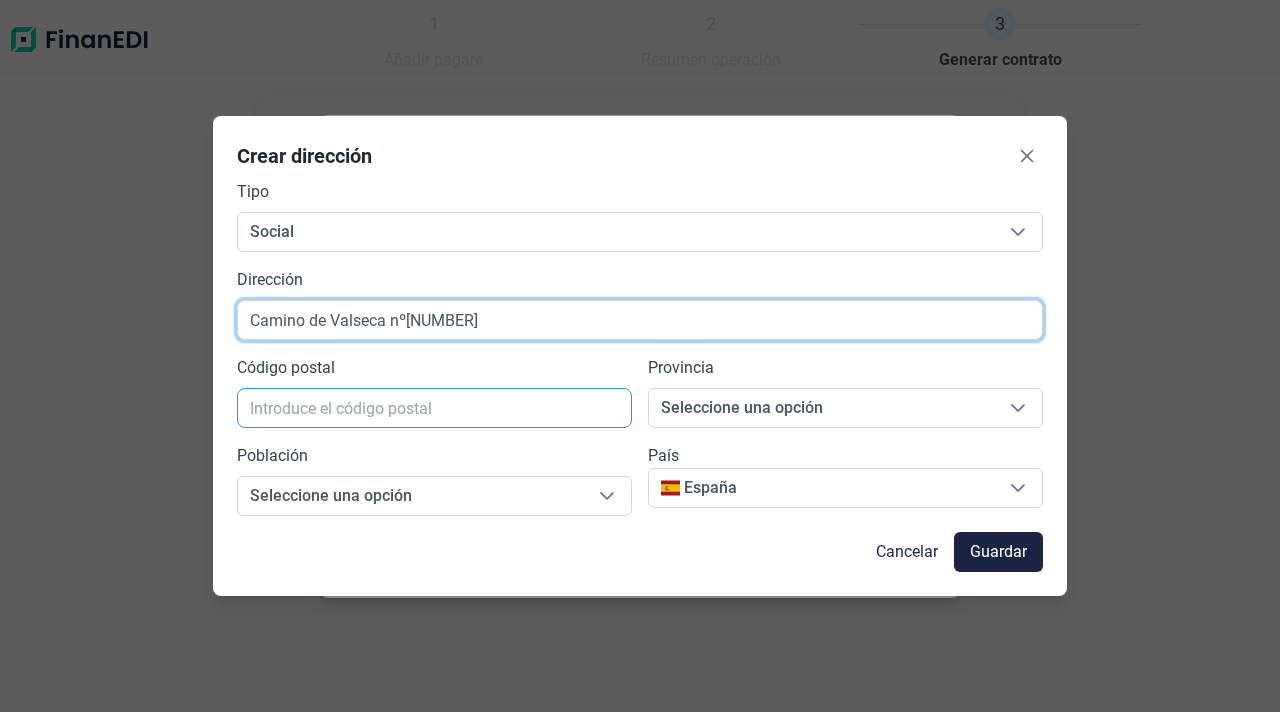 type on "Camino de Valseca nº[NUMBER]" 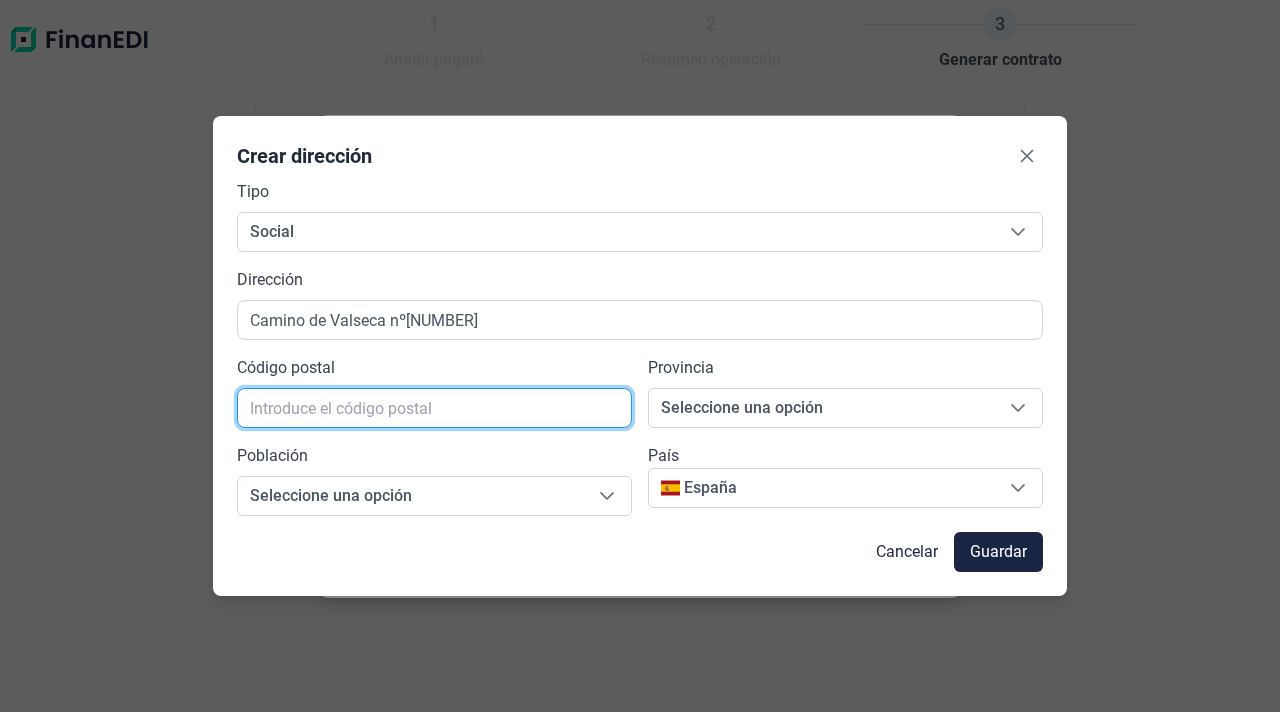 click at bounding box center [434, 408] 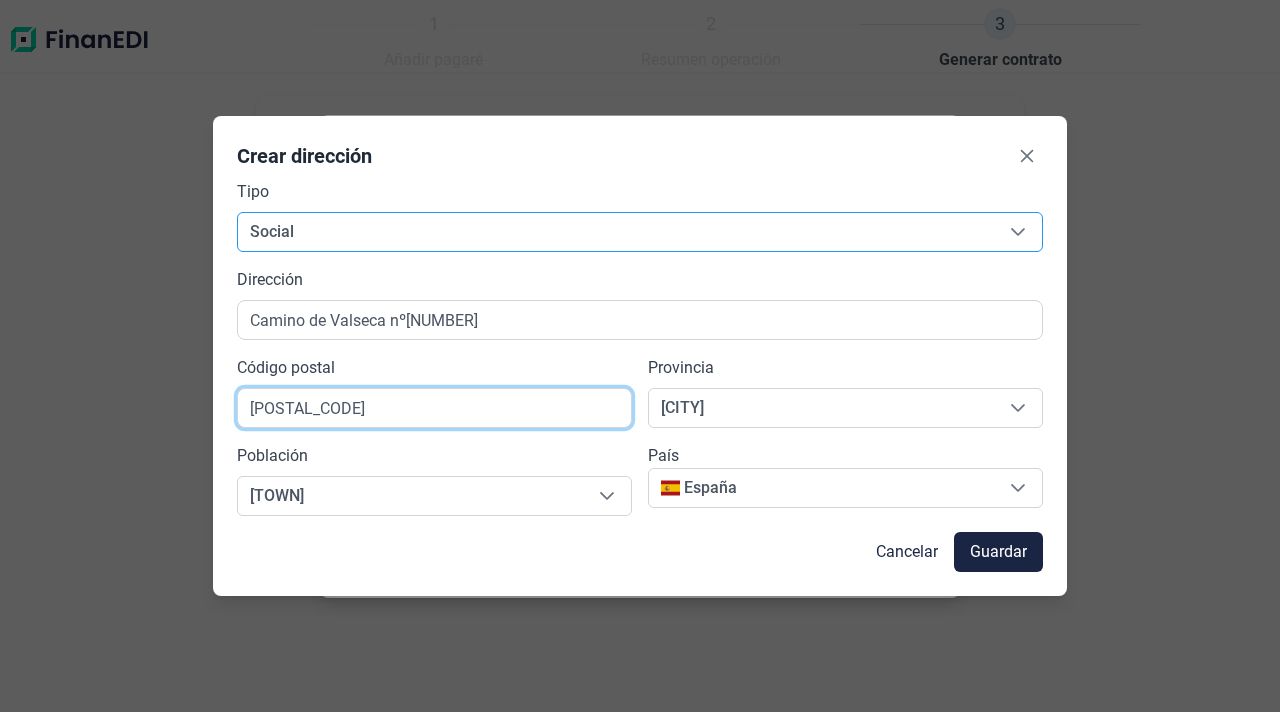 type on "[POSTAL_CODE]" 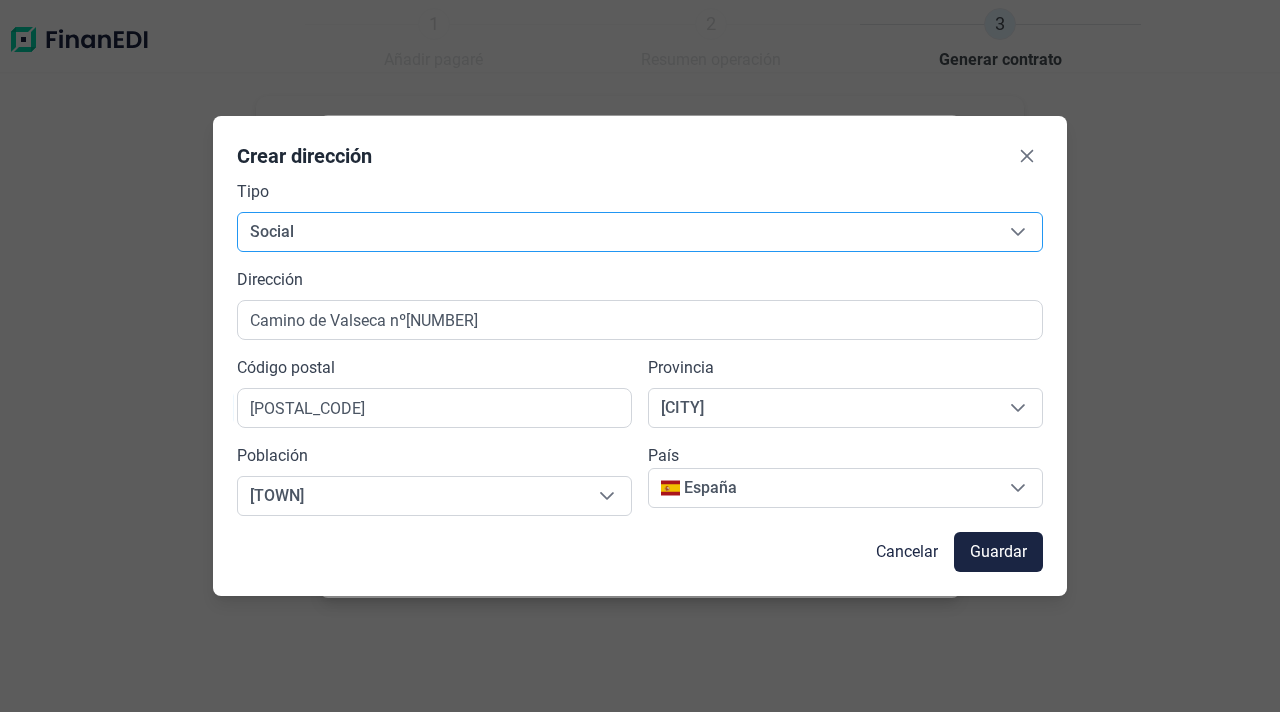 click on "Social" at bounding box center [615, 232] 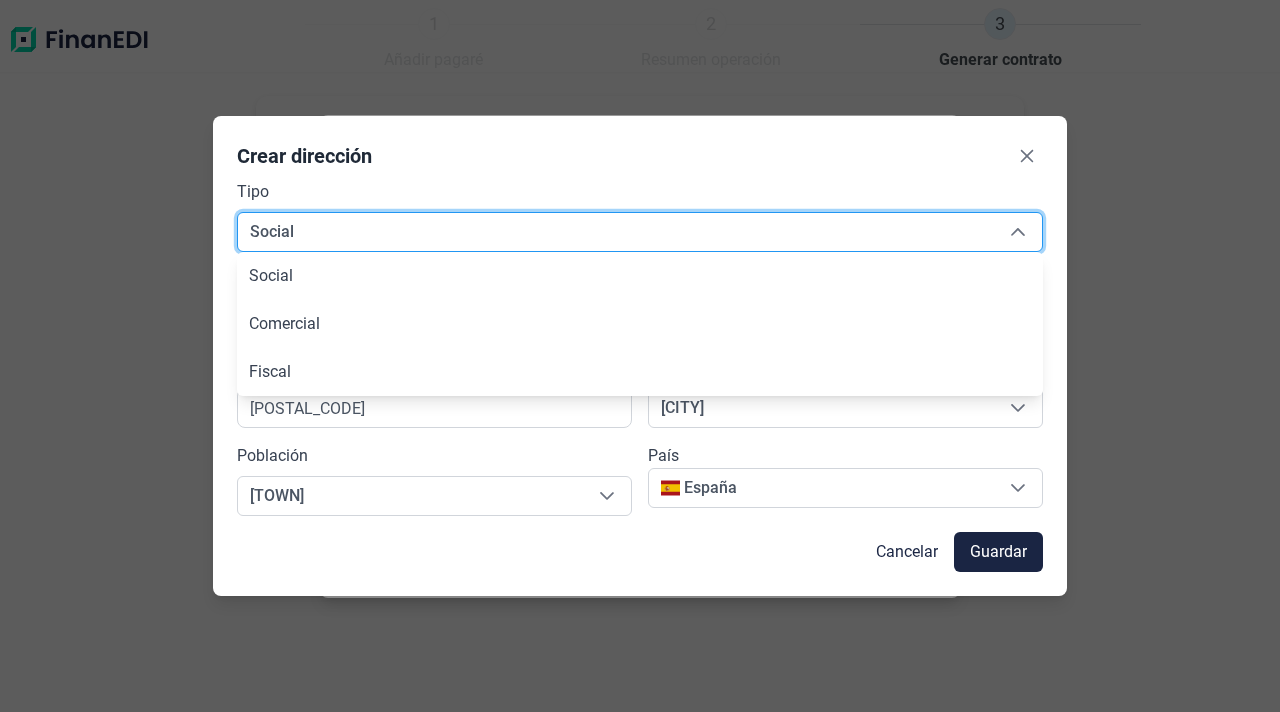 click on "Social" at bounding box center [615, 232] 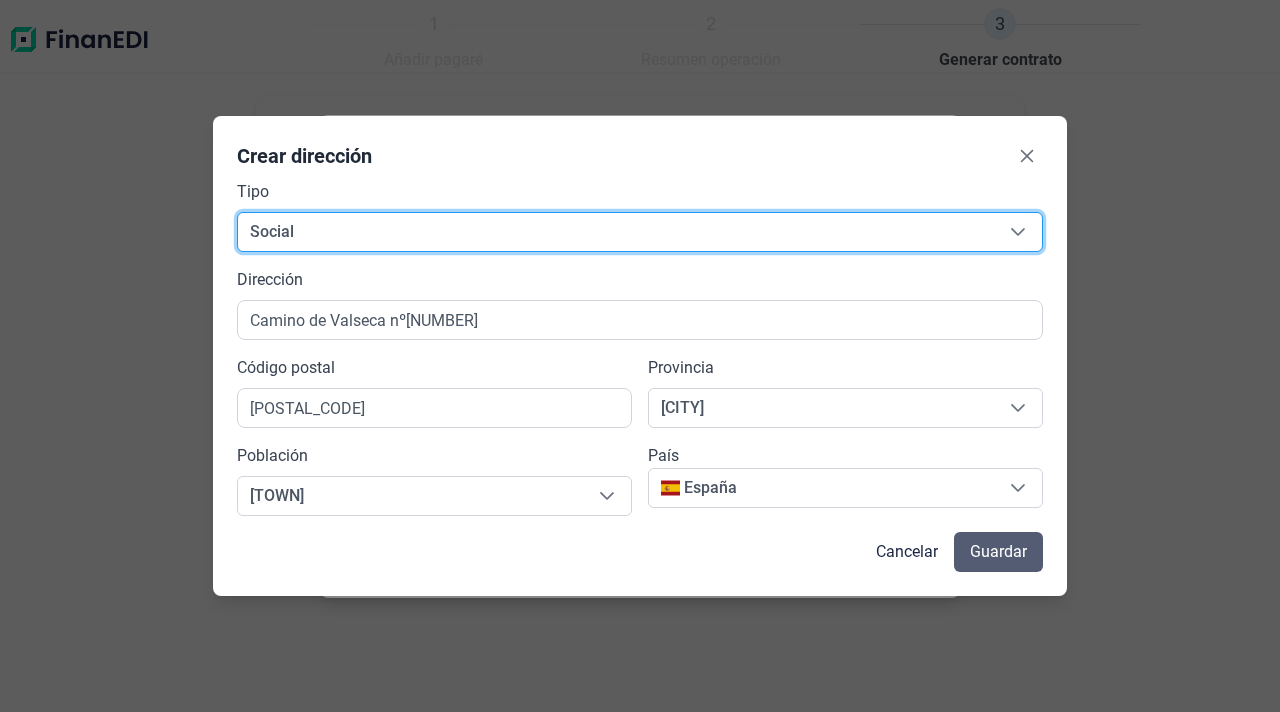 click on "Guardar" at bounding box center [998, 552] 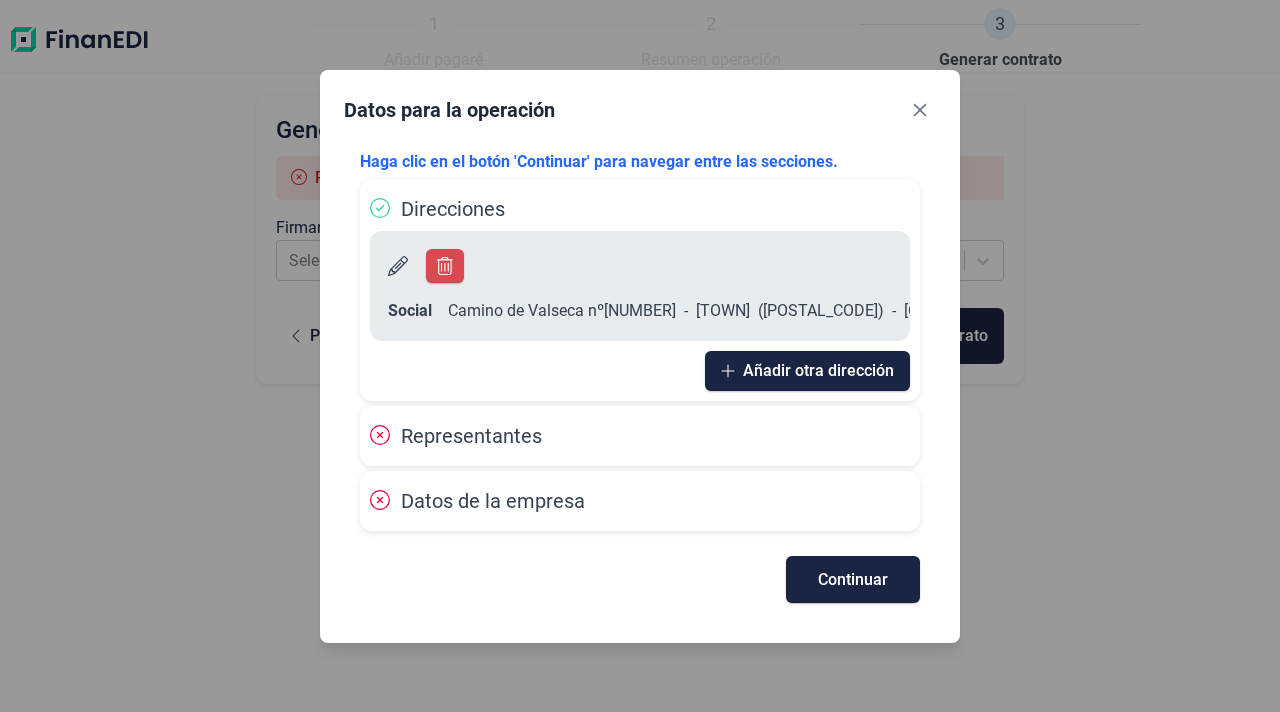 click 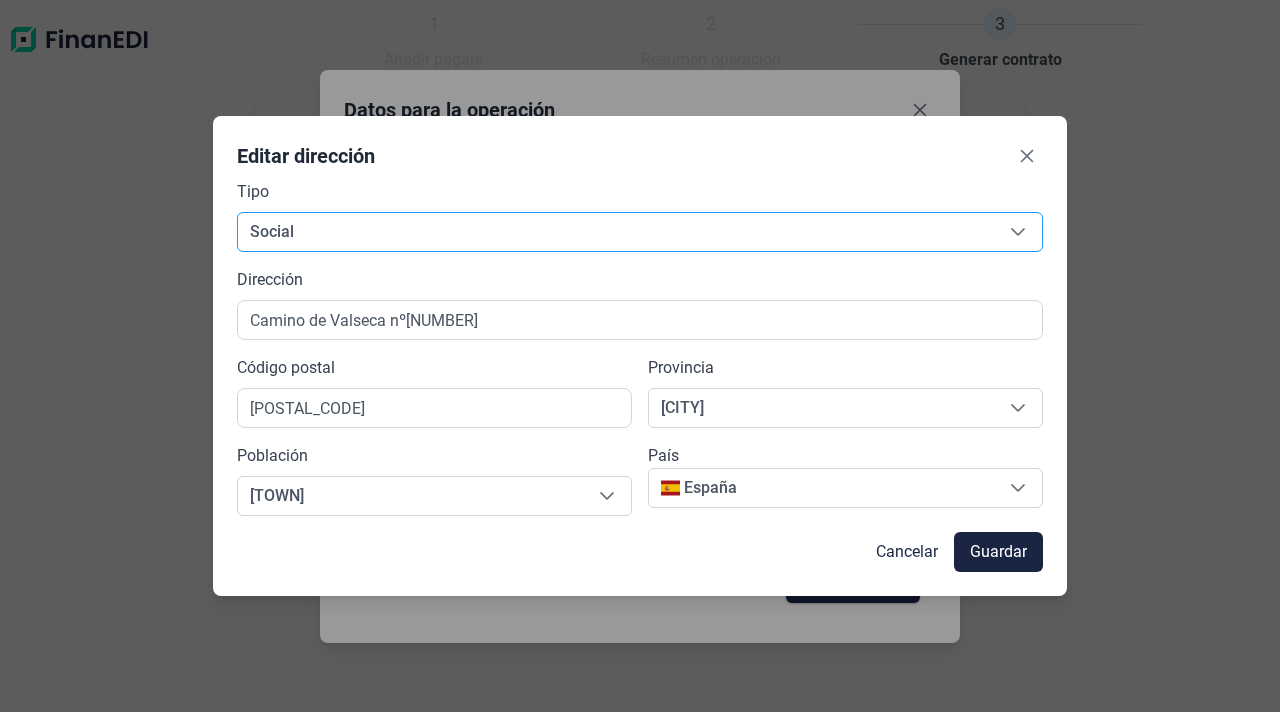 click on "Social" at bounding box center [615, 232] 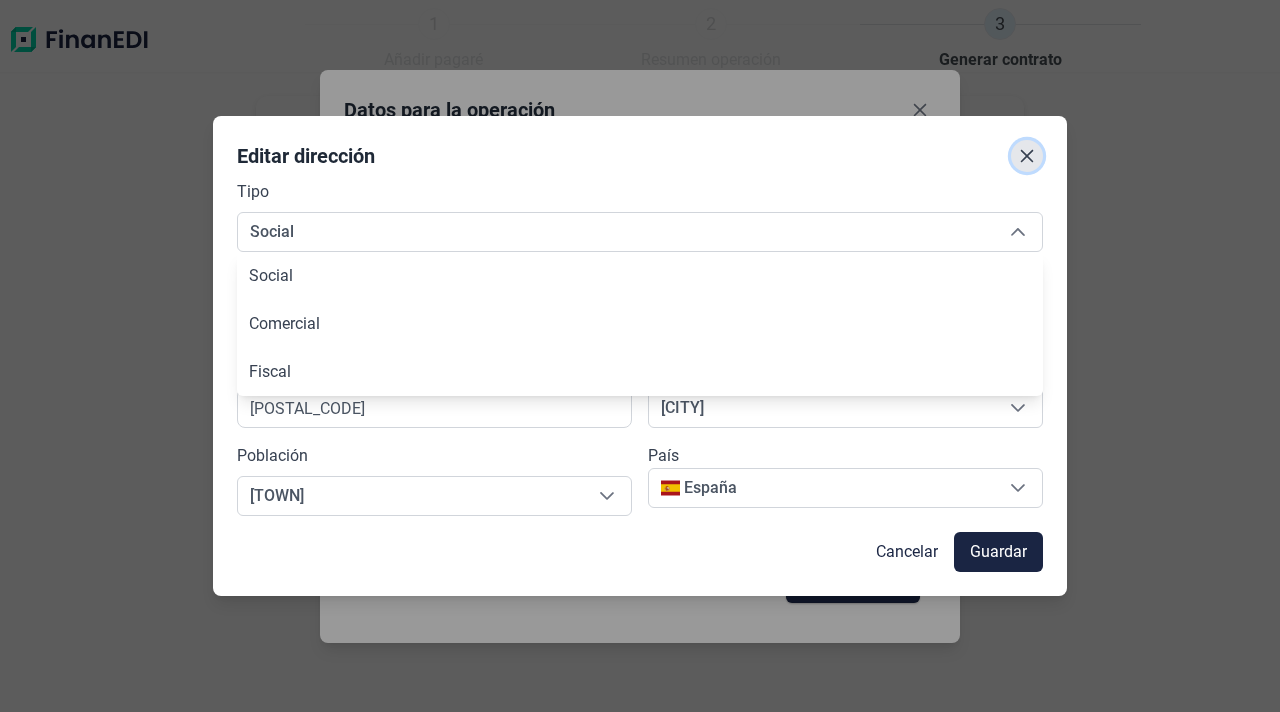 click 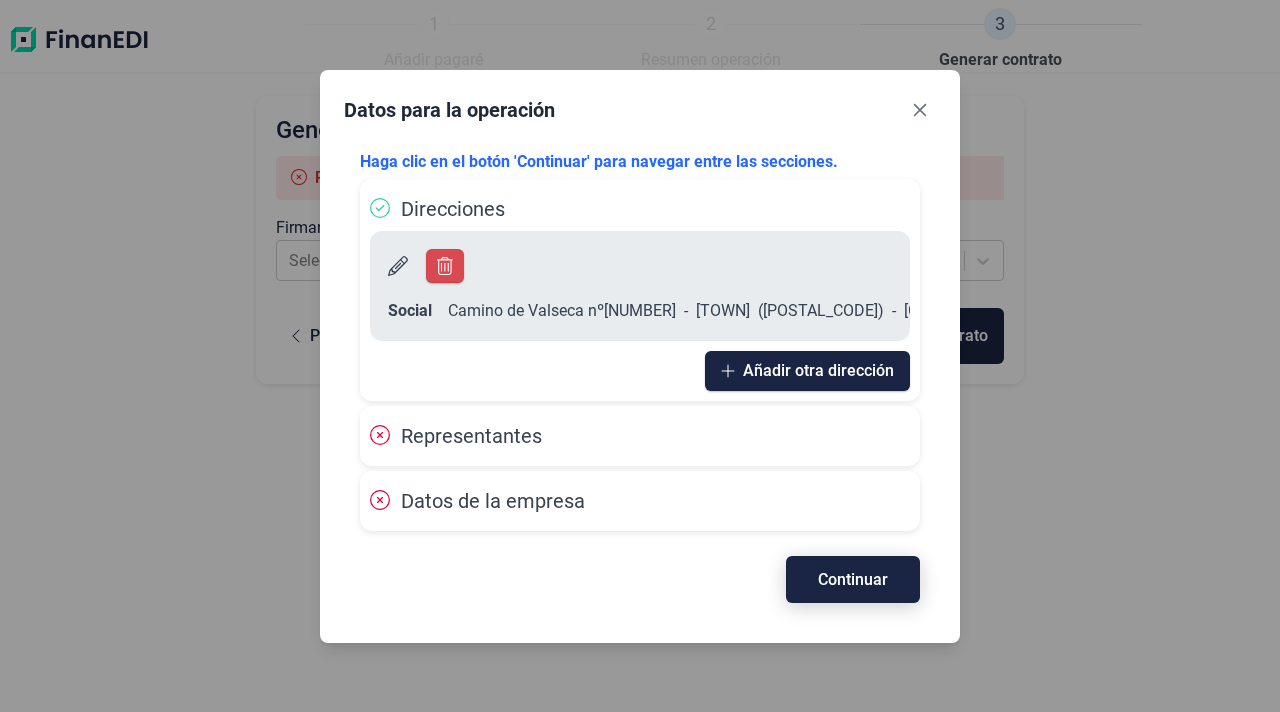 click on "Continuar" at bounding box center [853, 579] 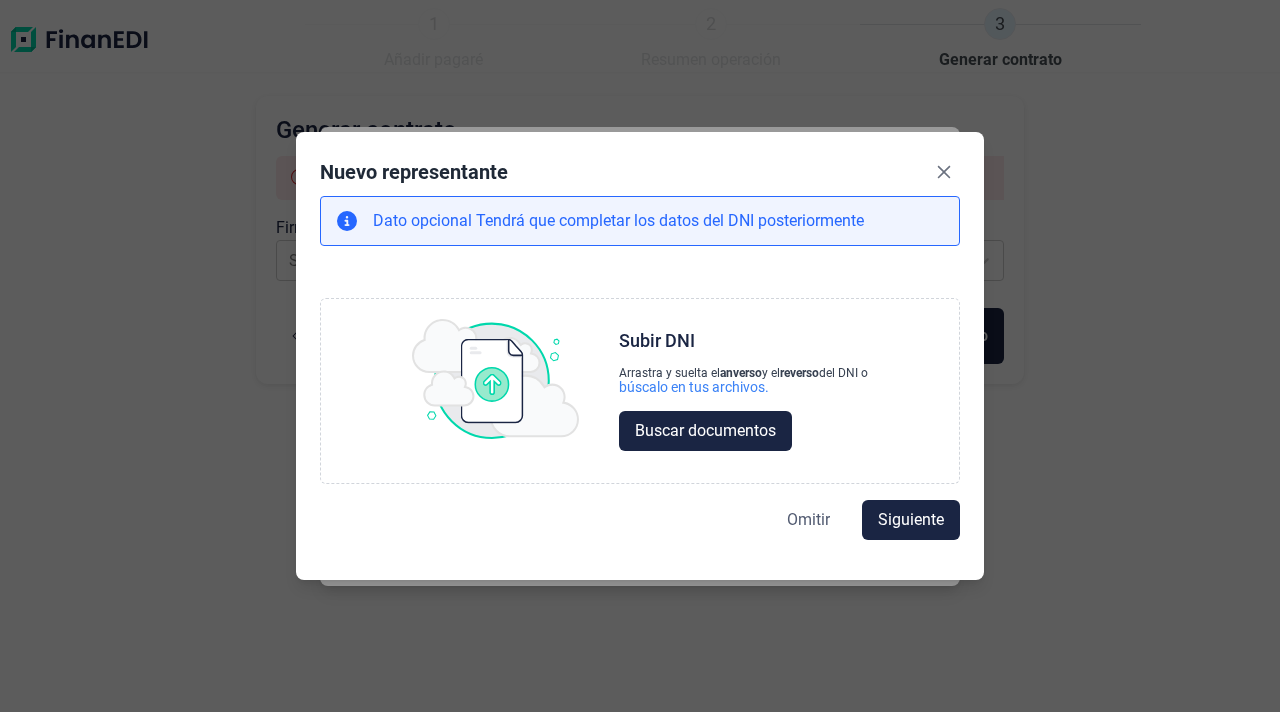 click on "Omitir" at bounding box center [808, 520] 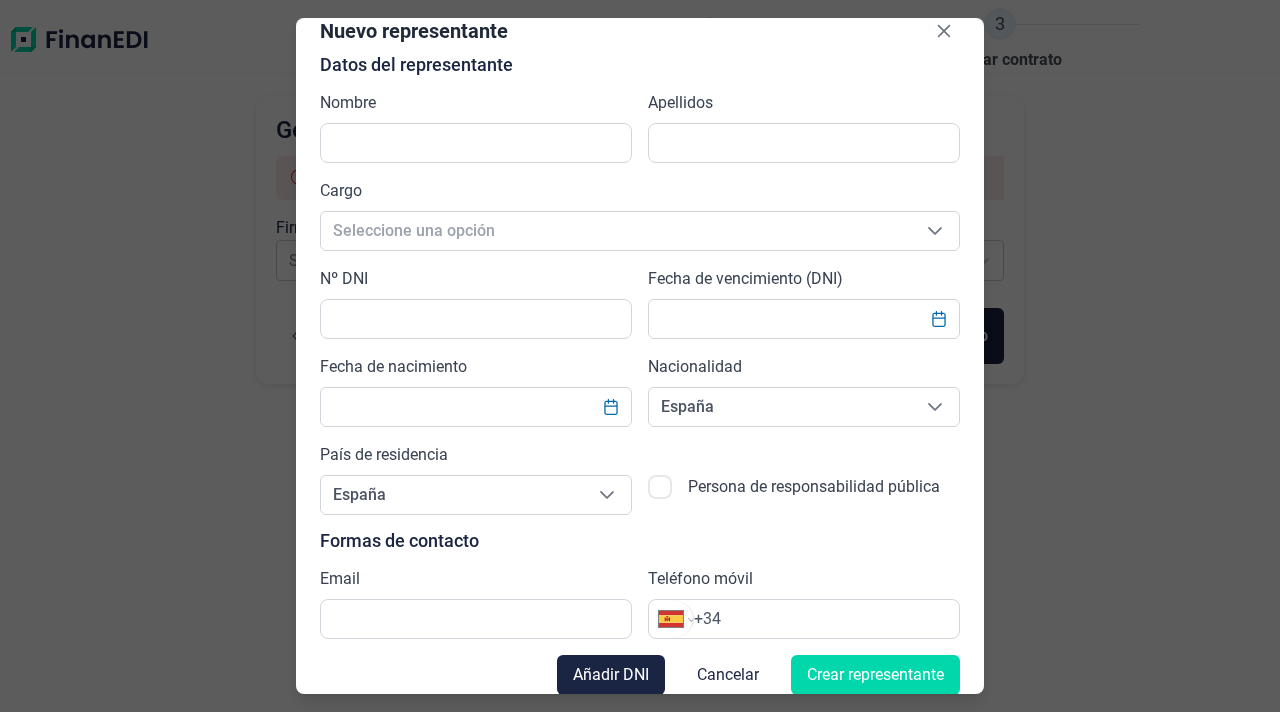 scroll, scrollTop: 43, scrollLeft: 0, axis: vertical 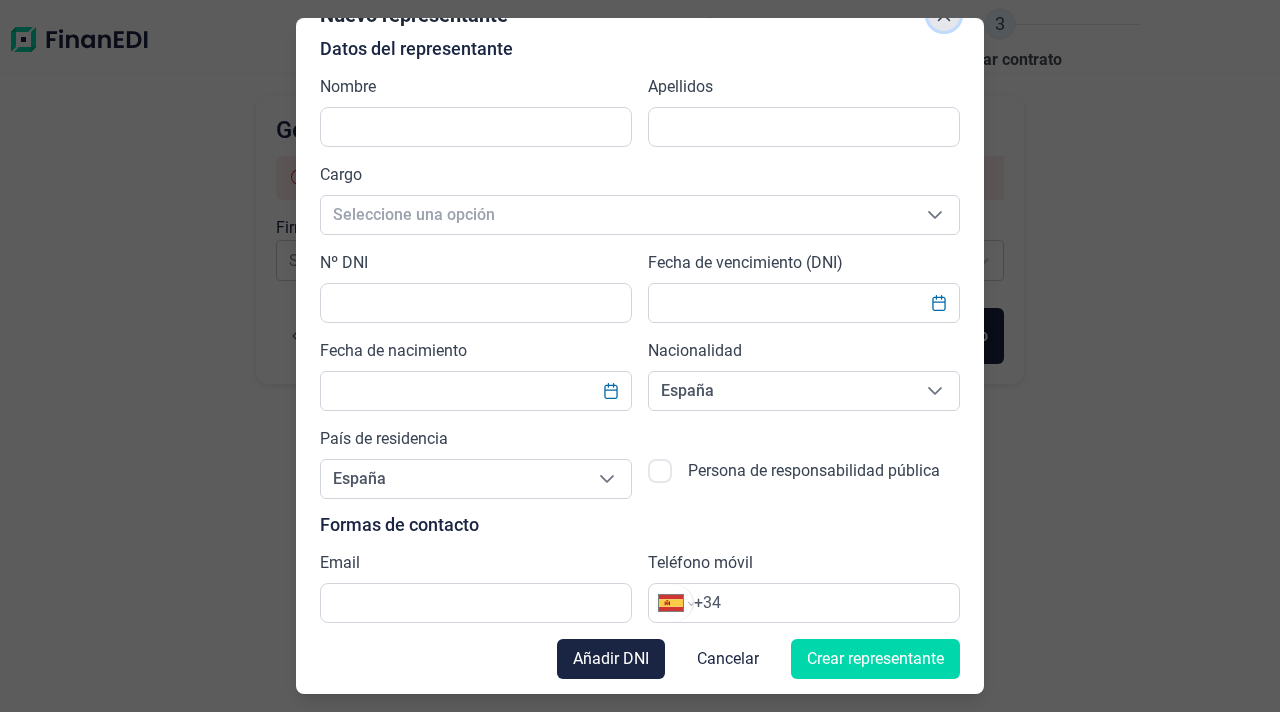 click at bounding box center (944, 15) 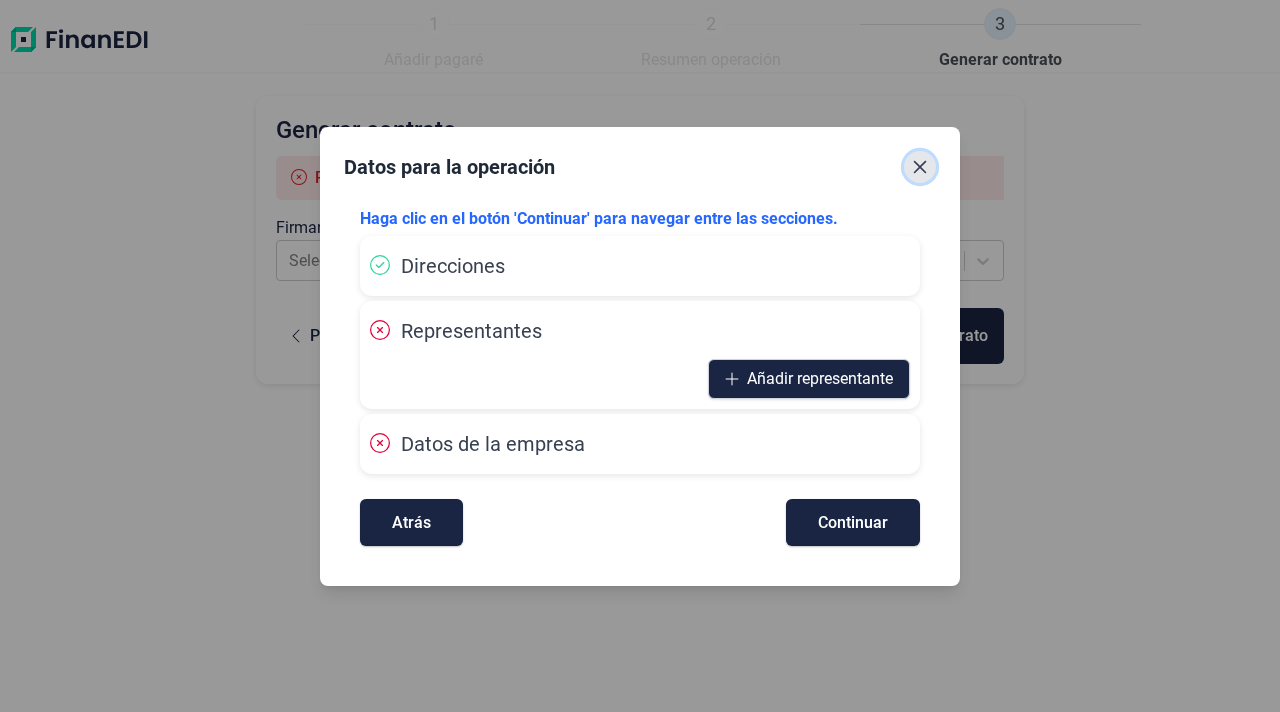 click at bounding box center (920, 167) 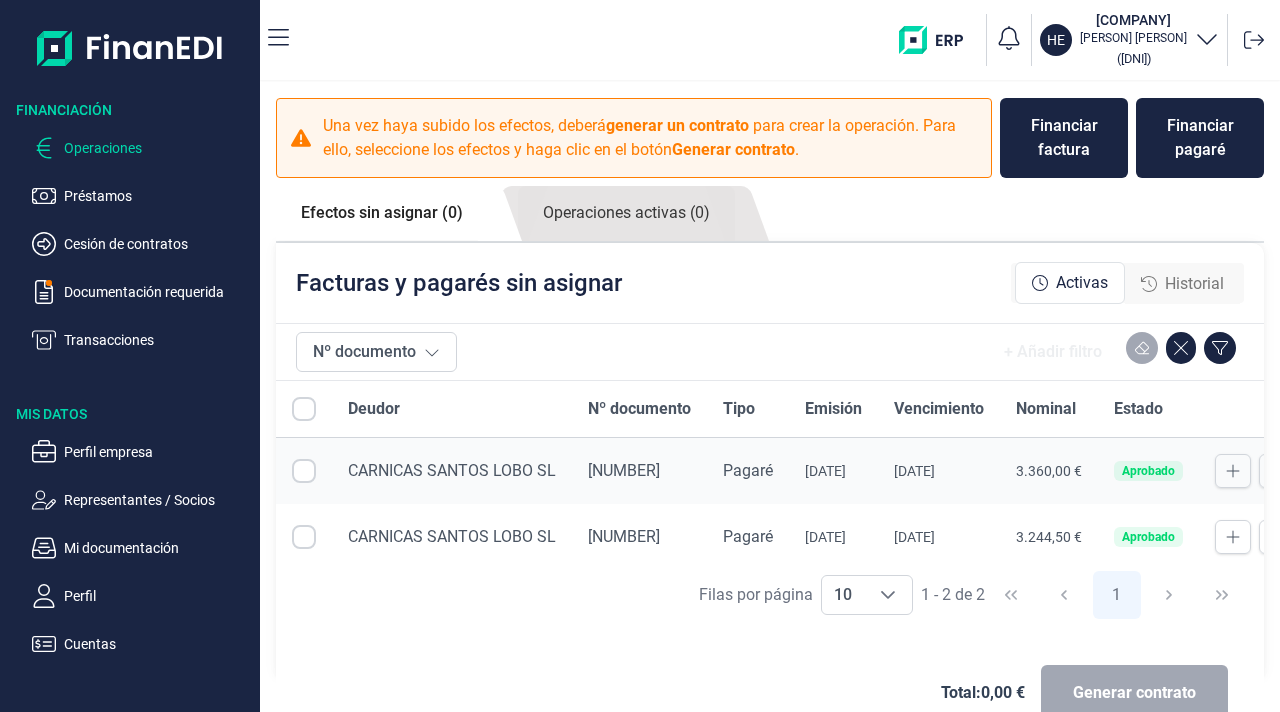 checkbox on "true" 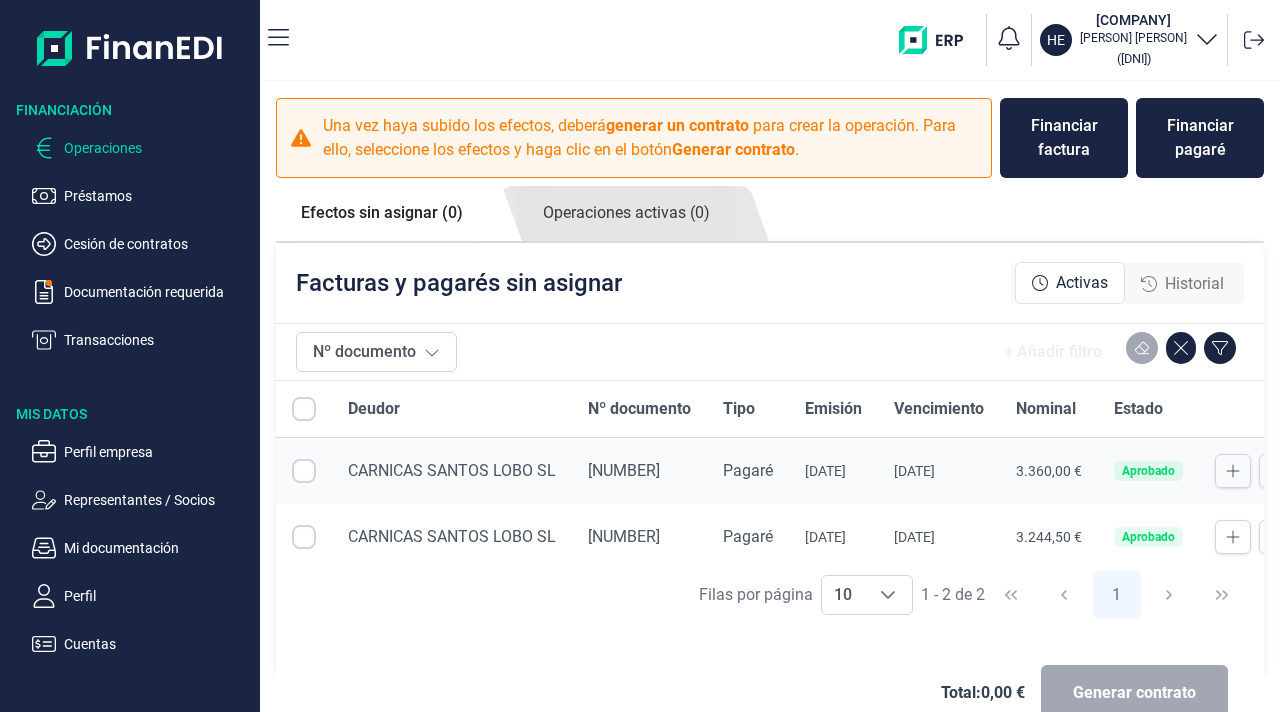 checkbox on "true" 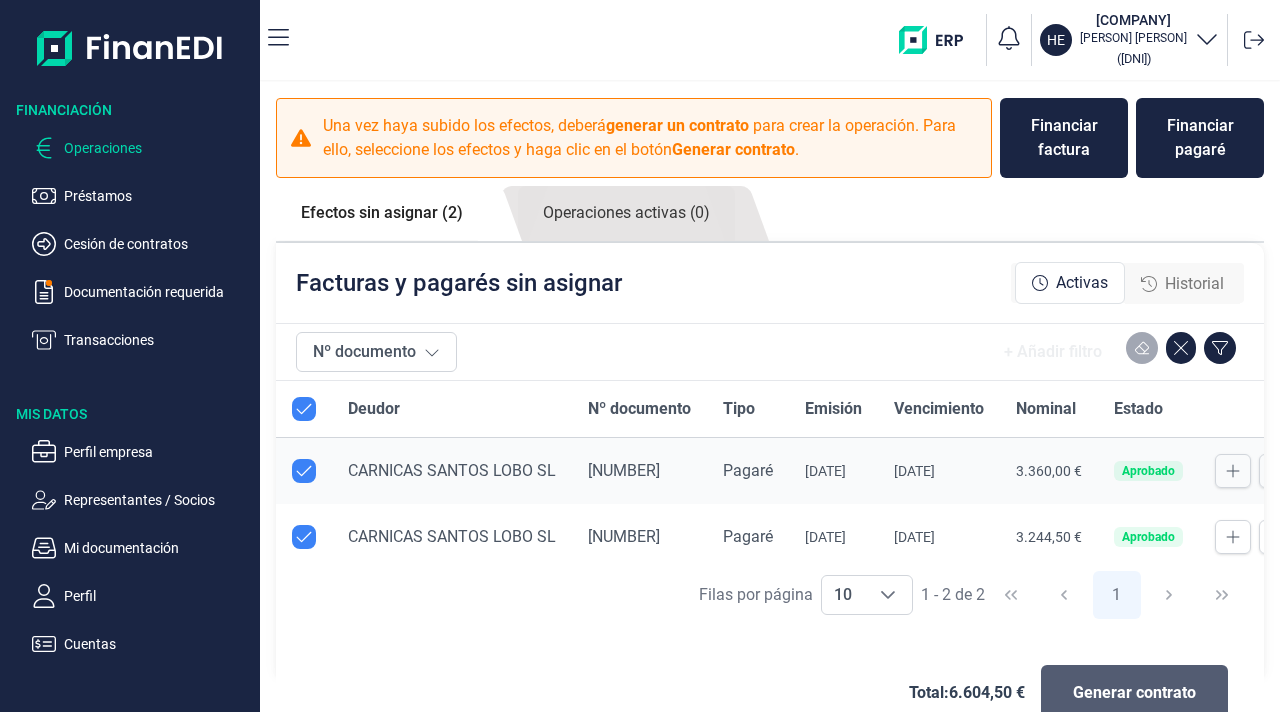 click on "Generar contrato" at bounding box center [1134, 693] 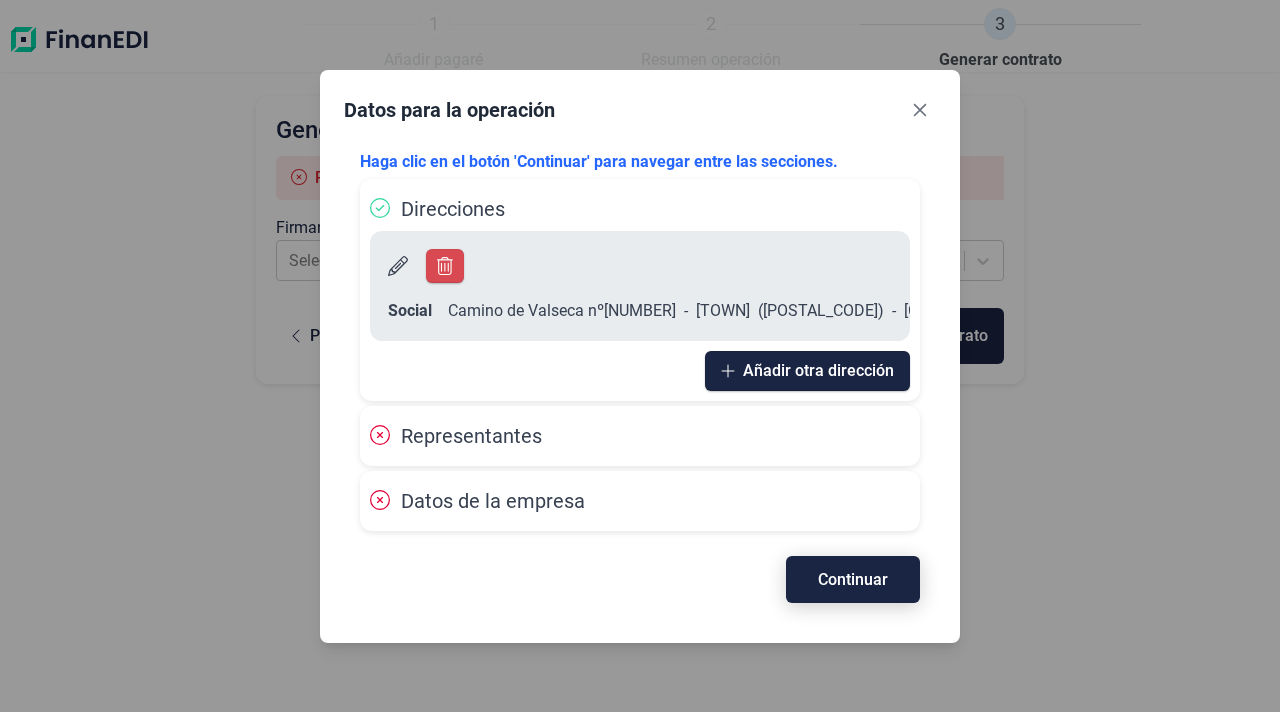 click on "Continuar" at bounding box center (853, 579) 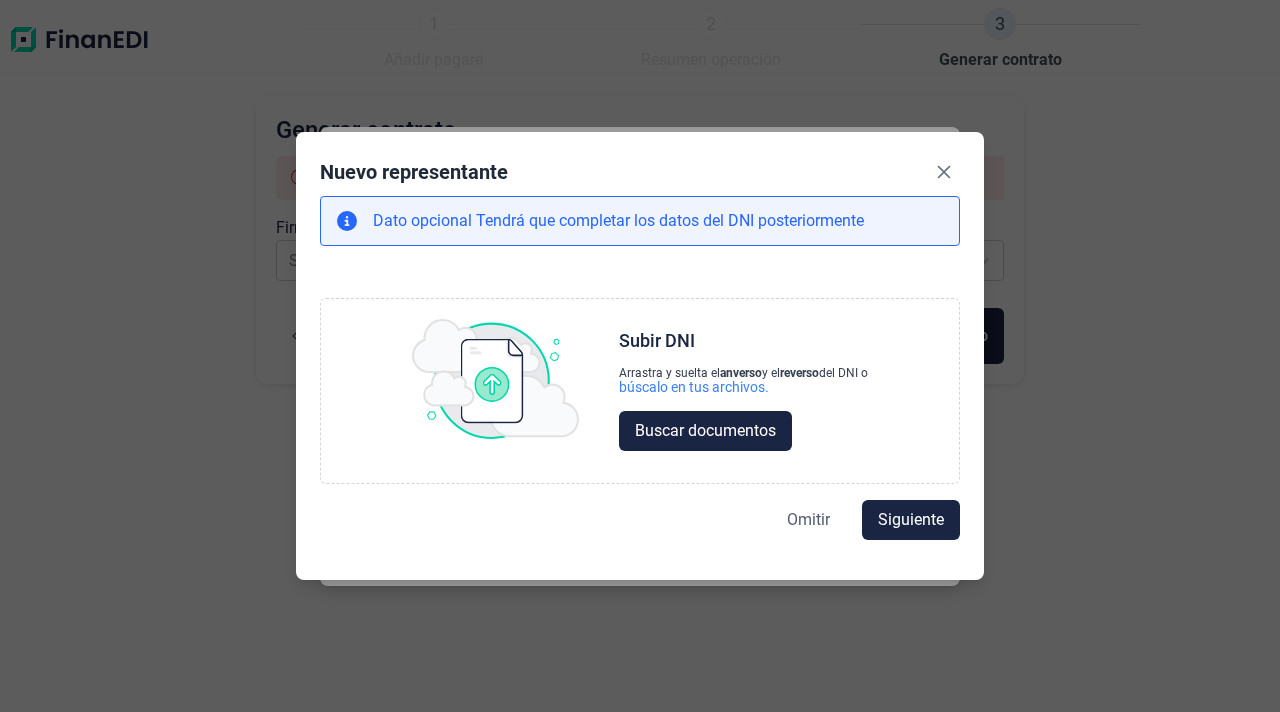 click on "Omitir" at bounding box center [808, 520] 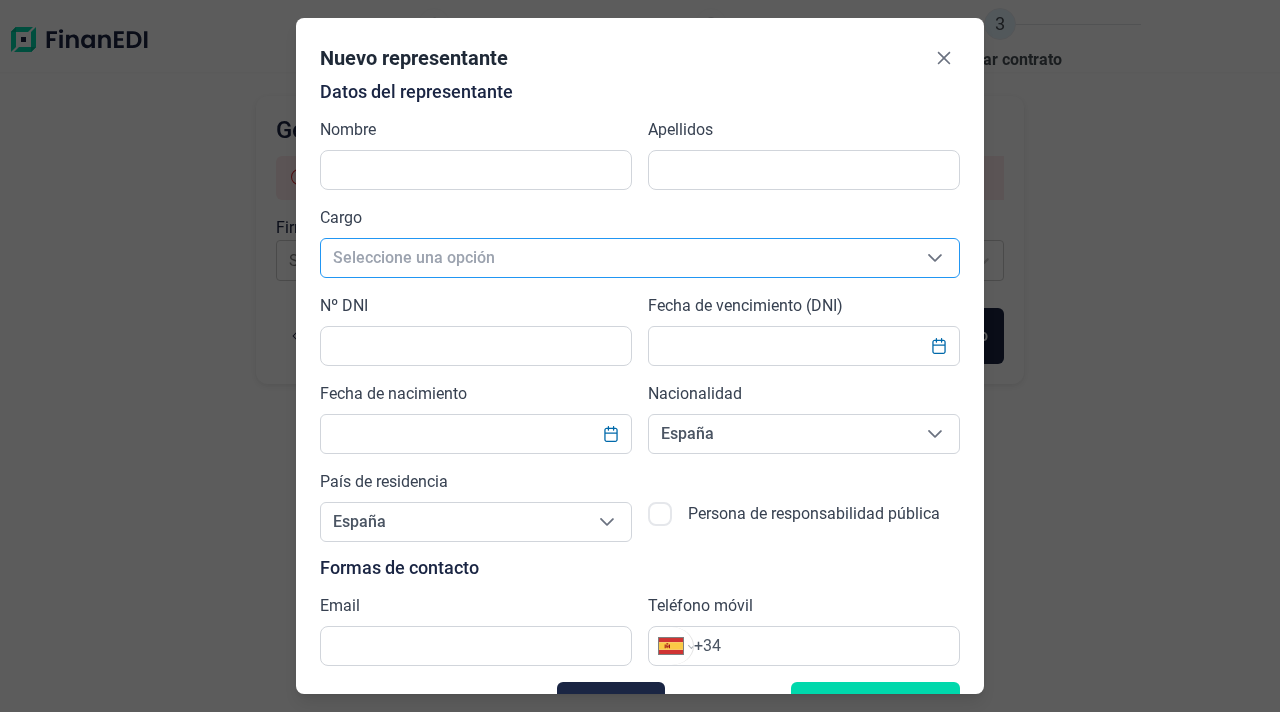 click on "Seleccione una opción" at bounding box center [616, 258] 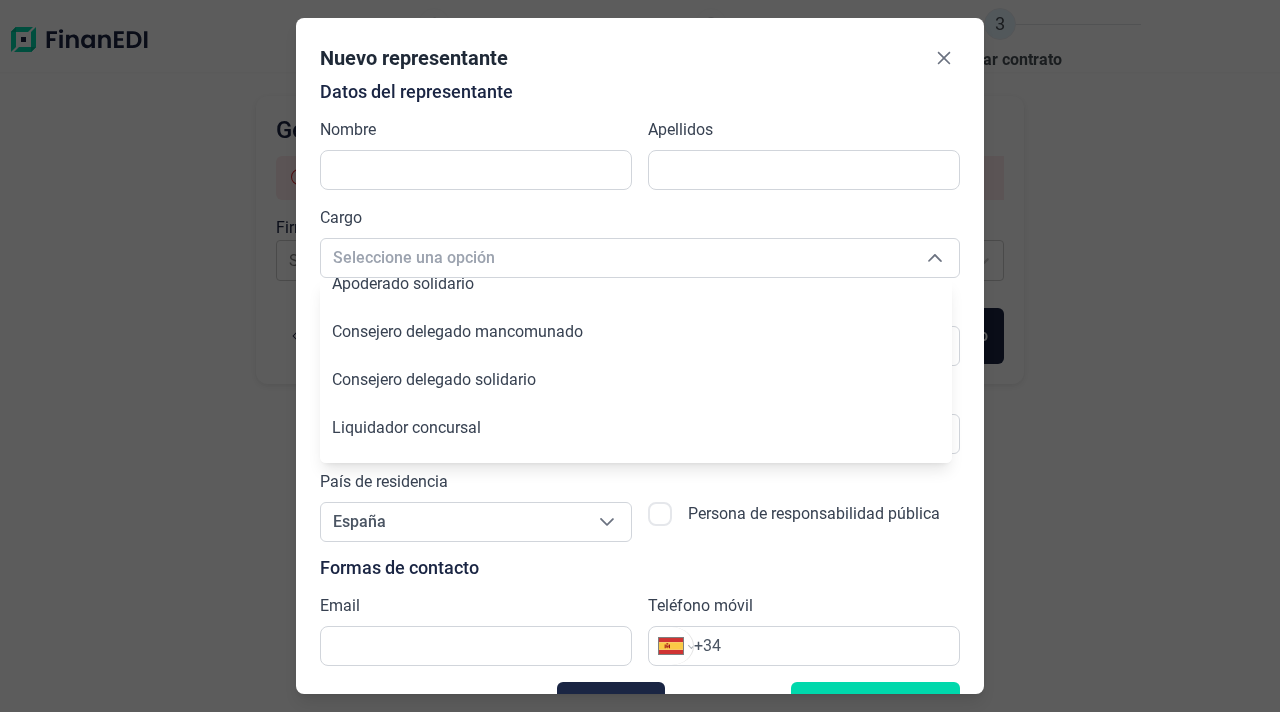scroll, scrollTop: 294, scrollLeft: 0, axis: vertical 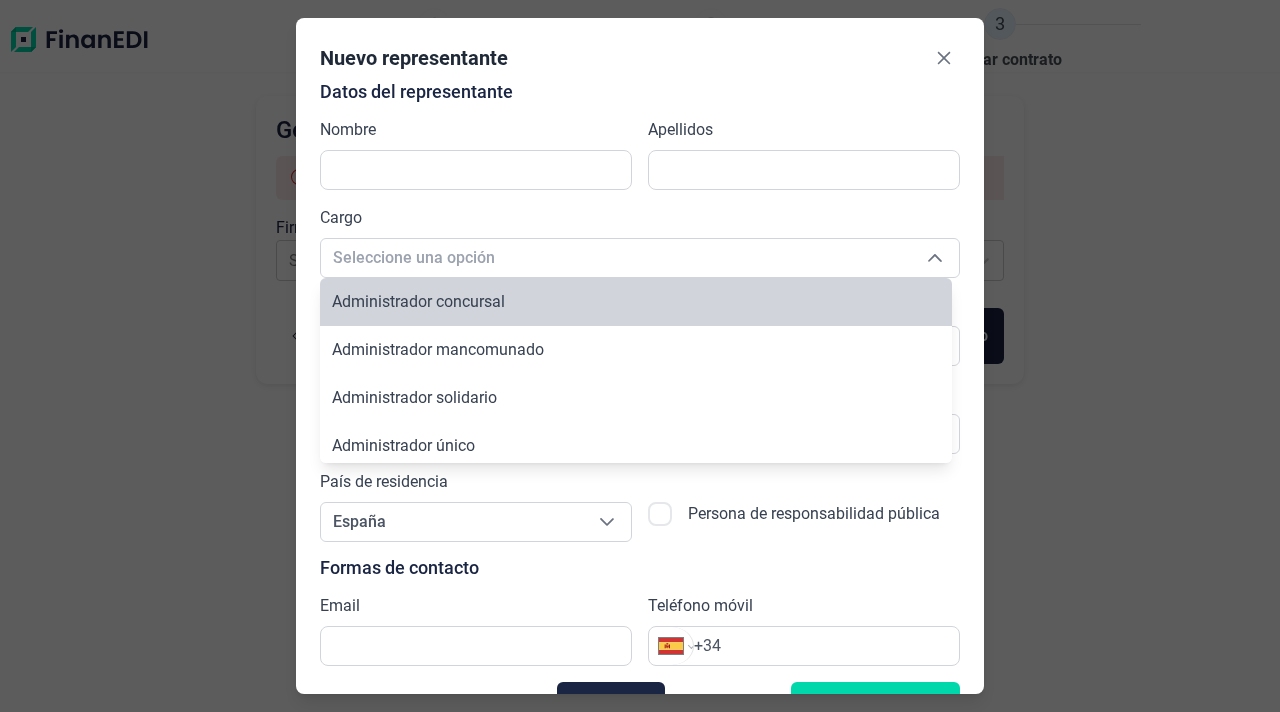 click on "Cargo Seleccione una opción Seleccione una opción" at bounding box center (640, 242) 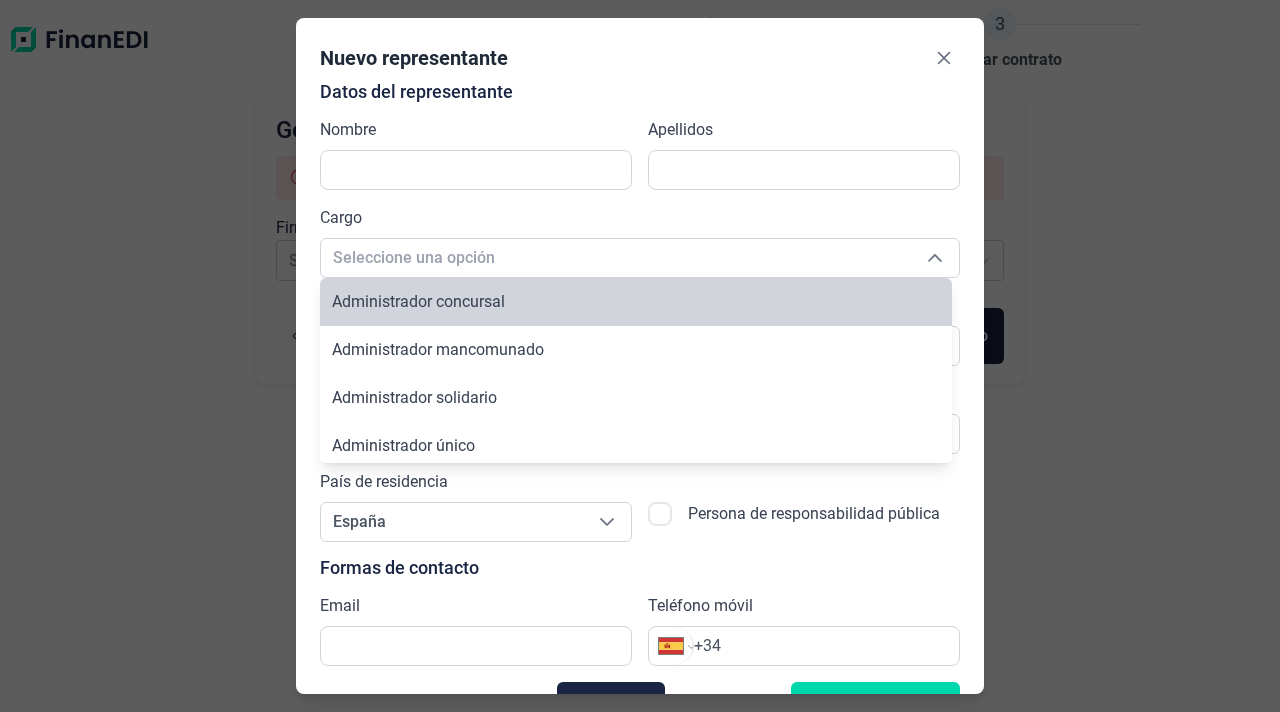 click on "Datos del representante" at bounding box center (640, 92) 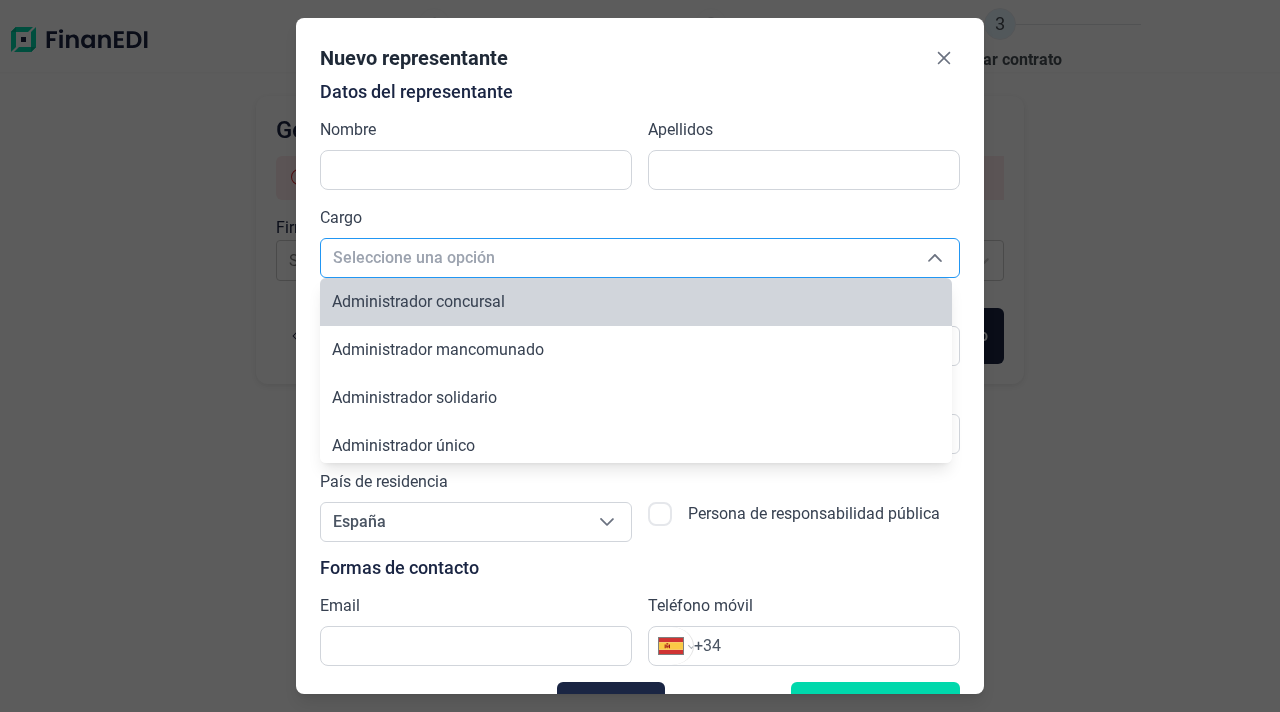click 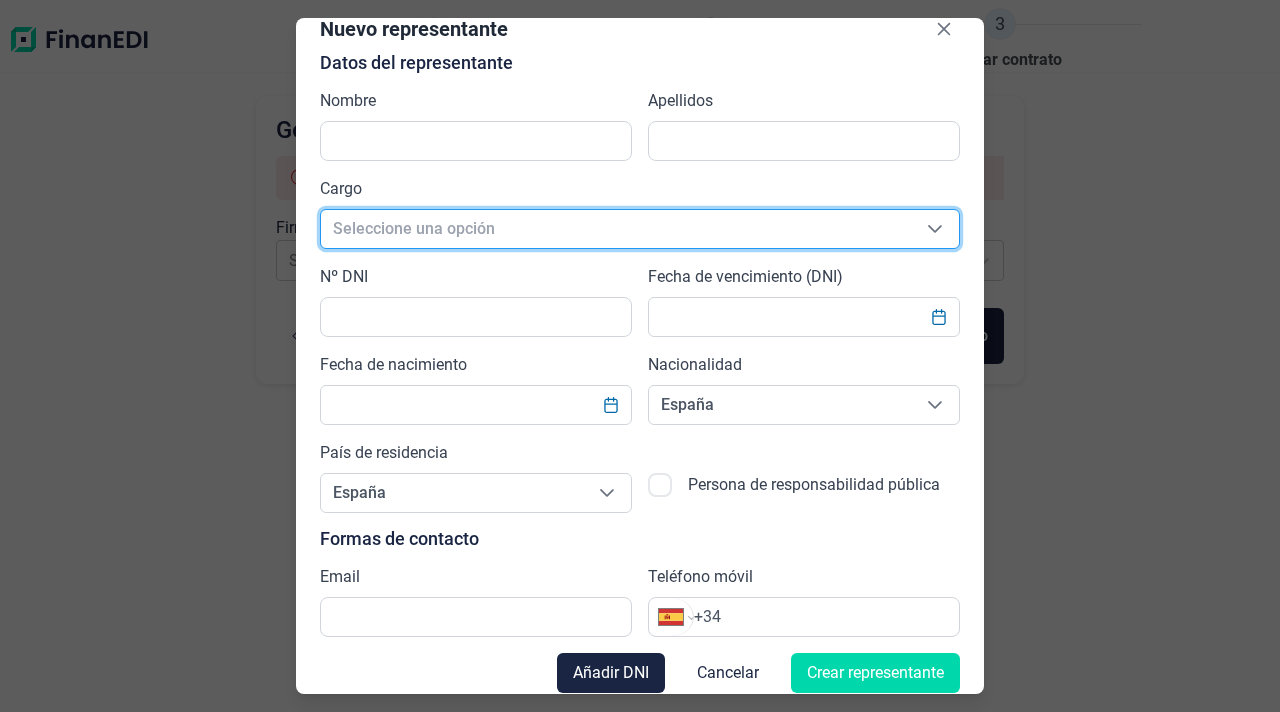 scroll, scrollTop: 43, scrollLeft: 0, axis: vertical 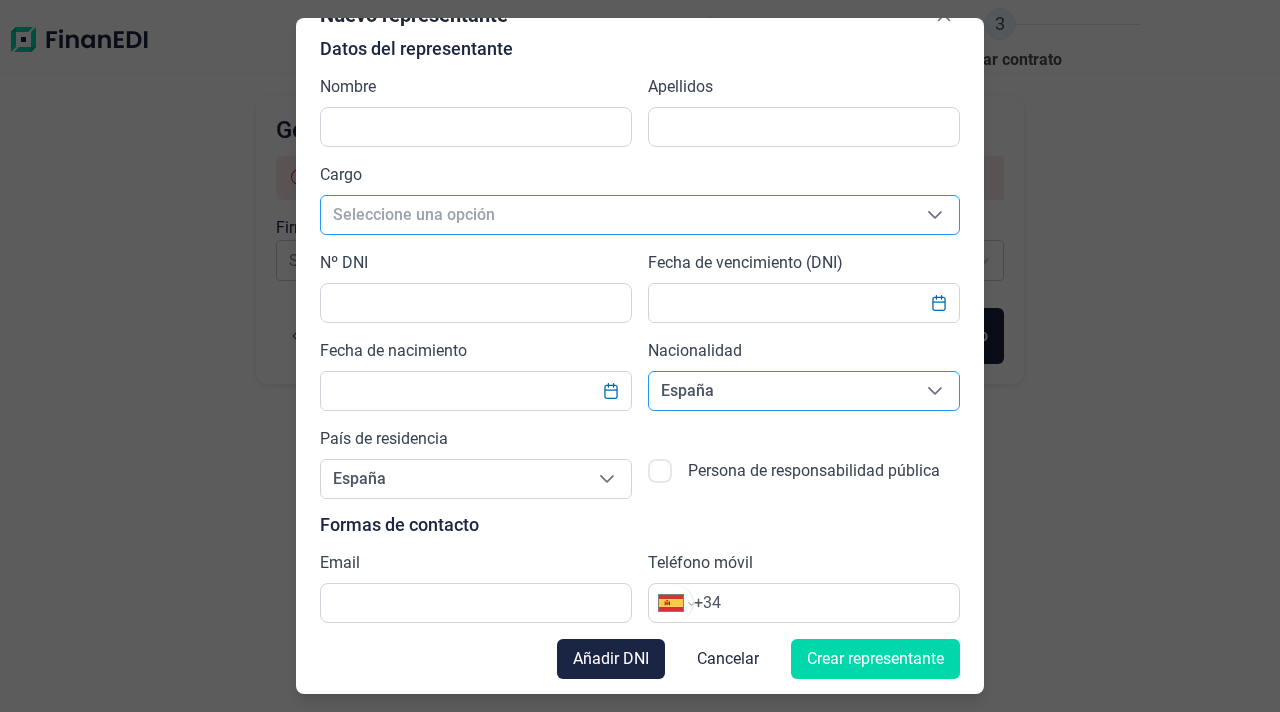 click on "España" at bounding box center (780, 391) 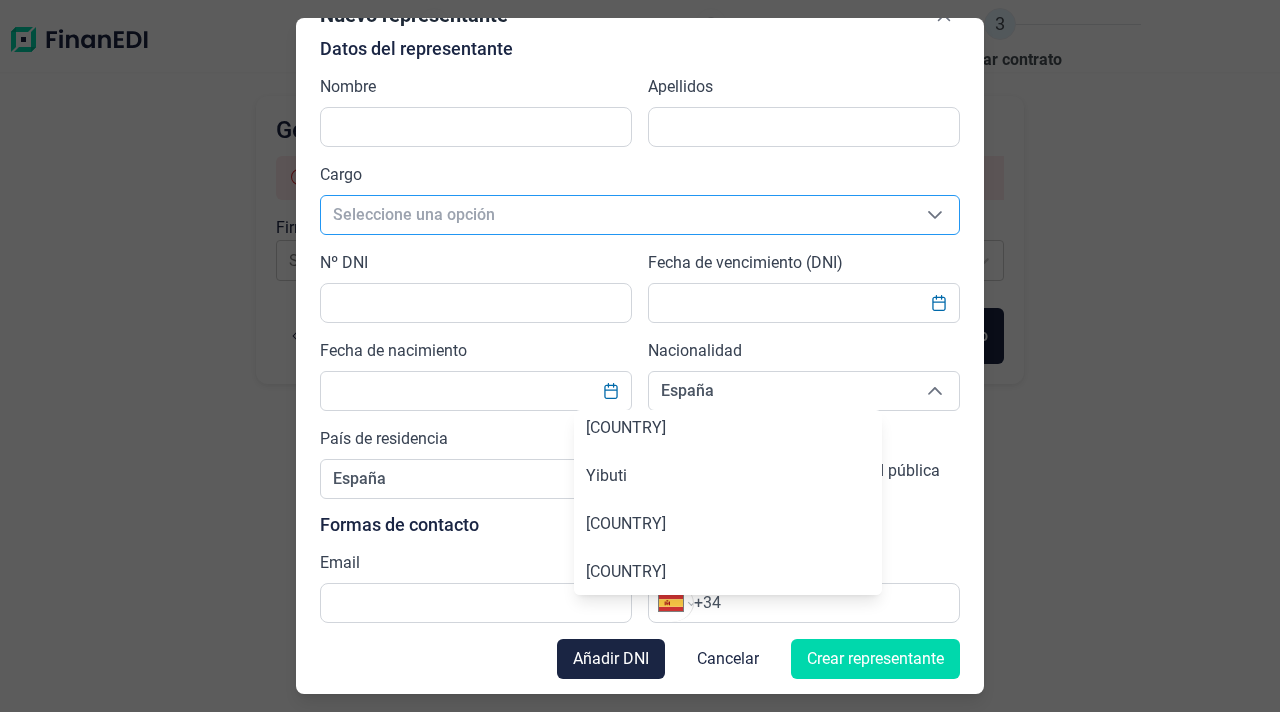 scroll, scrollTop: 11520, scrollLeft: 0, axis: vertical 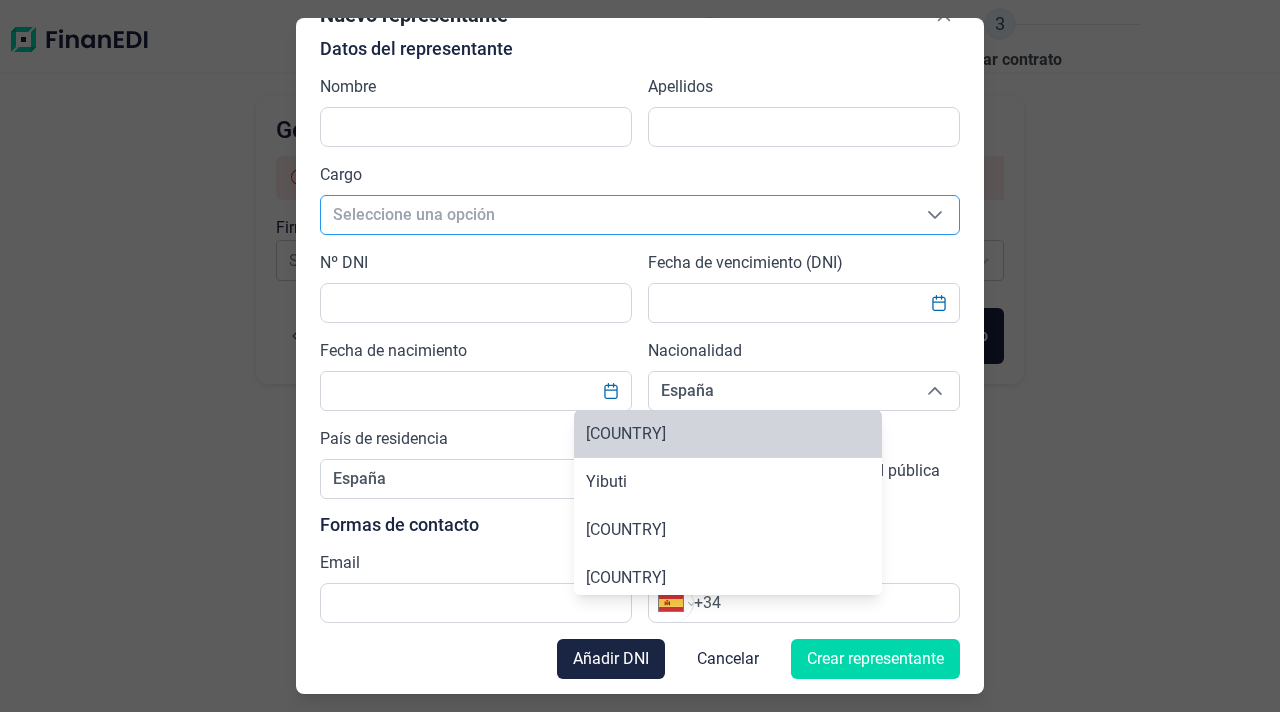 click on "Nuevo representante Datos del representante Nombre Apellidos Cargo Seleccione una opción Seleccione una opción Nº DNI Fecha de vencimiento (DNI)   Fecha de nacimiento   Nacionalidad España España España País de residencia España España España Persona de responsabilidad pública Formas de contacto Email Teléfono móvil Internacional Afganistán Albania Alemania Andorra Angola Anguila Antigua y Barbuda Arabia Saudita Argelia Argentina Armenia Aruba Australia Austria Azerbaiyán Bahamas Bangladés Barbados Baréin Bélgica Belice Benín Bermudas Bielorrusia Bolivia Bosnia y Herzegovina Botsuana Brasil Brunéi Bulgaria Burkina Faso Burundi Bután Cabo Verde Camboya Camerún Canadá Caribe Neerlandés Chad Chile China Chipre Colombia Comoras Congo Congo Corea del Norte Corea del Sur Costa de Marfil Costa Rica Croacia Cuba Curaçao Dinamarca Dominica Ecuador Egipto El Salvador Emiratos Árabes Unidos Eritrea Eslovaquia Eslovenia España Estados Unidos Estonia Etiopía Federación Rusa Fiji Filipinas" at bounding box center [640, 356] 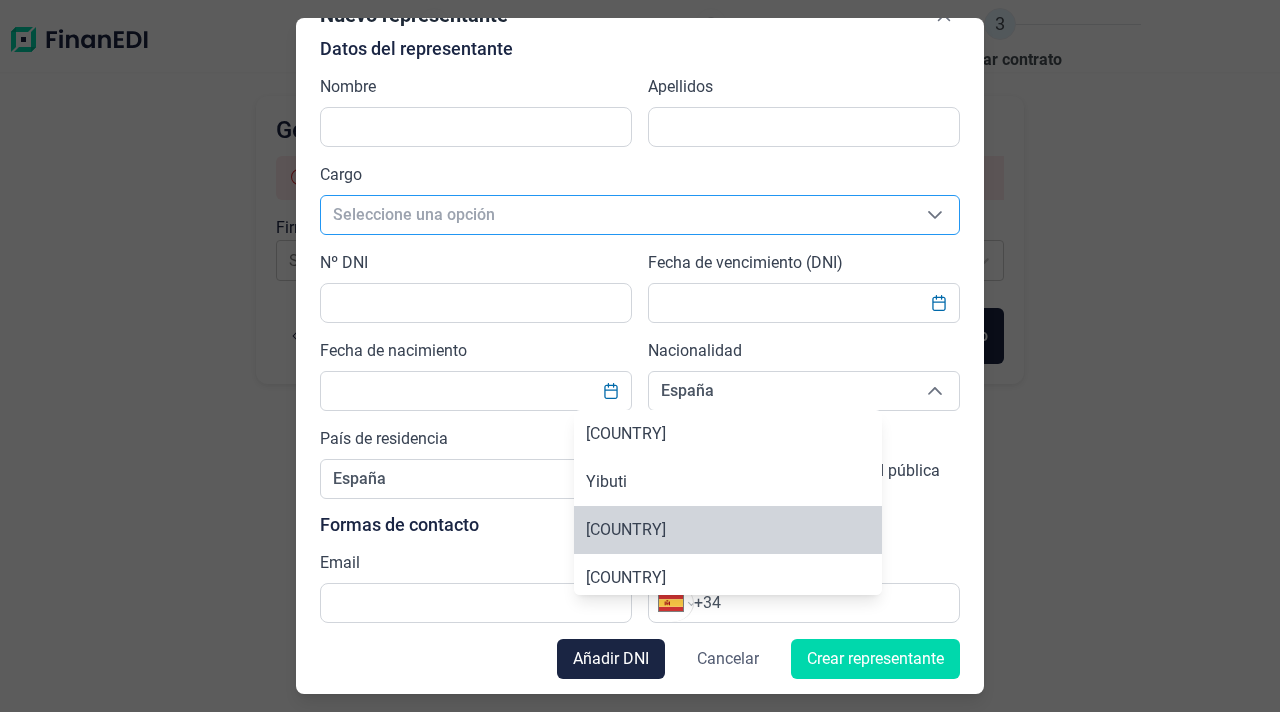 click on "Cancelar" at bounding box center [728, 659] 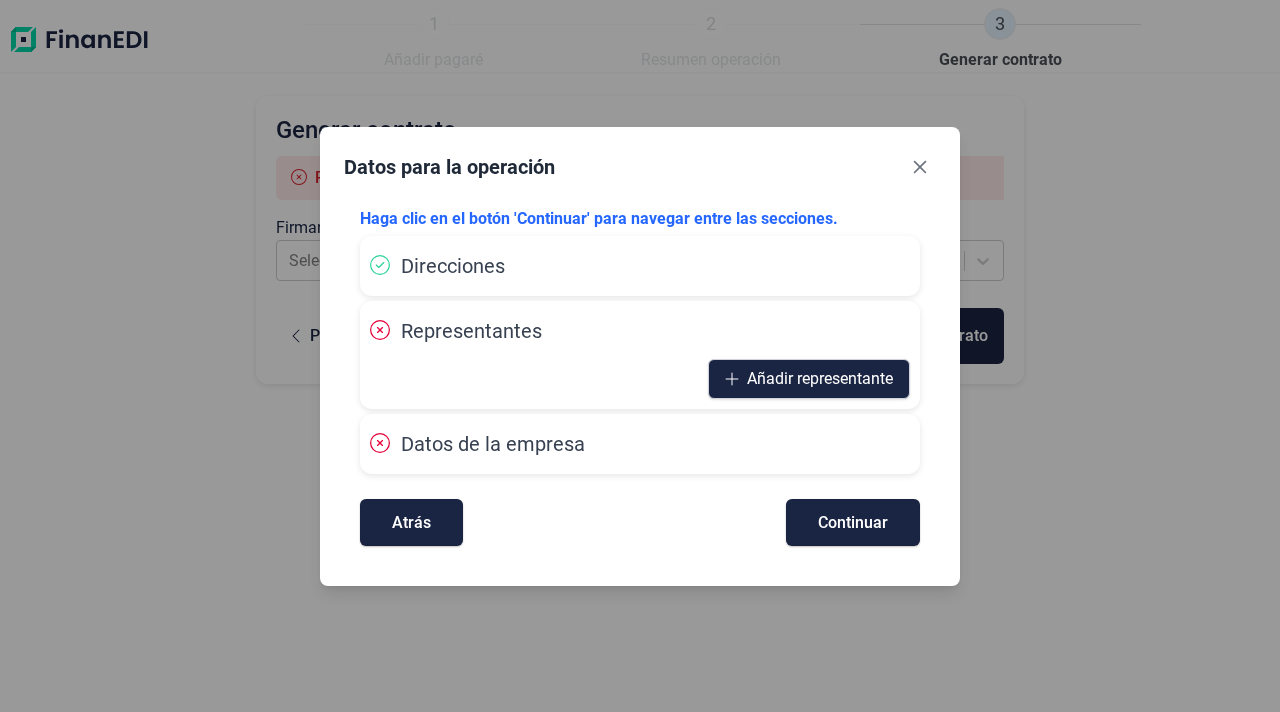 click on "Datos de la empresa" at bounding box center [640, 444] 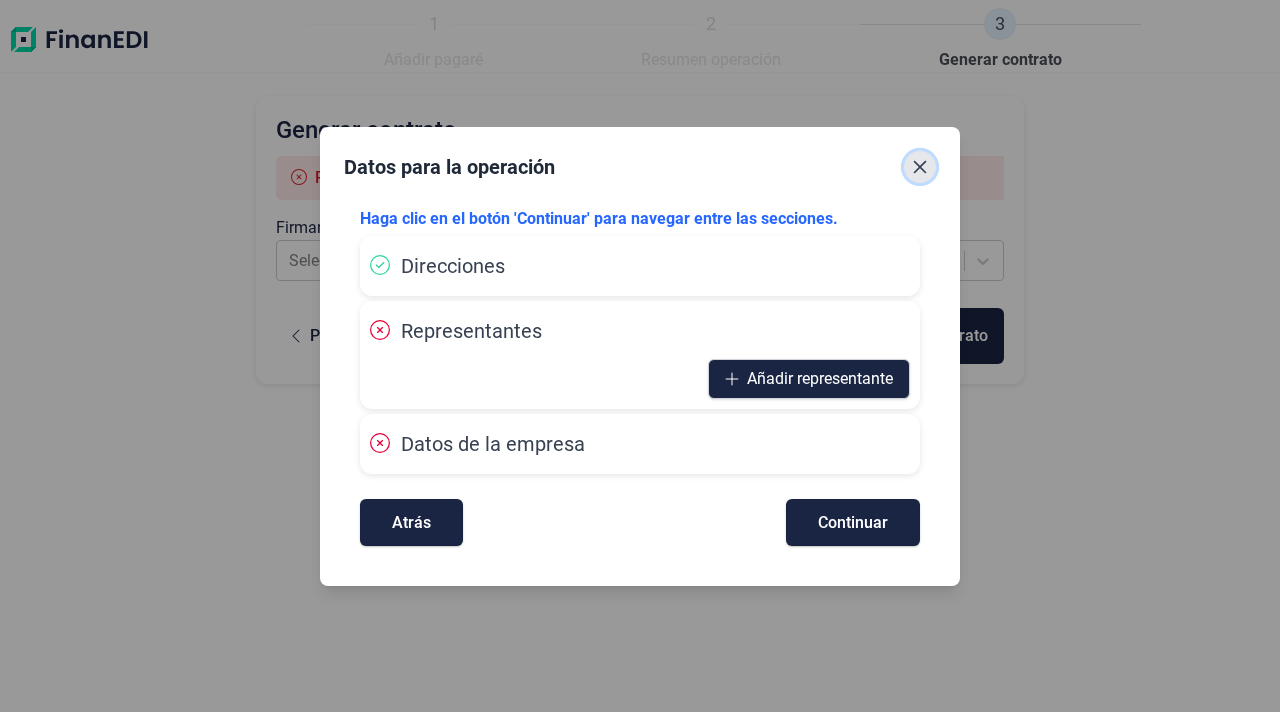 click at bounding box center (920, 167) 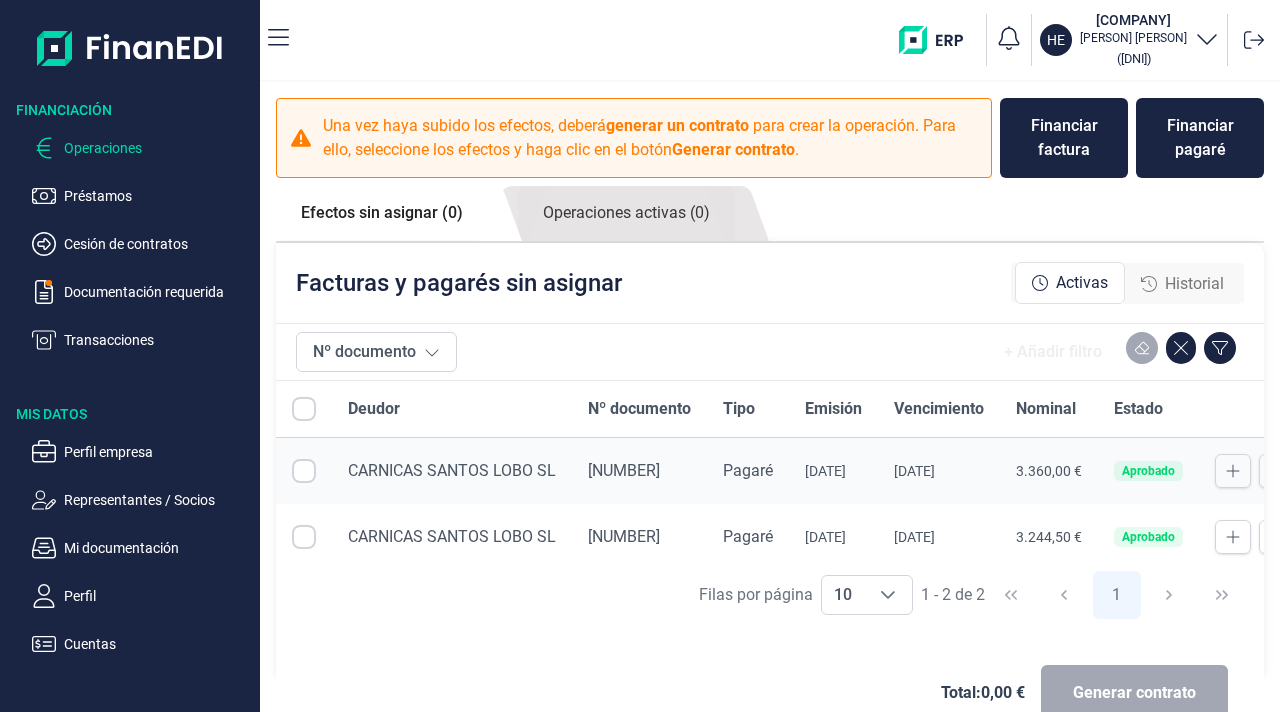 checkbox on "true" 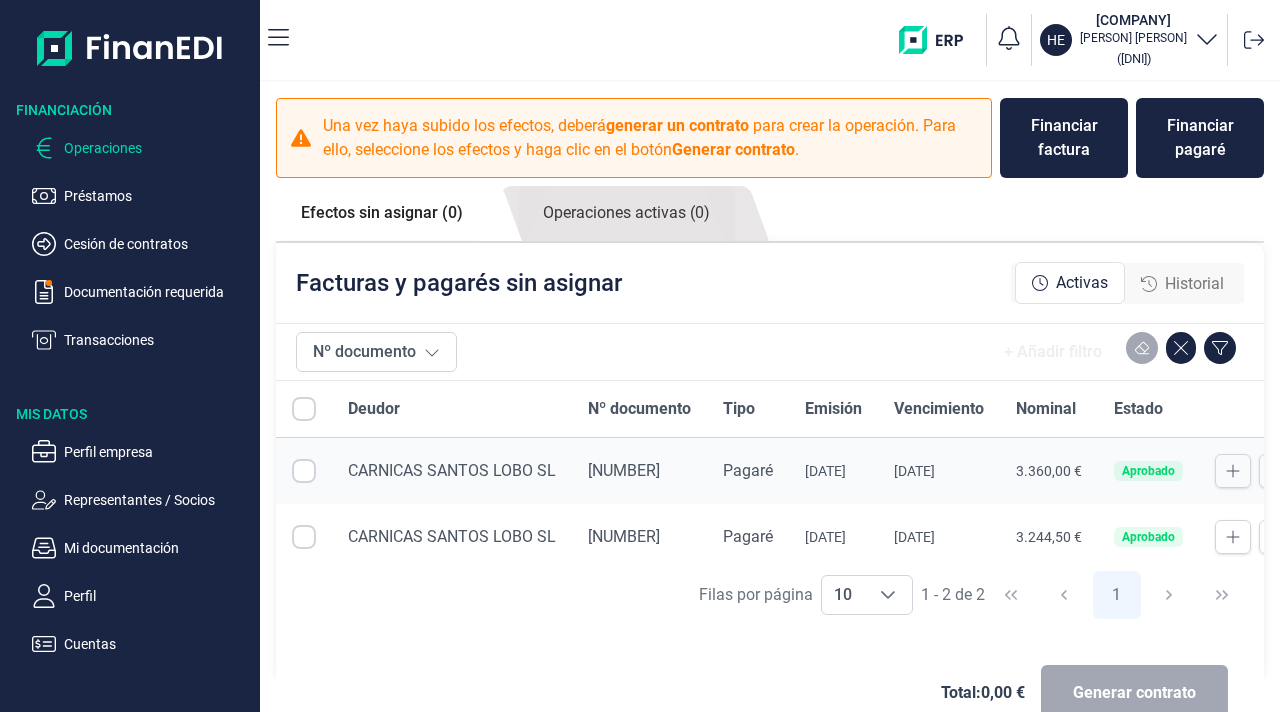 checkbox on "true" 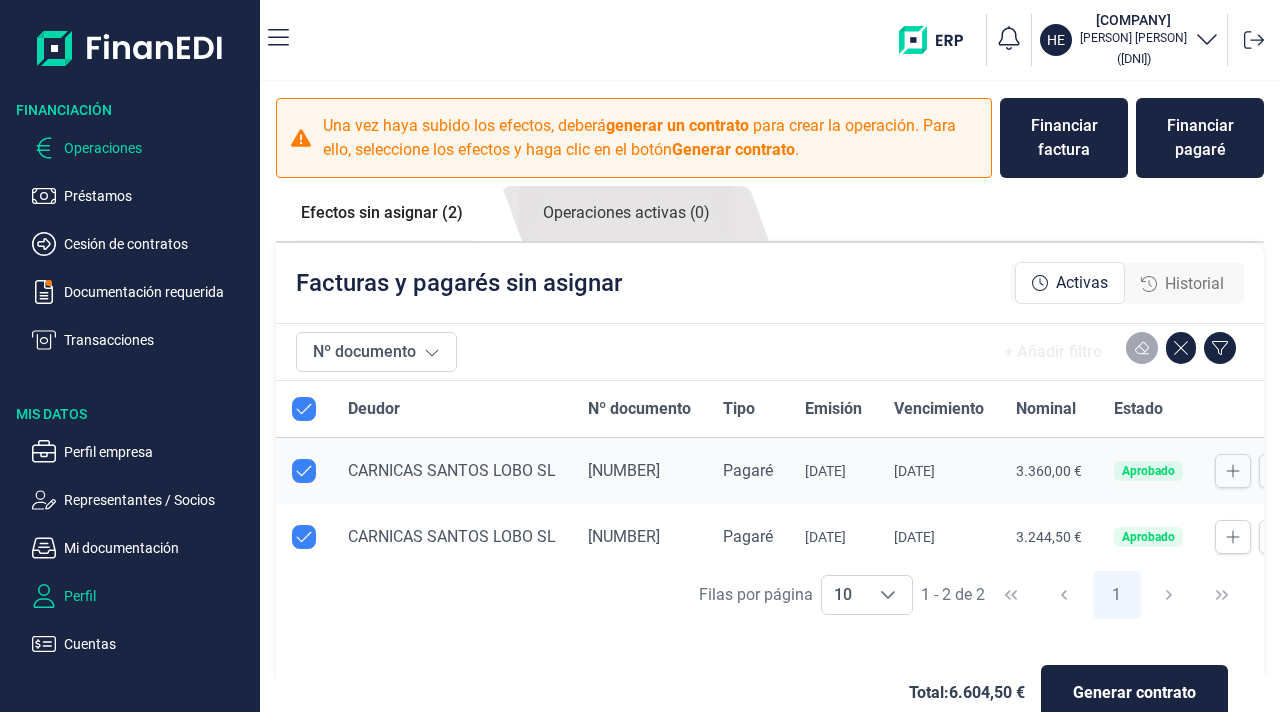 click on "Perfil" at bounding box center (158, 596) 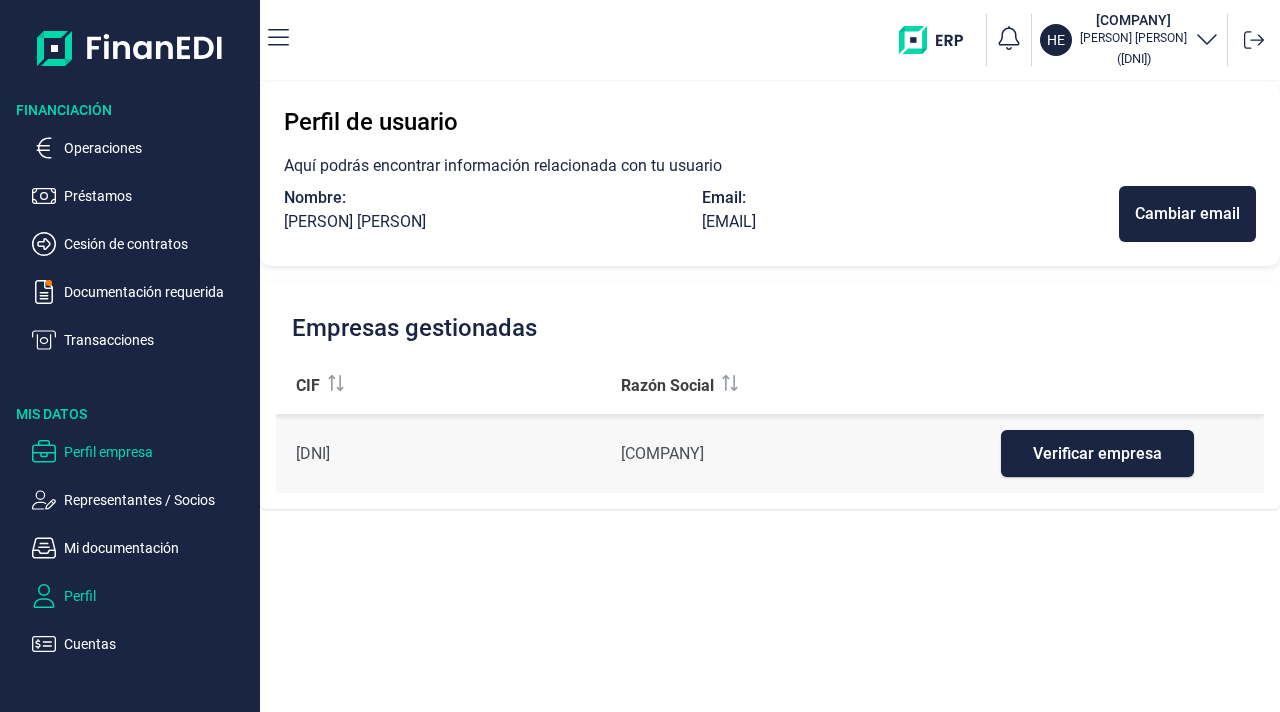 click on "Perfil empresa" at bounding box center [158, 452] 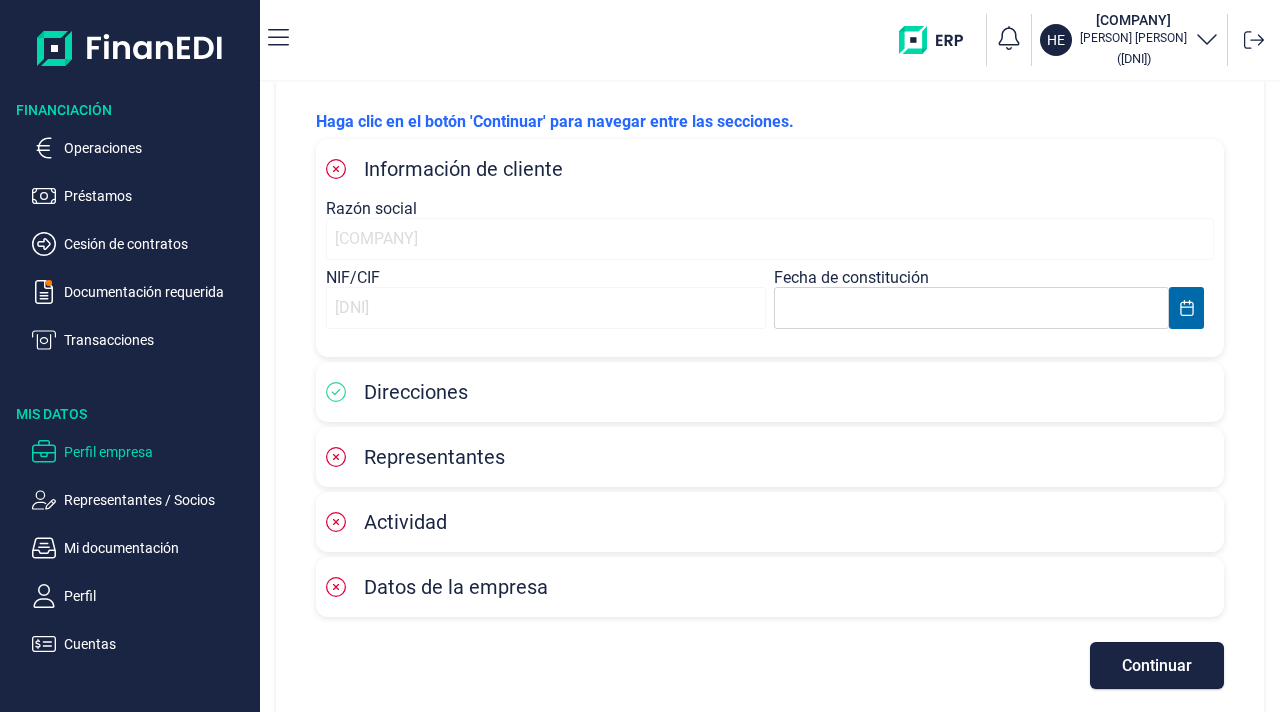 scroll, scrollTop: 104, scrollLeft: 0, axis: vertical 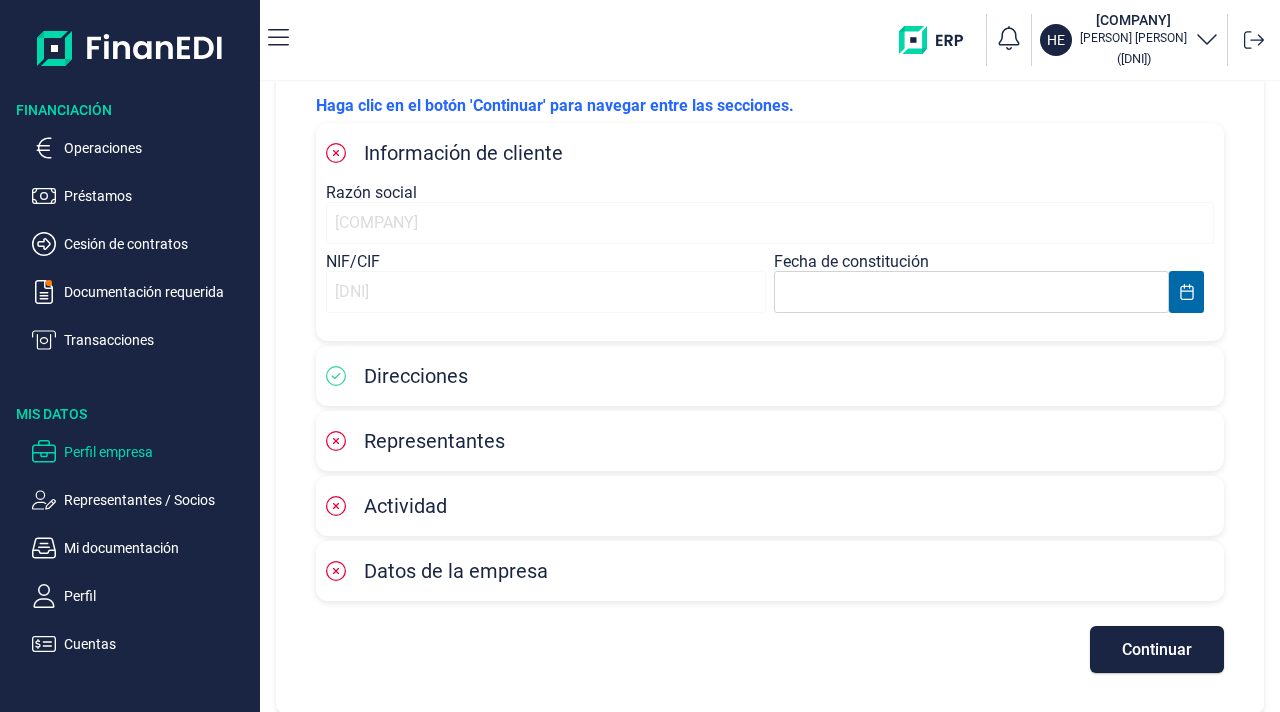 click on "Representantes" at bounding box center [434, 441] 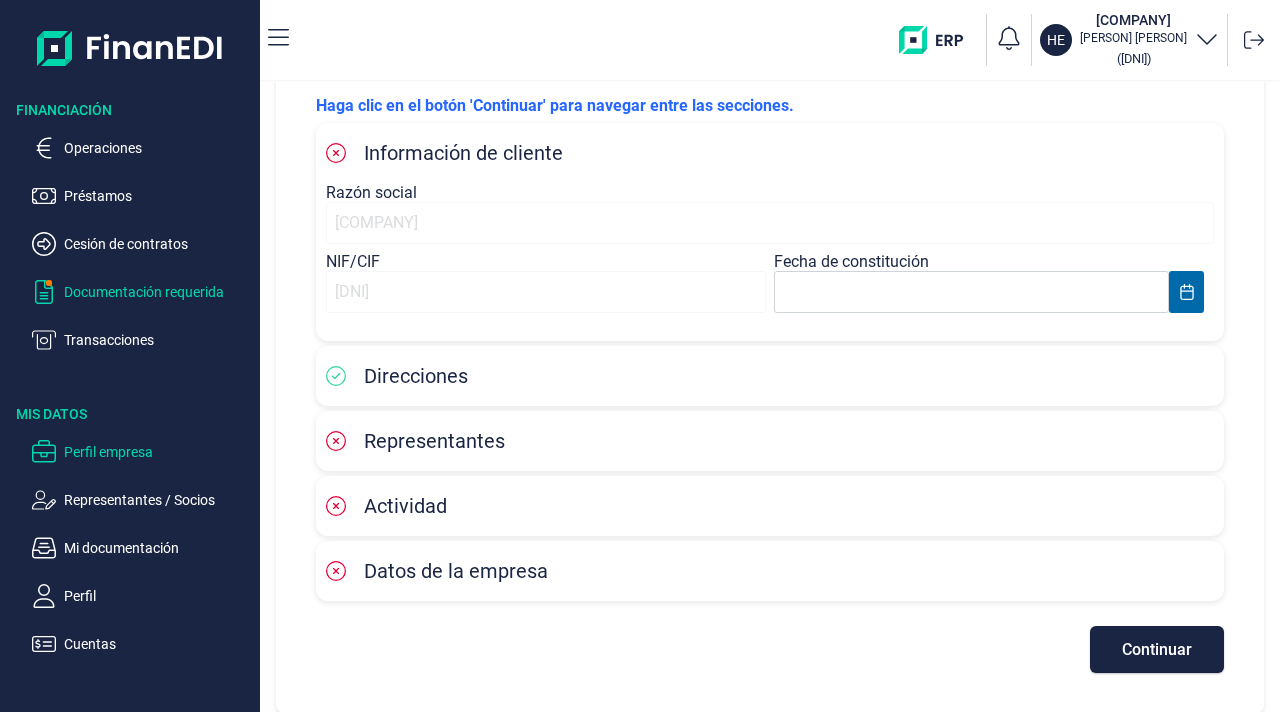 click on "Documentación requerida" at bounding box center [158, 292] 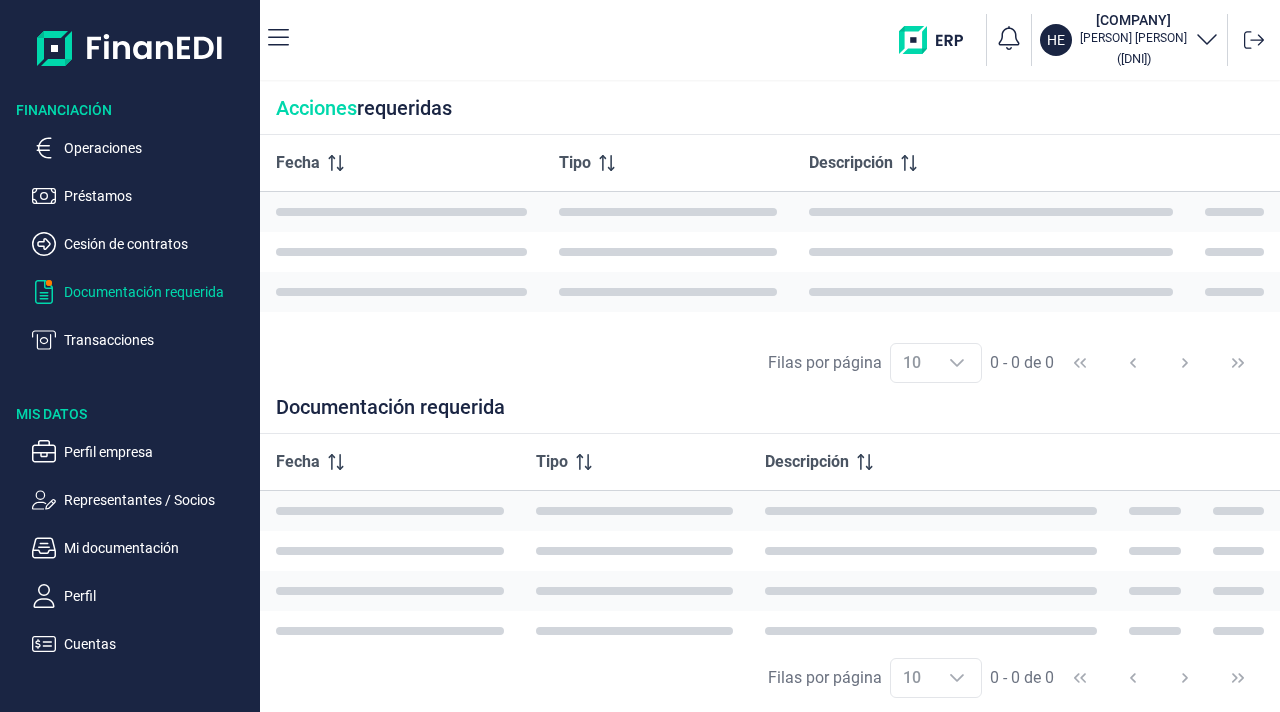 scroll, scrollTop: 0, scrollLeft: 0, axis: both 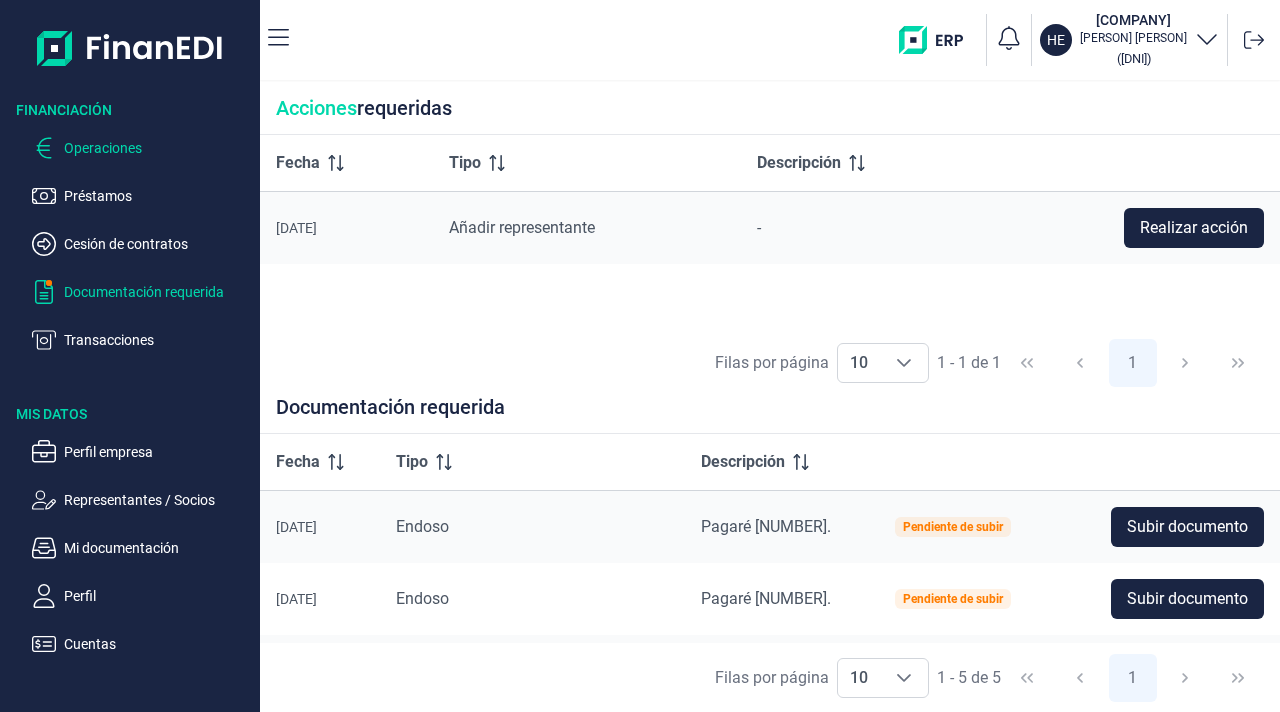 click on "Operaciones" at bounding box center [158, 148] 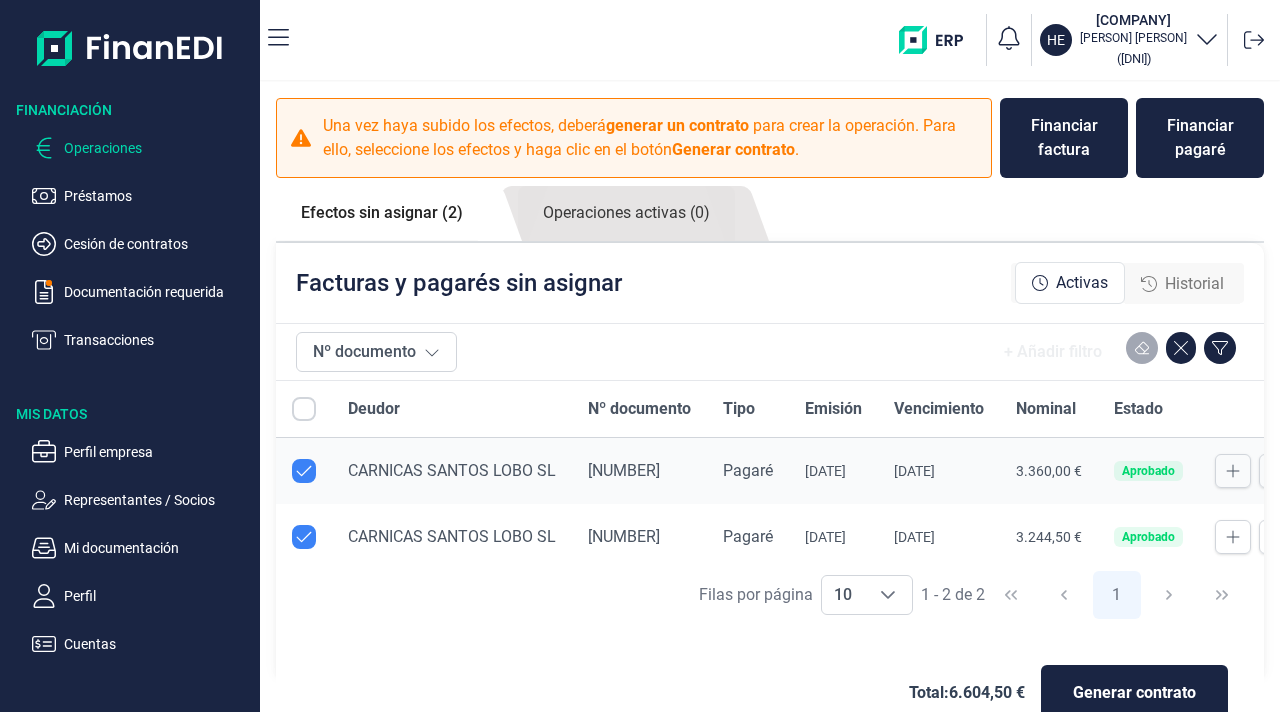 checkbox on "true" 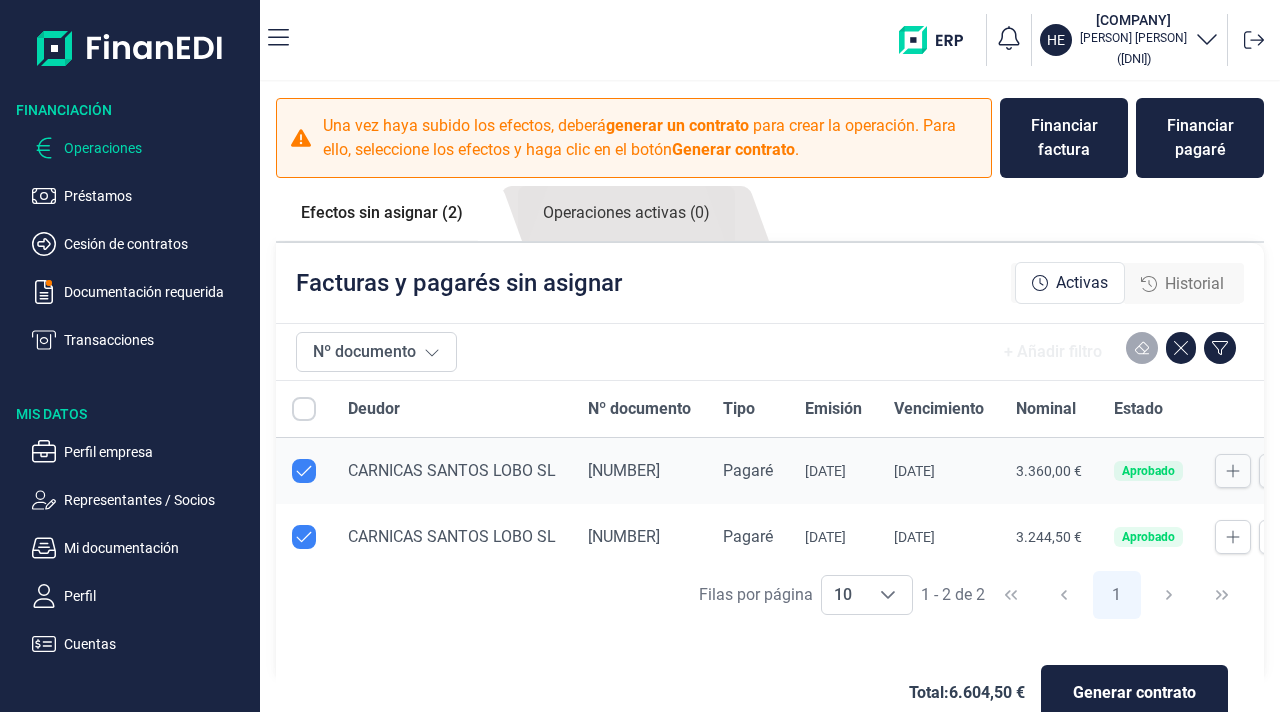 checkbox on "true" 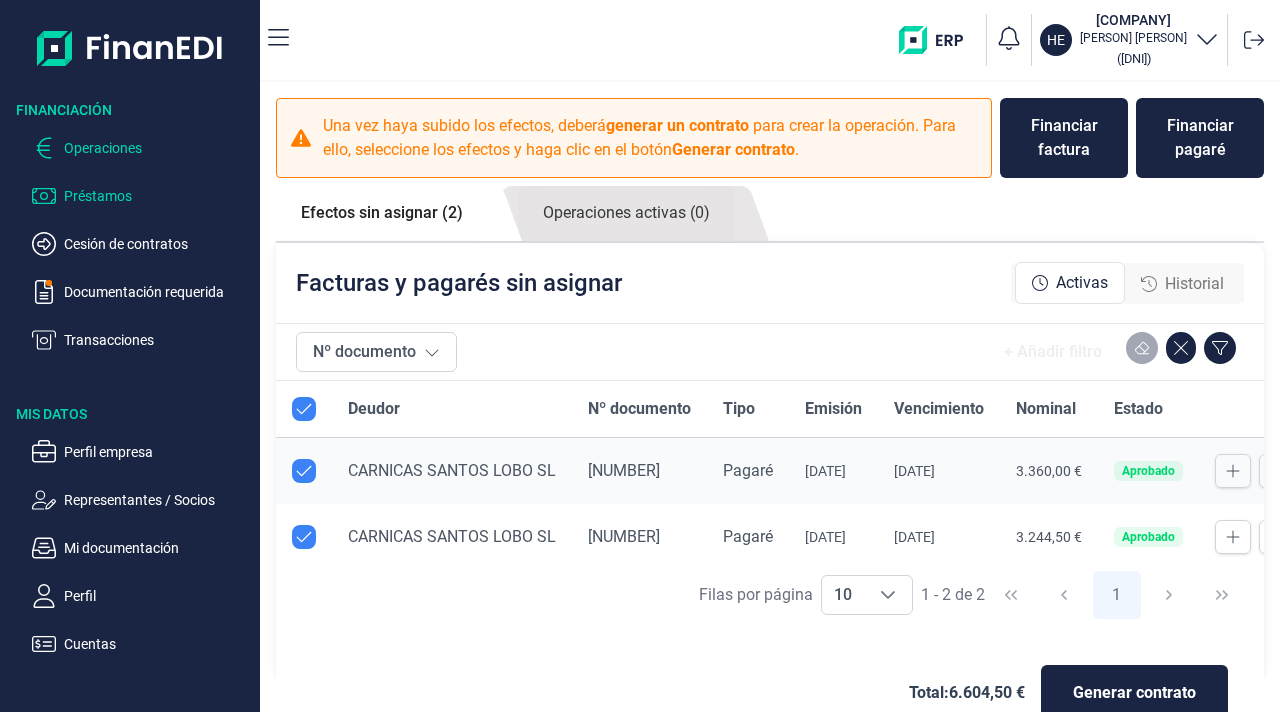 click on "Préstamos" at bounding box center (158, 196) 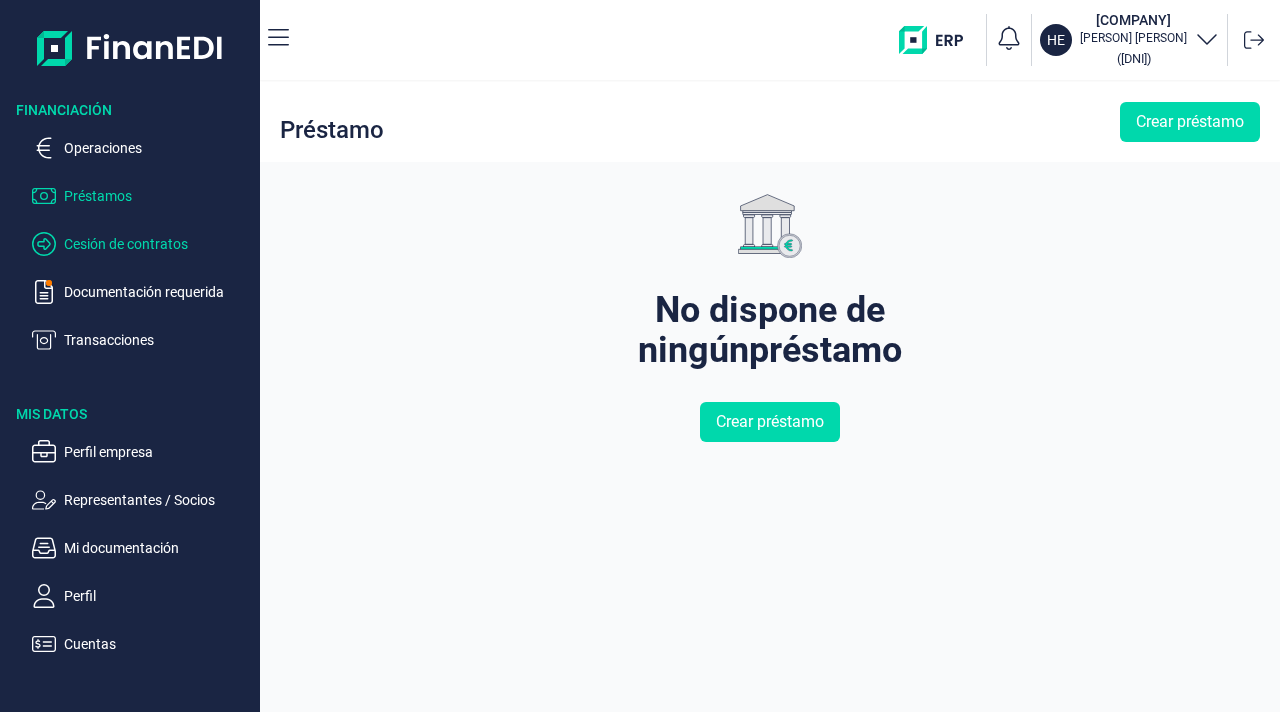 click on "Cesión de contratos" at bounding box center (158, 244) 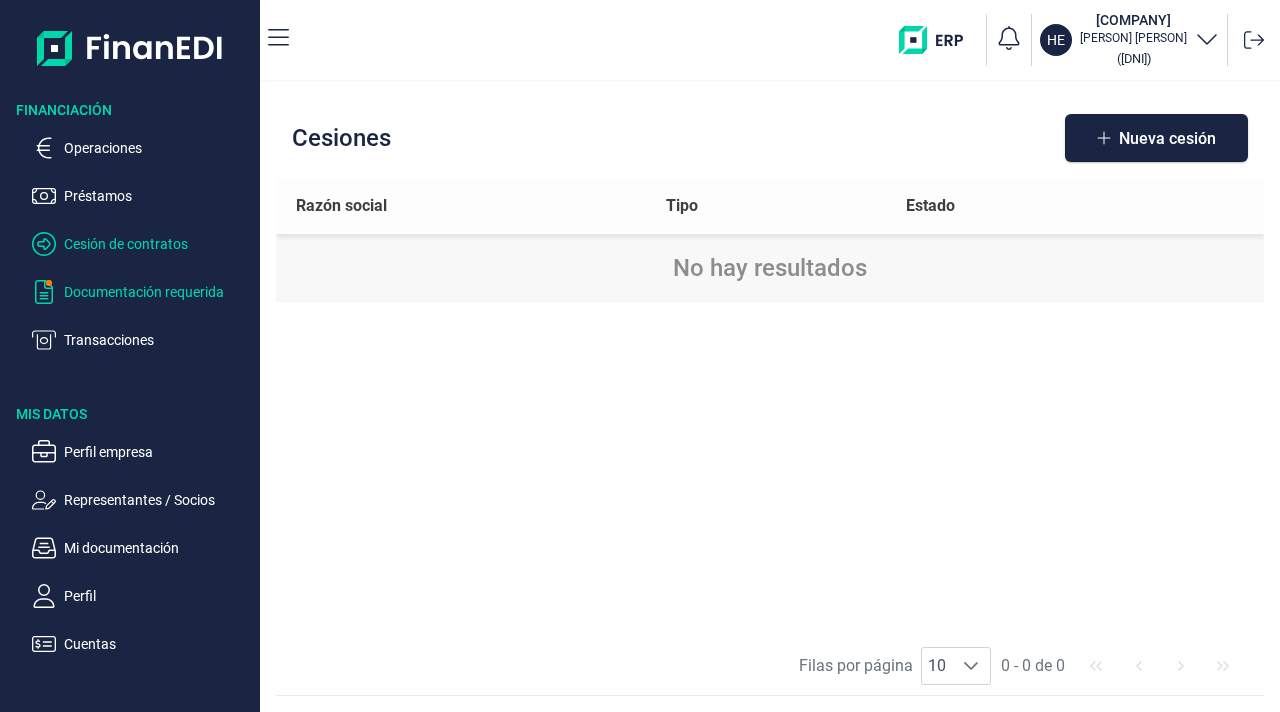 click on "Documentación requerida" at bounding box center (158, 292) 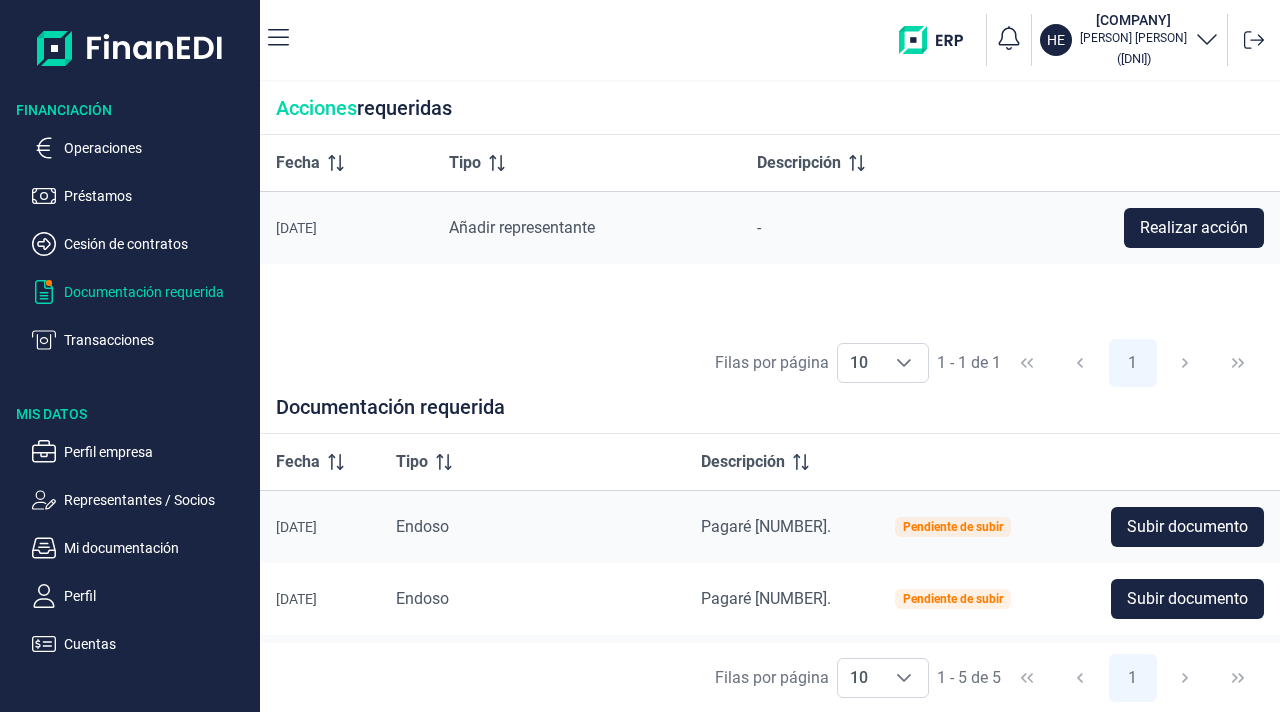 click on "Pendiente de subir" at bounding box center [953, 527] 